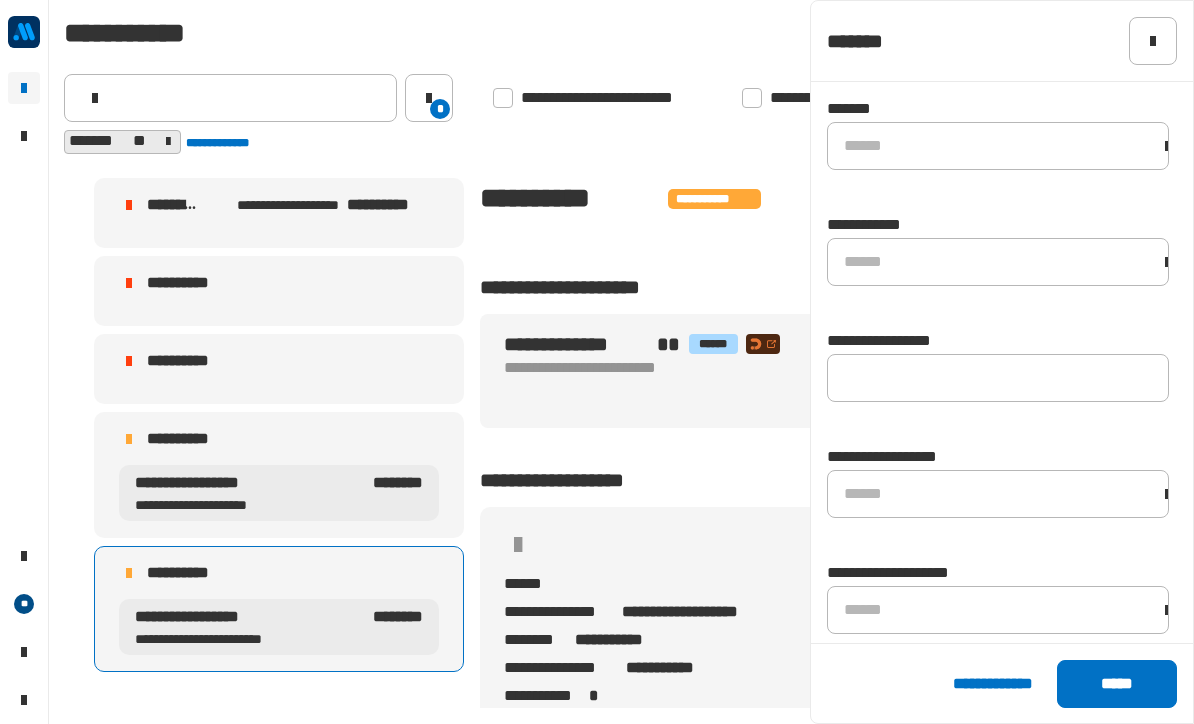 scroll, scrollTop: 1, scrollLeft: 0, axis: vertical 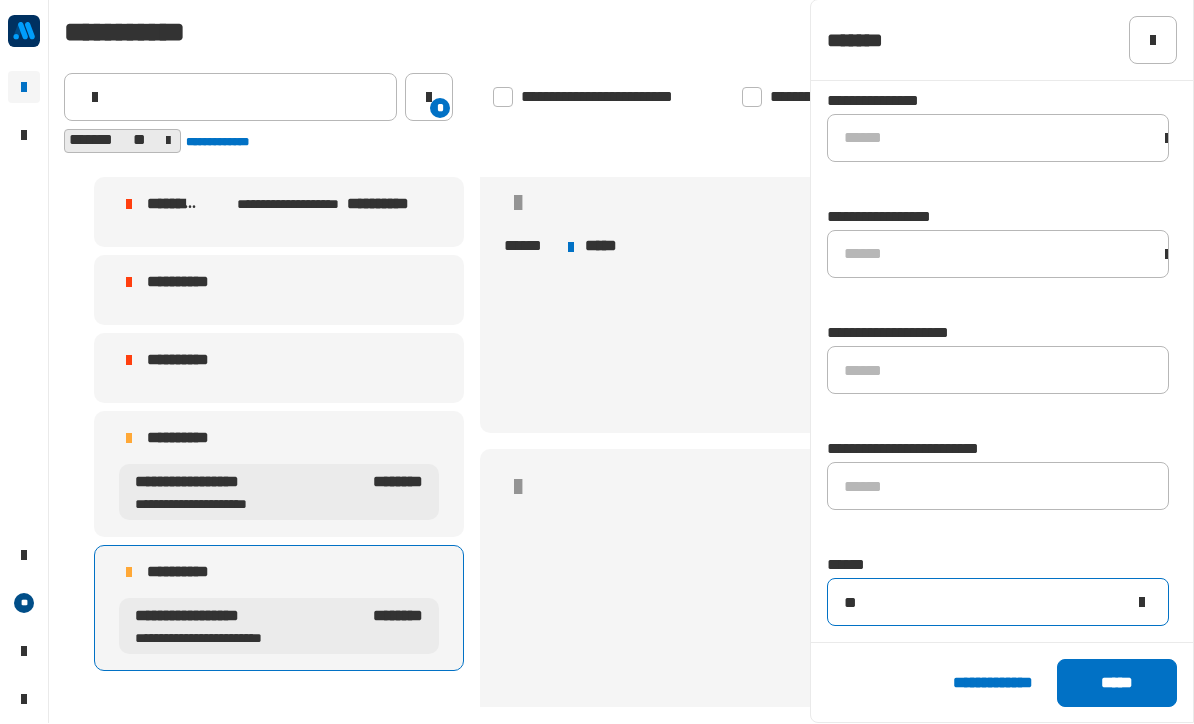 click on "**" 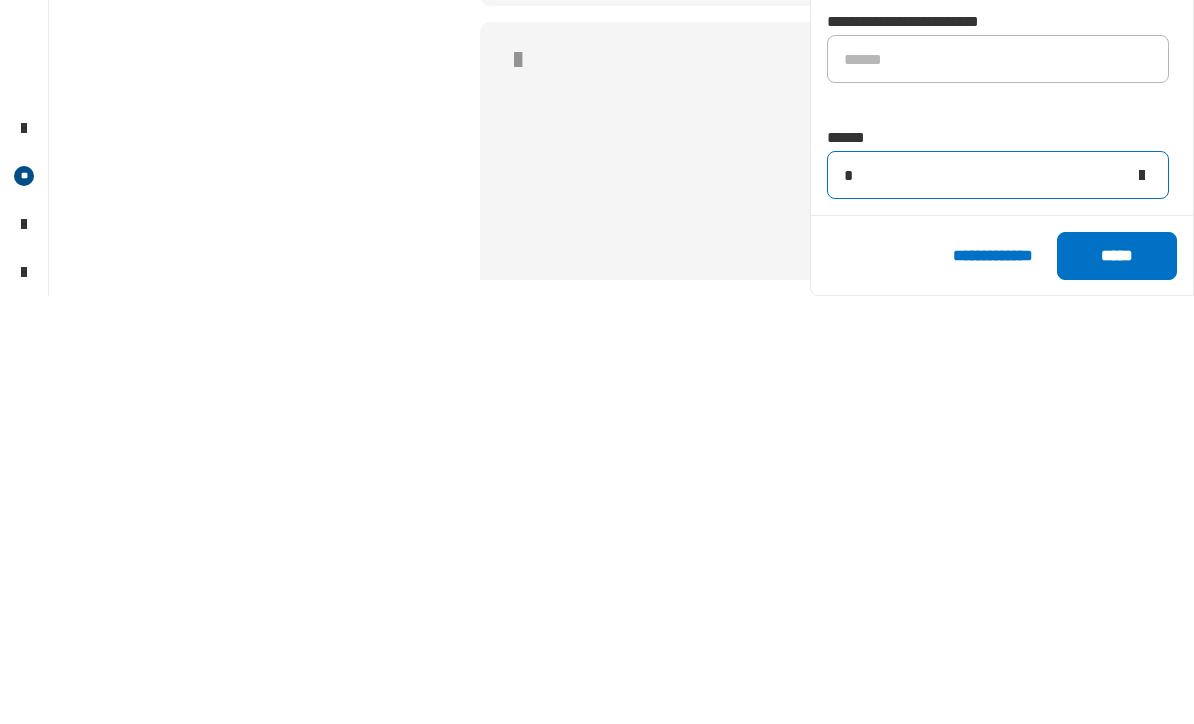 type on "*" 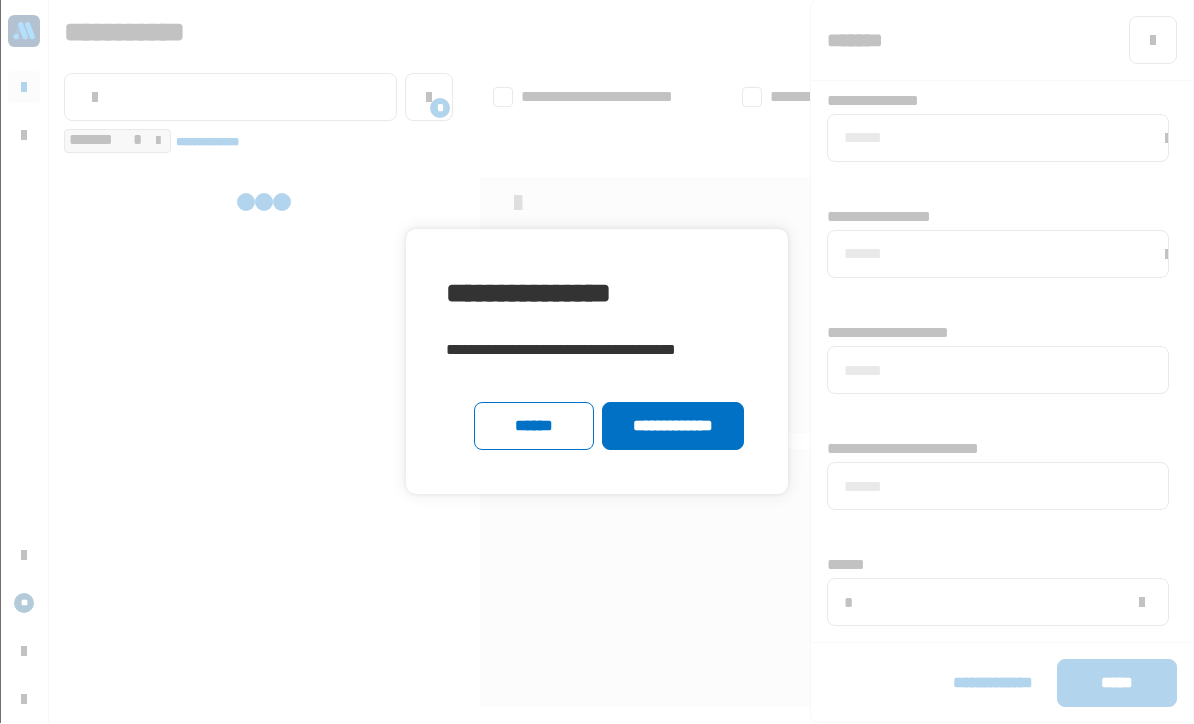 click on "**********" 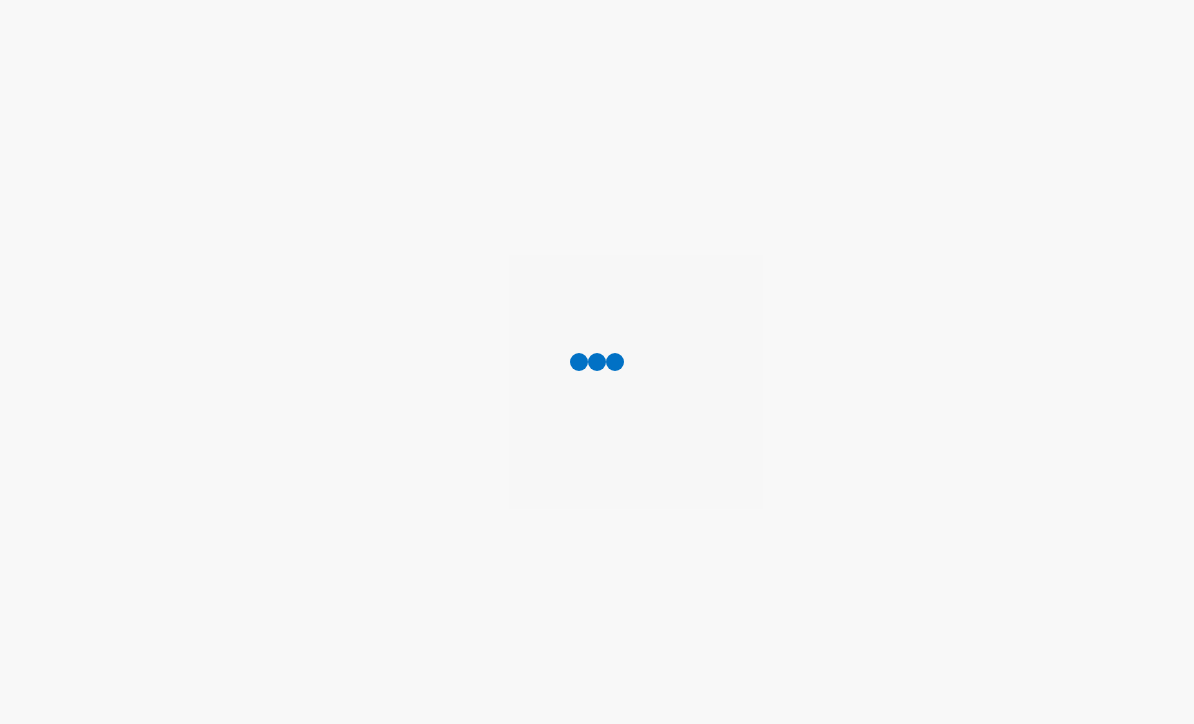 scroll, scrollTop: 1, scrollLeft: 0, axis: vertical 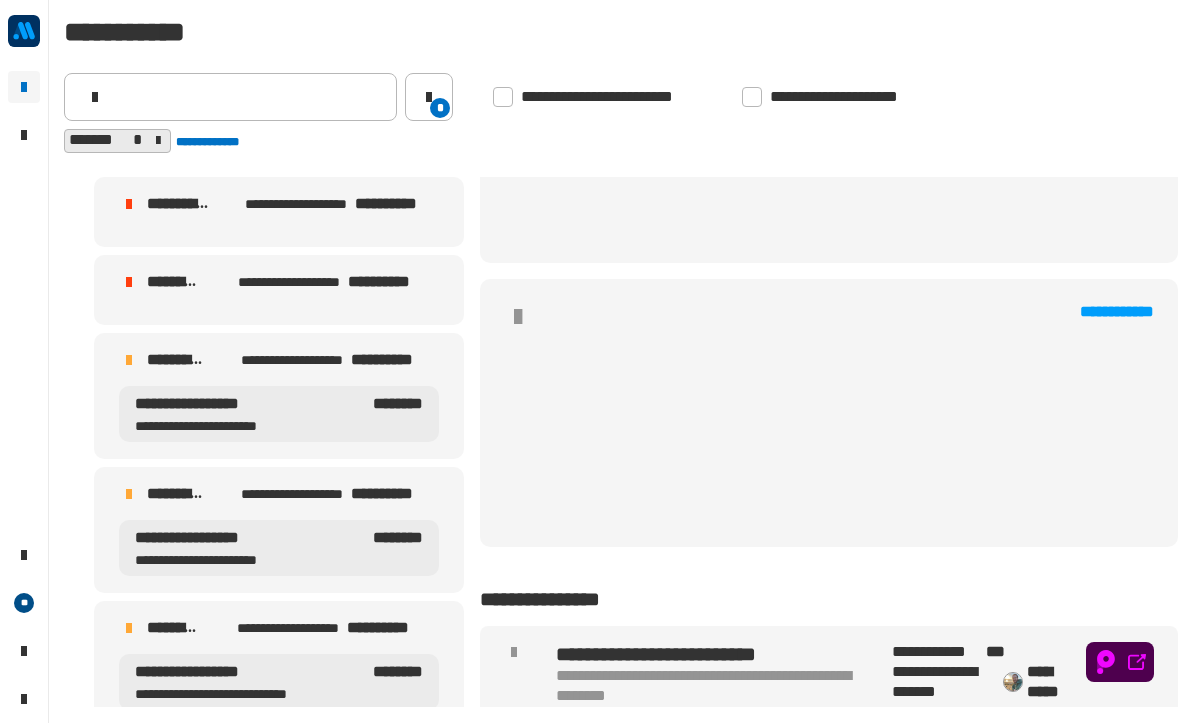 click on "*" 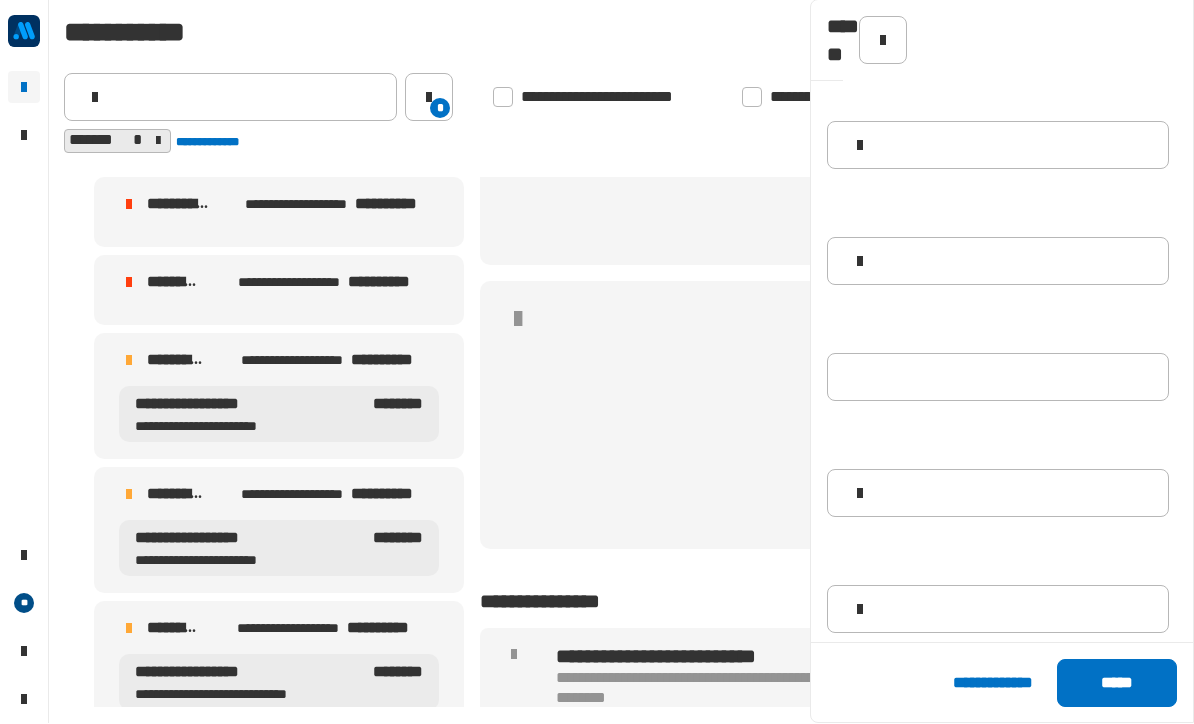 scroll, scrollTop: 1183, scrollLeft: 0, axis: vertical 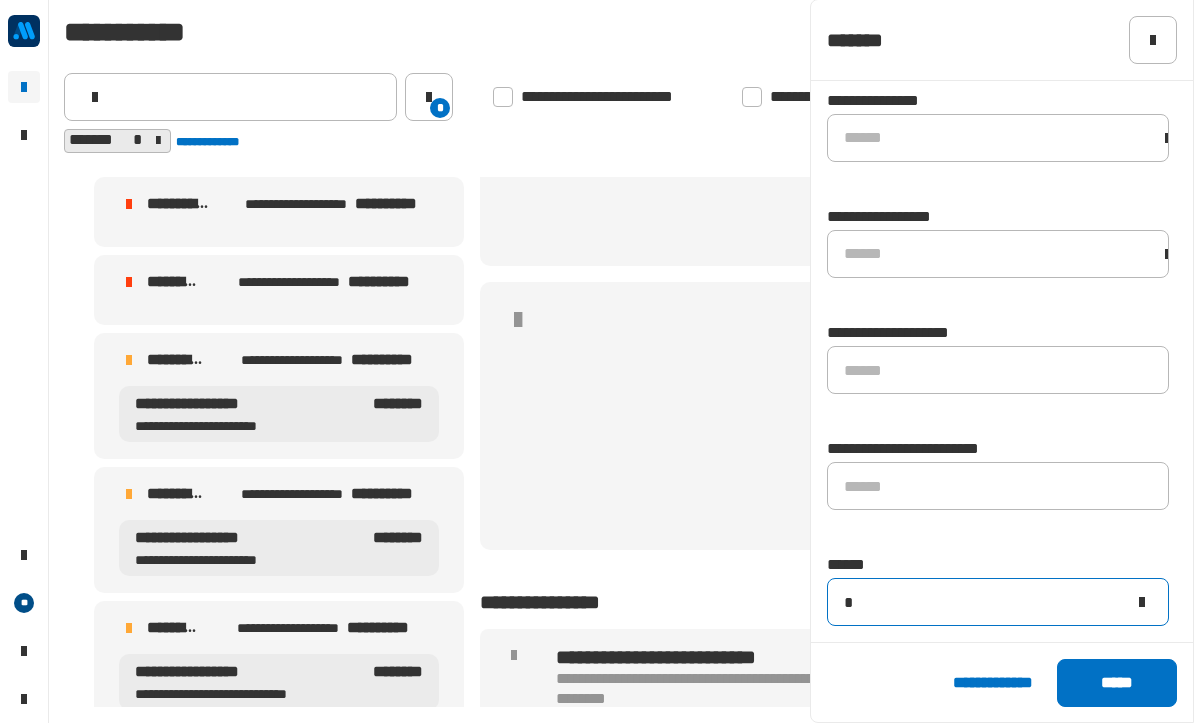 click on "*" 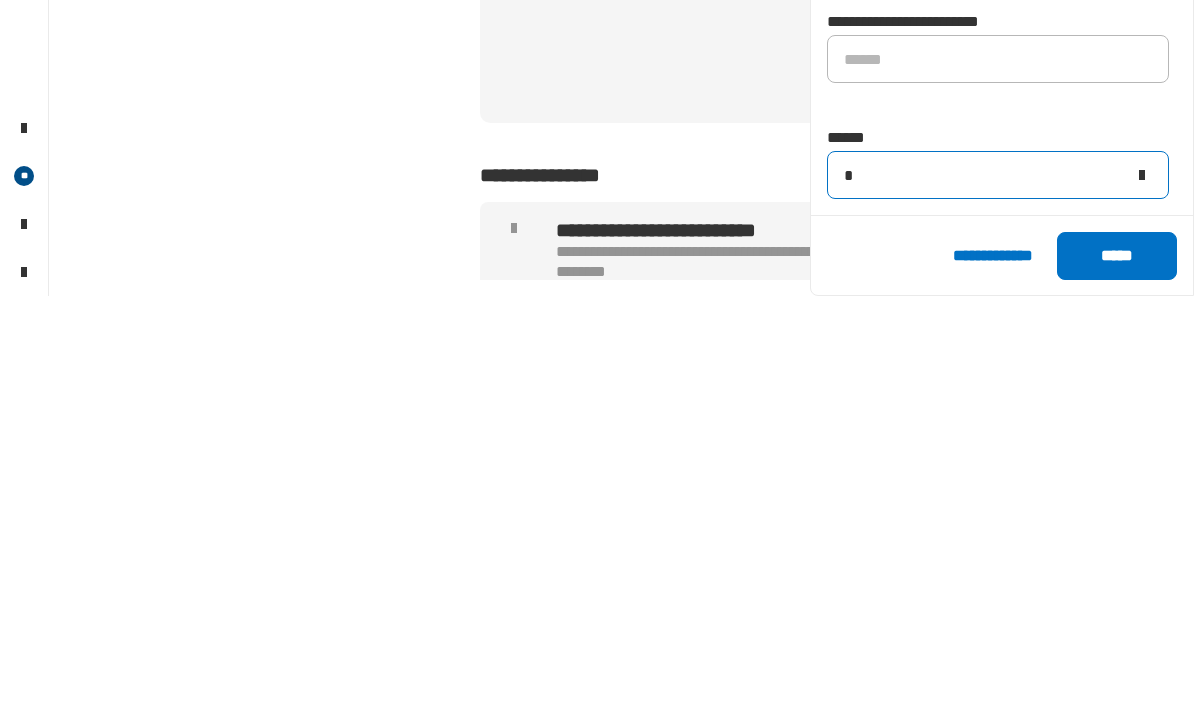 click on "*" 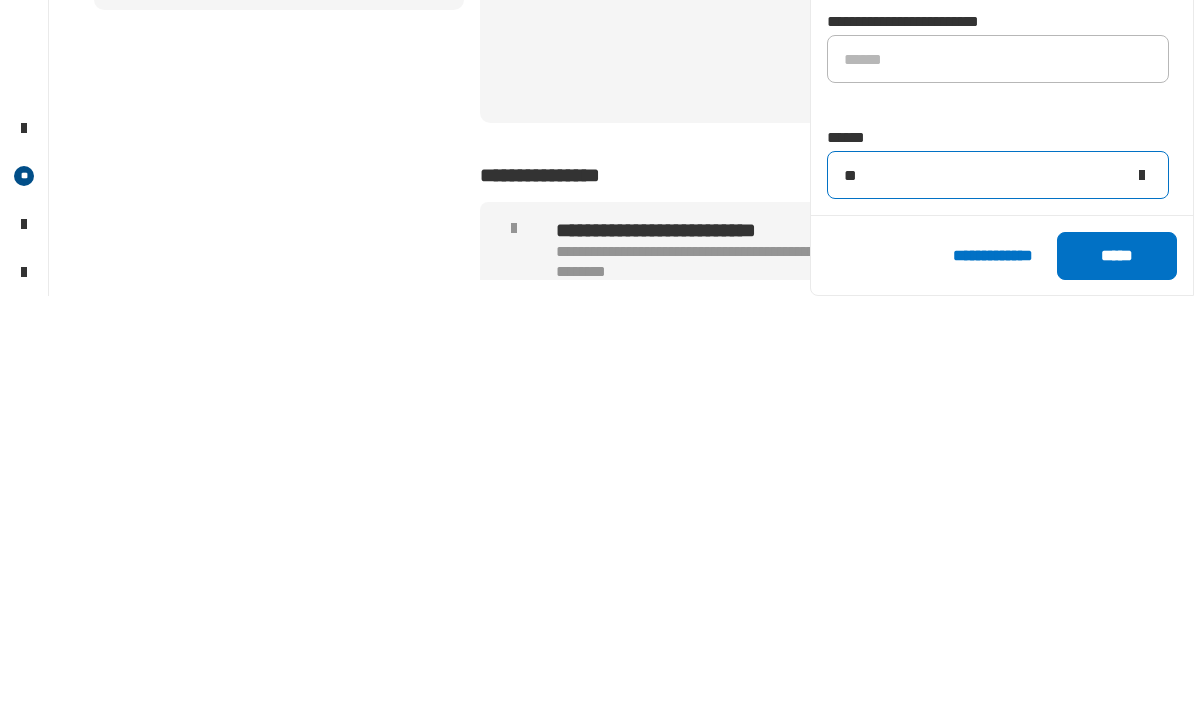 type on "**" 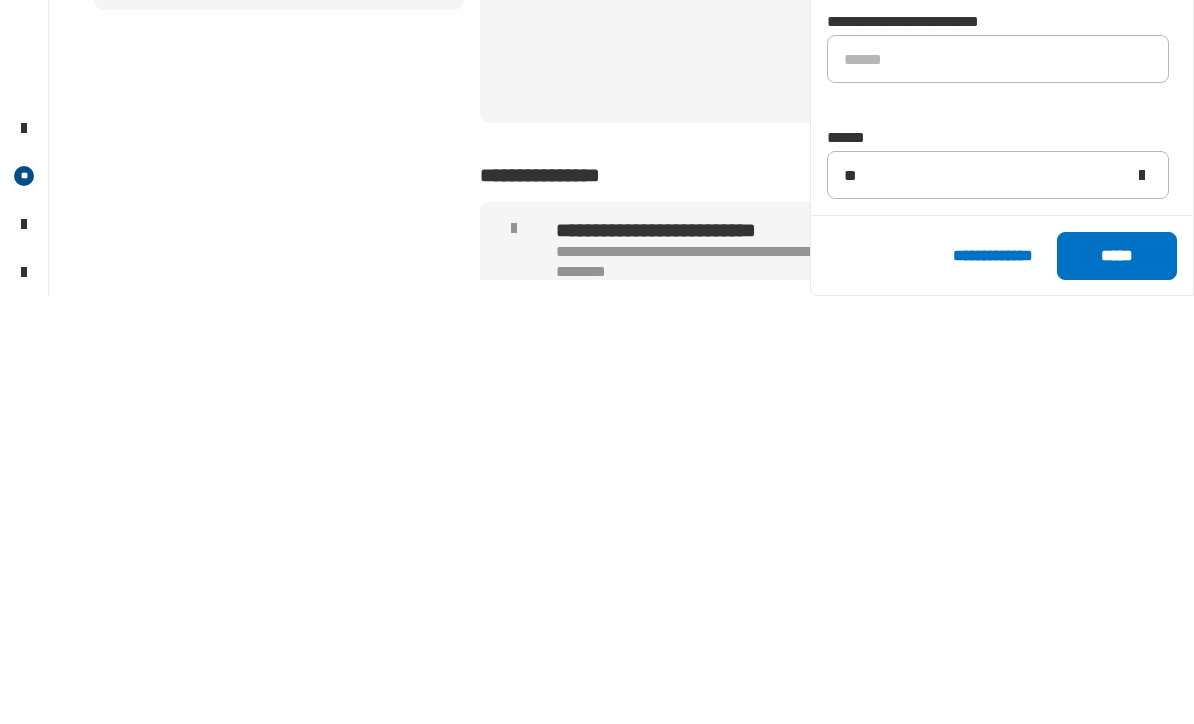 click on "*****" 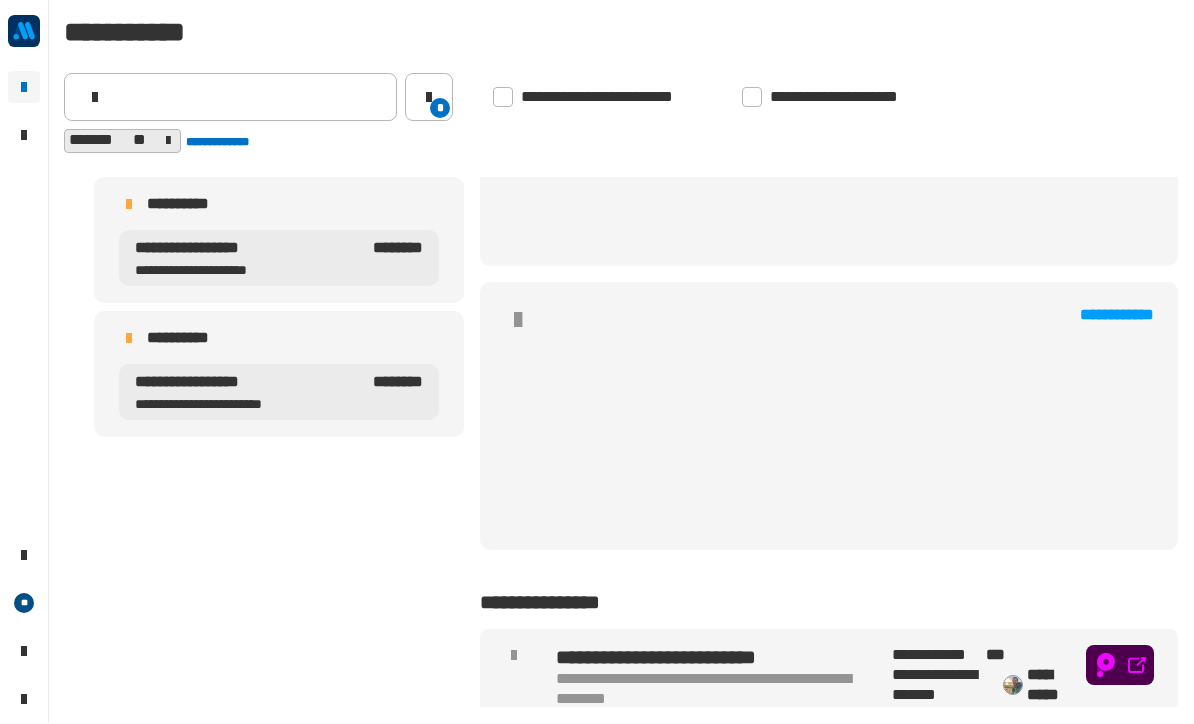 scroll, scrollTop: 1381, scrollLeft: 0, axis: vertical 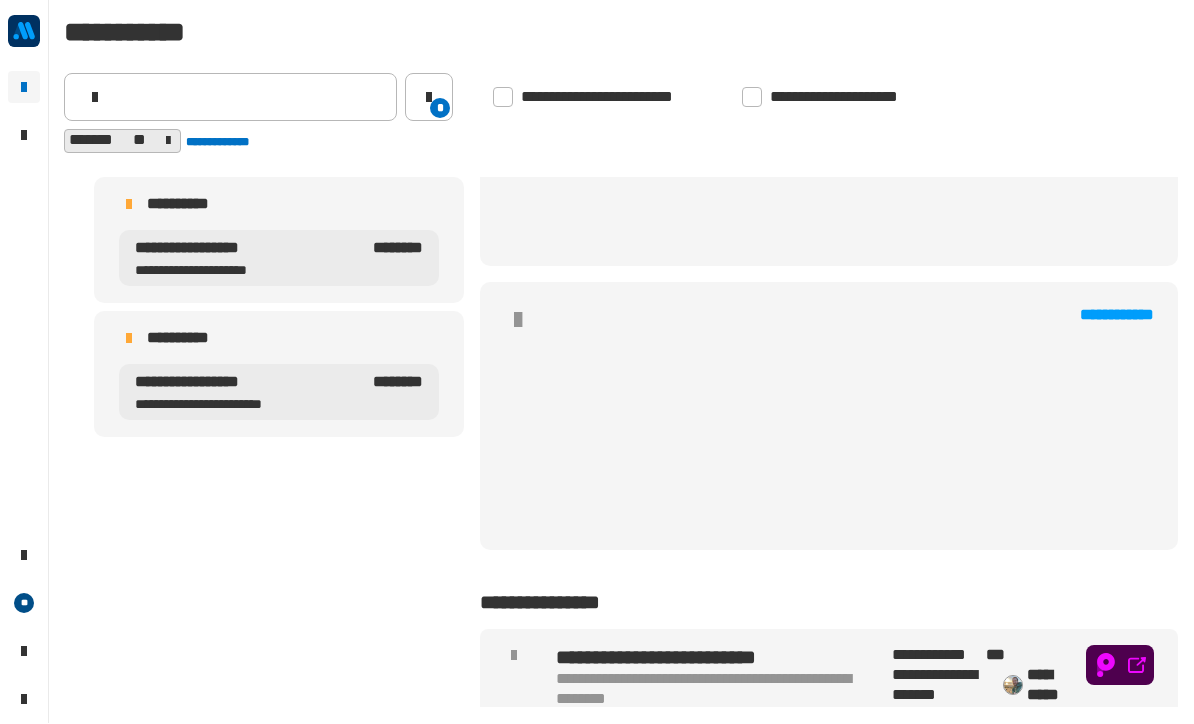 click on "**********" at bounding box center [248, 405] 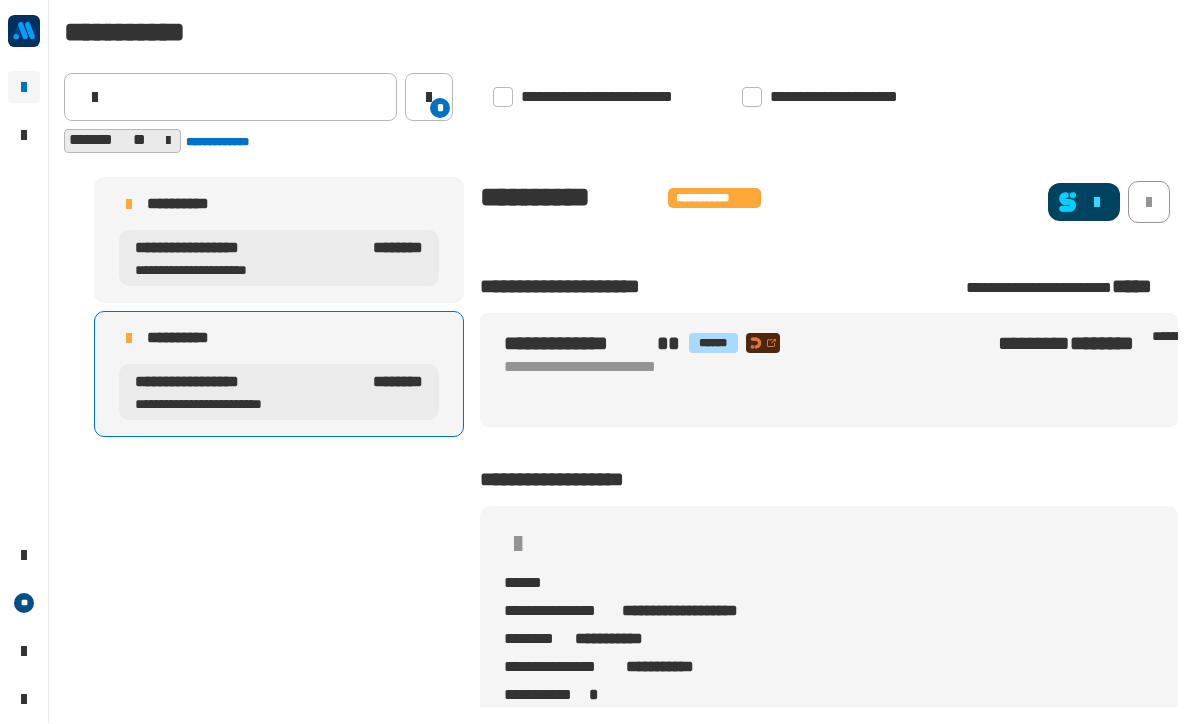 scroll, scrollTop: 0, scrollLeft: 0, axis: both 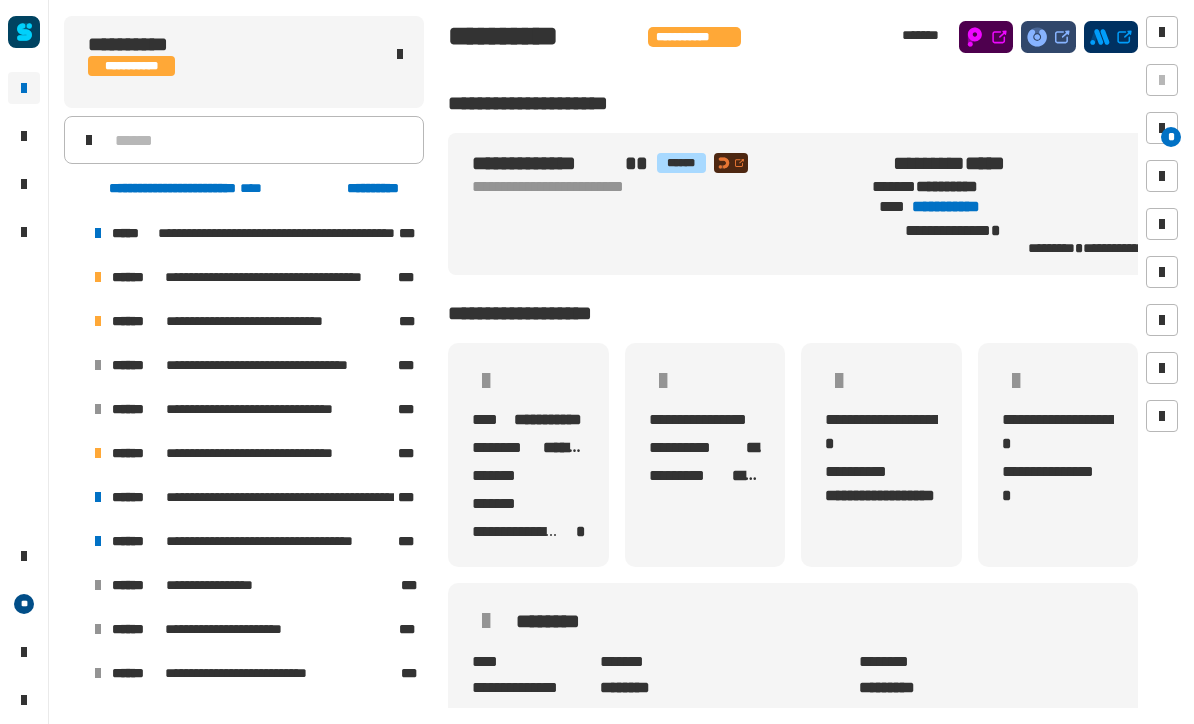 click at bounding box center [74, 453] 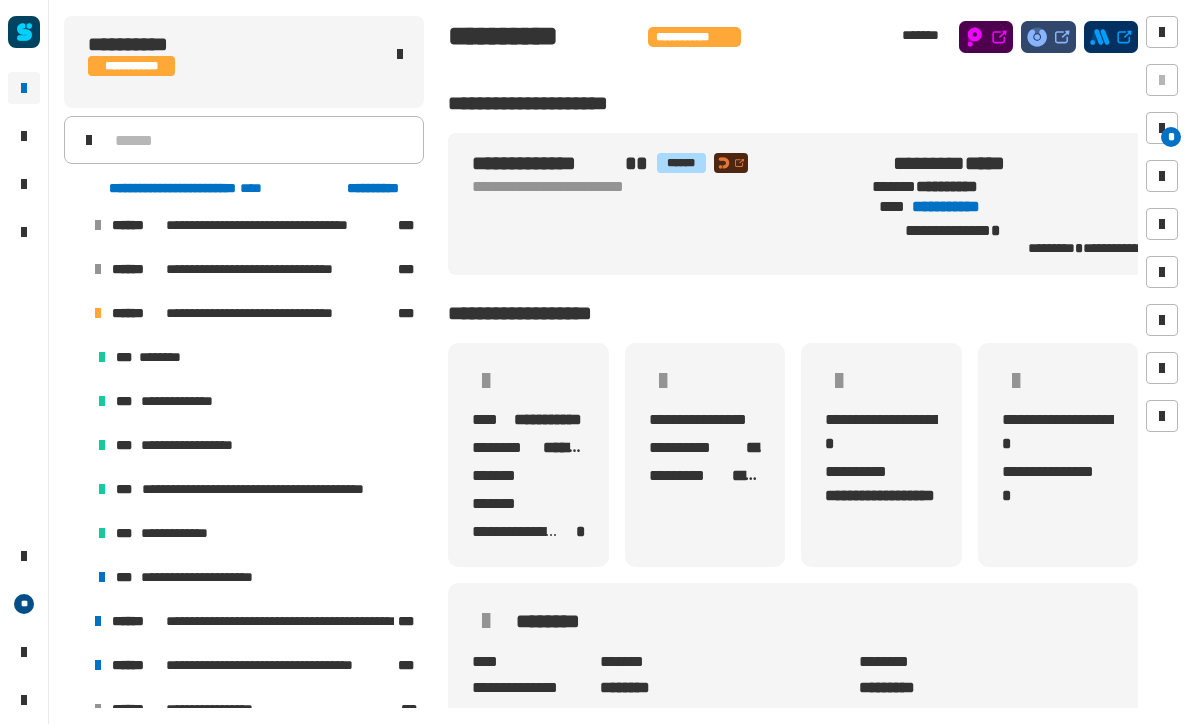 scroll, scrollTop: 229, scrollLeft: 0, axis: vertical 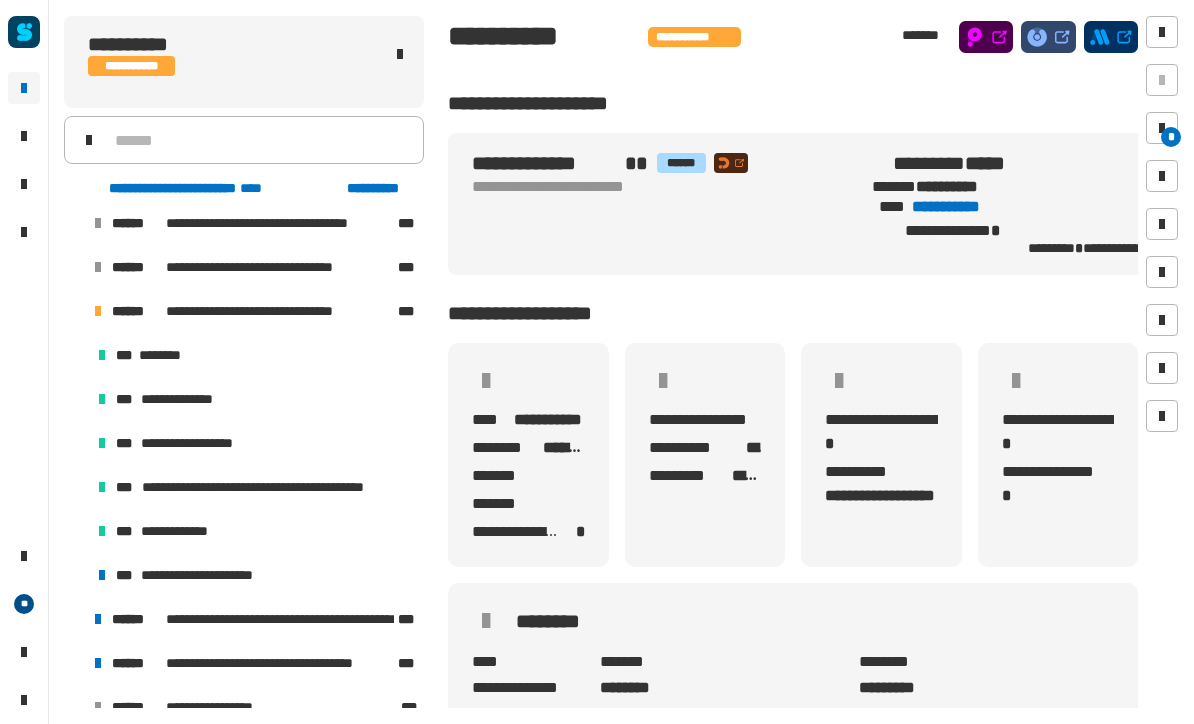 click on "**********" at bounding box center [212, 575] 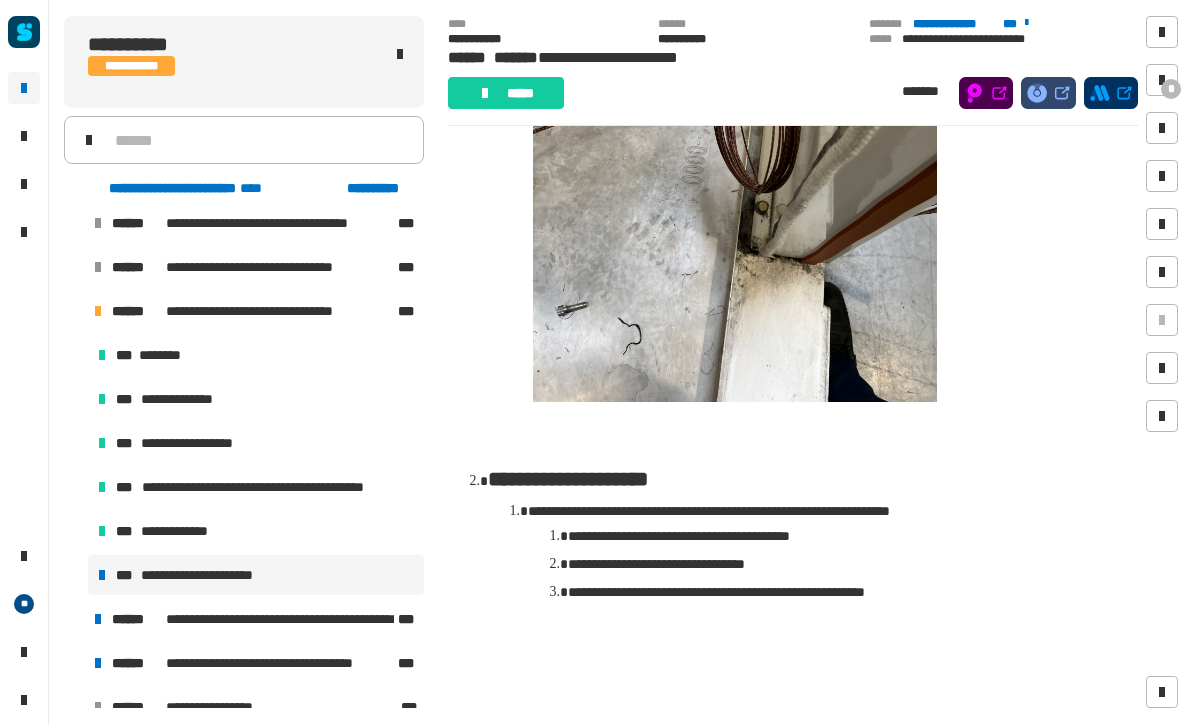 scroll, scrollTop: 1609, scrollLeft: 0, axis: vertical 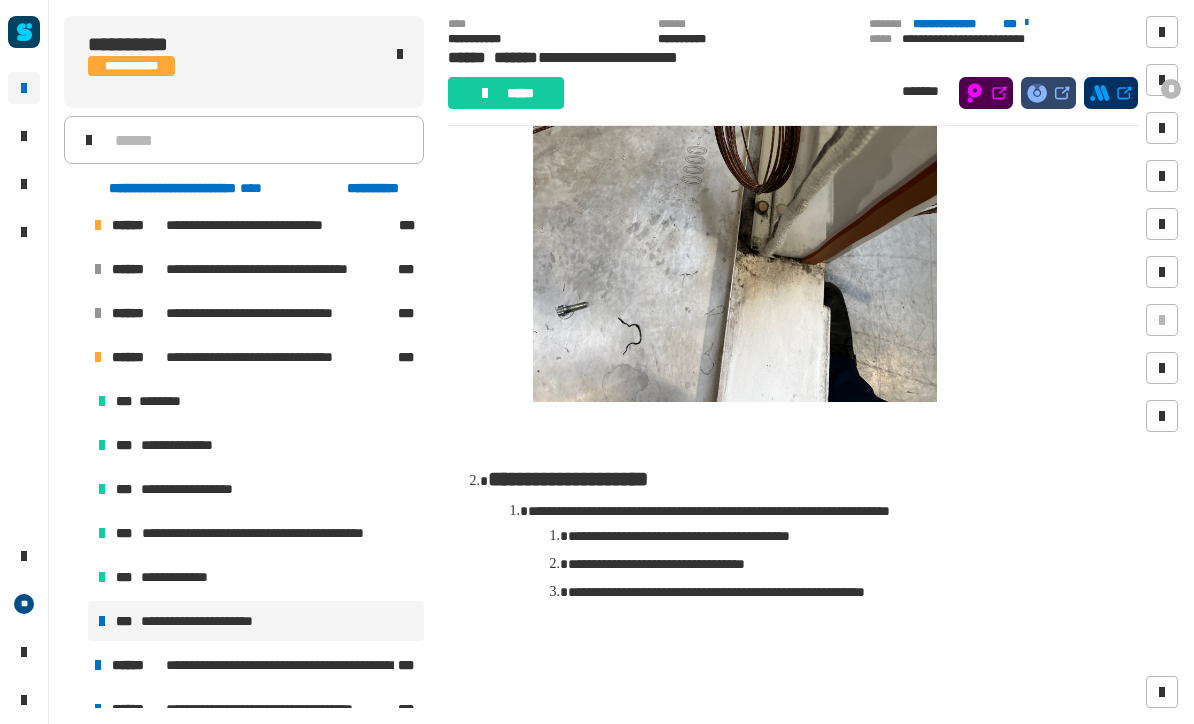click at bounding box center [74, 357] 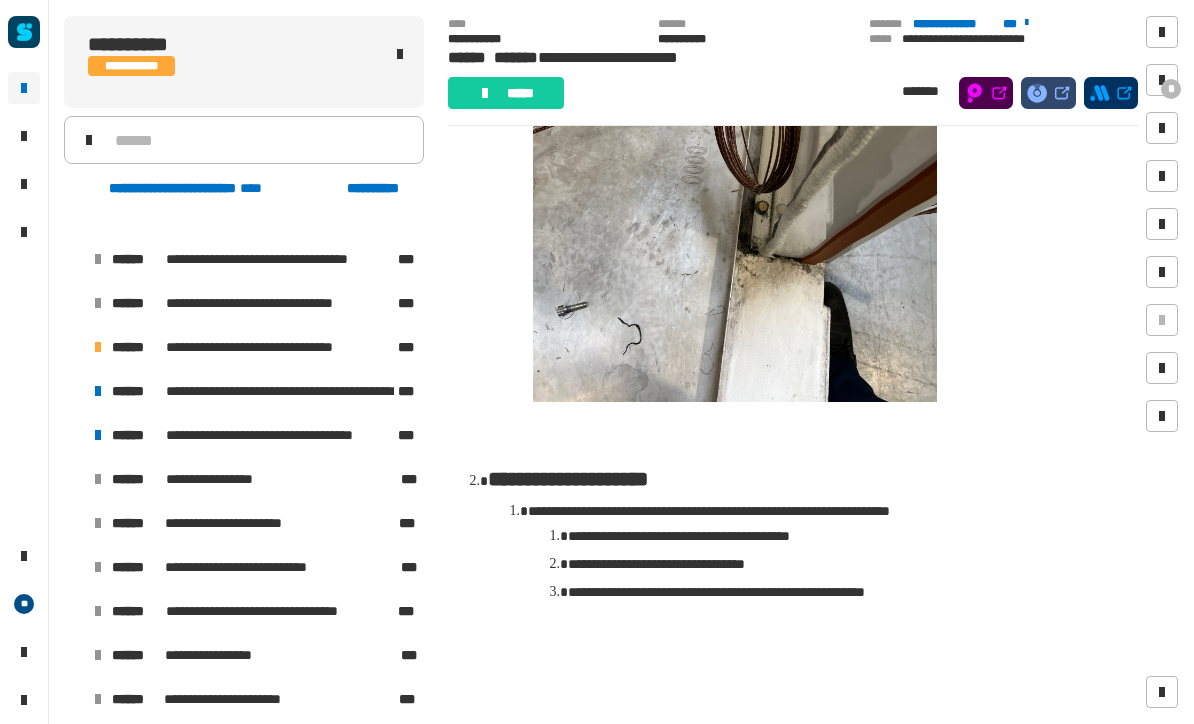 scroll, scrollTop: 188, scrollLeft: 0, axis: vertical 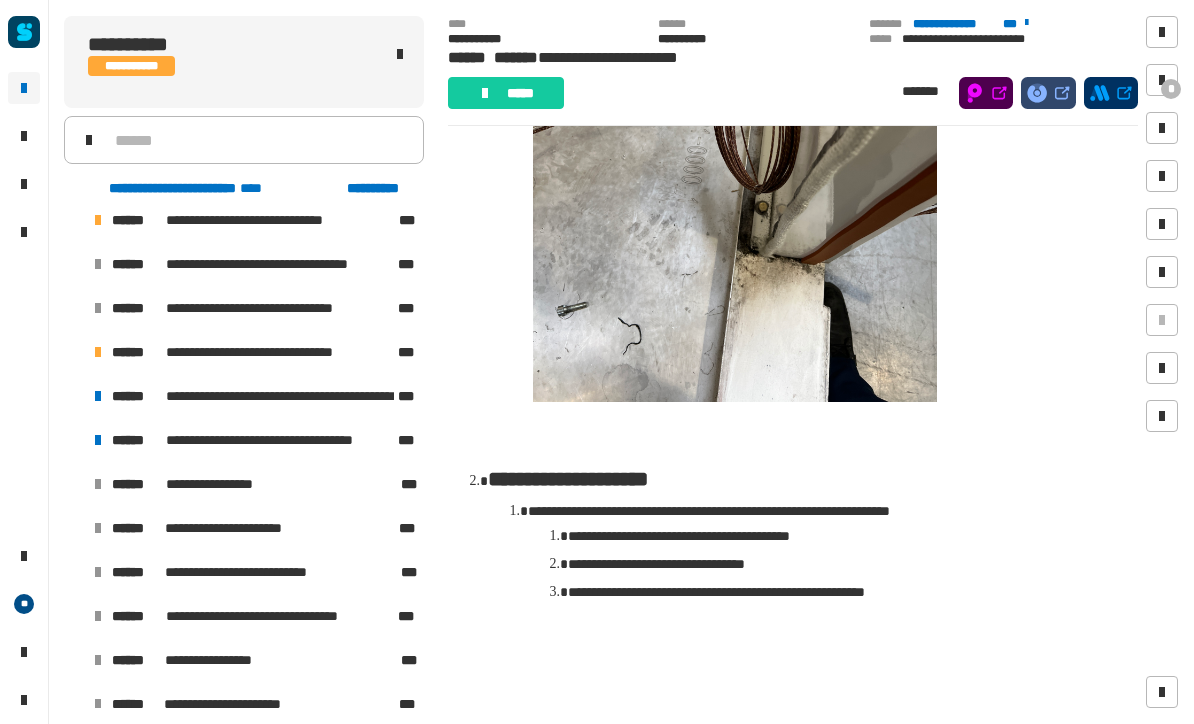 click at bounding box center (74, 396) 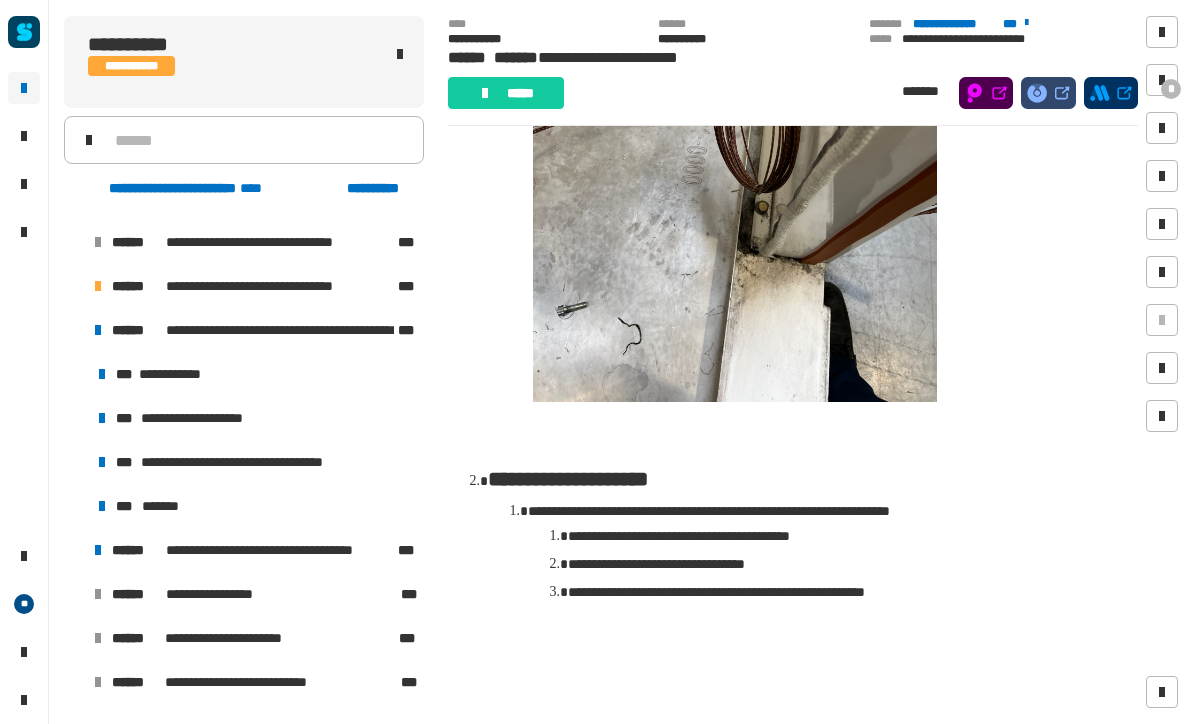 scroll, scrollTop: 274, scrollLeft: 0, axis: vertical 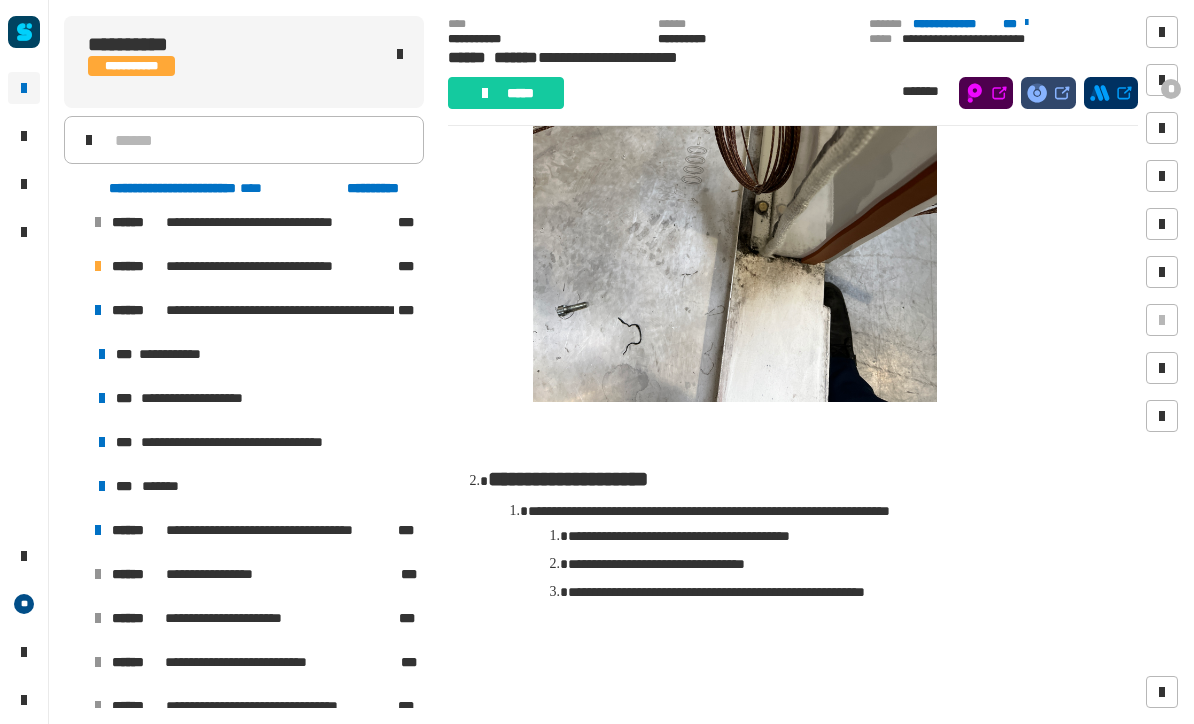 click on "**********" at bounding box center [256, 398] 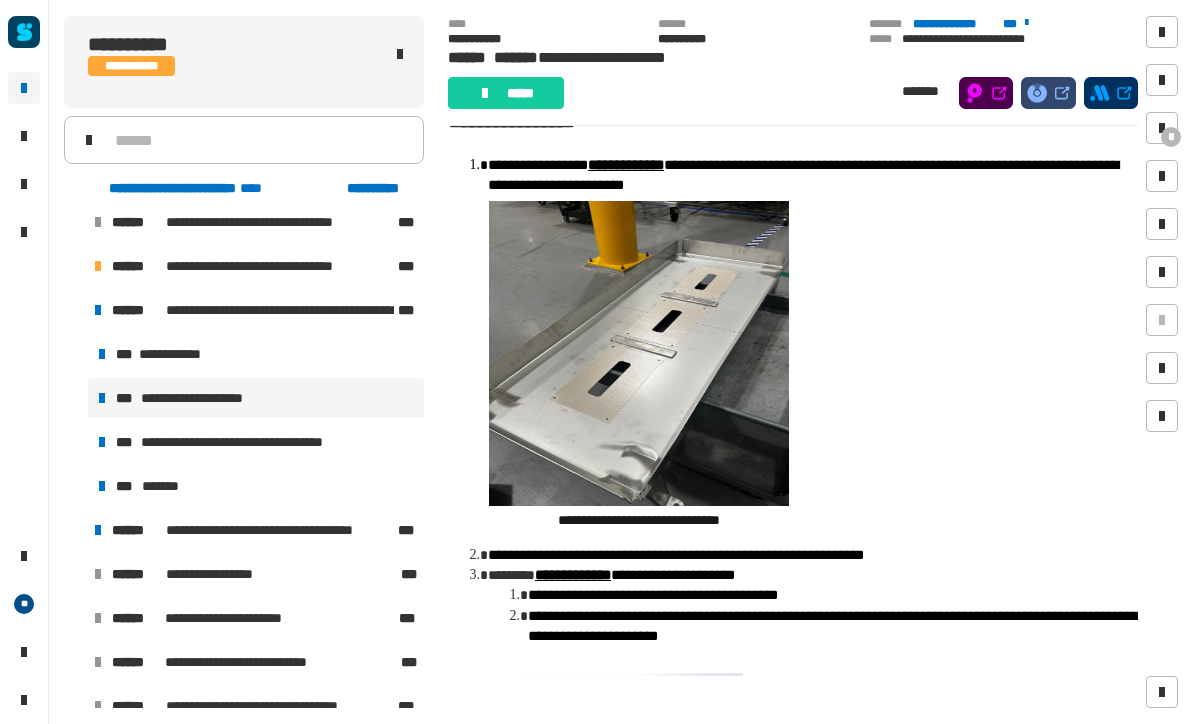 scroll, scrollTop: 35, scrollLeft: 0, axis: vertical 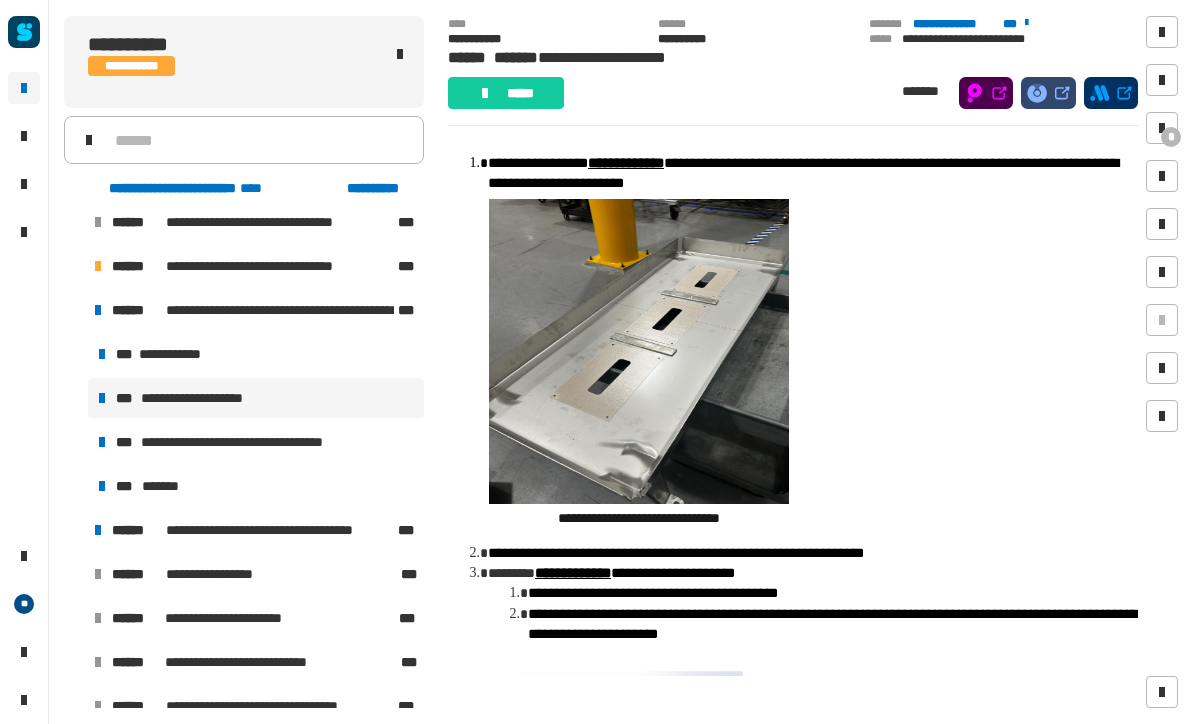 click on "*" at bounding box center [1171, 137] 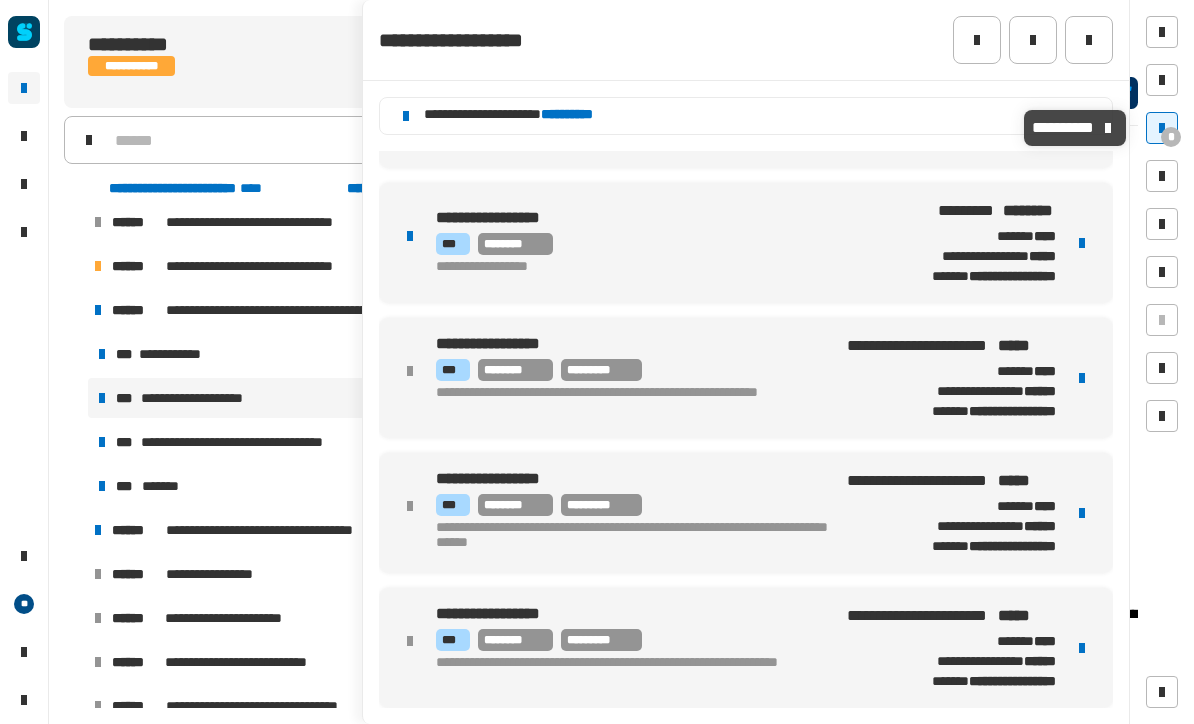 scroll, scrollTop: 643, scrollLeft: 0, axis: vertical 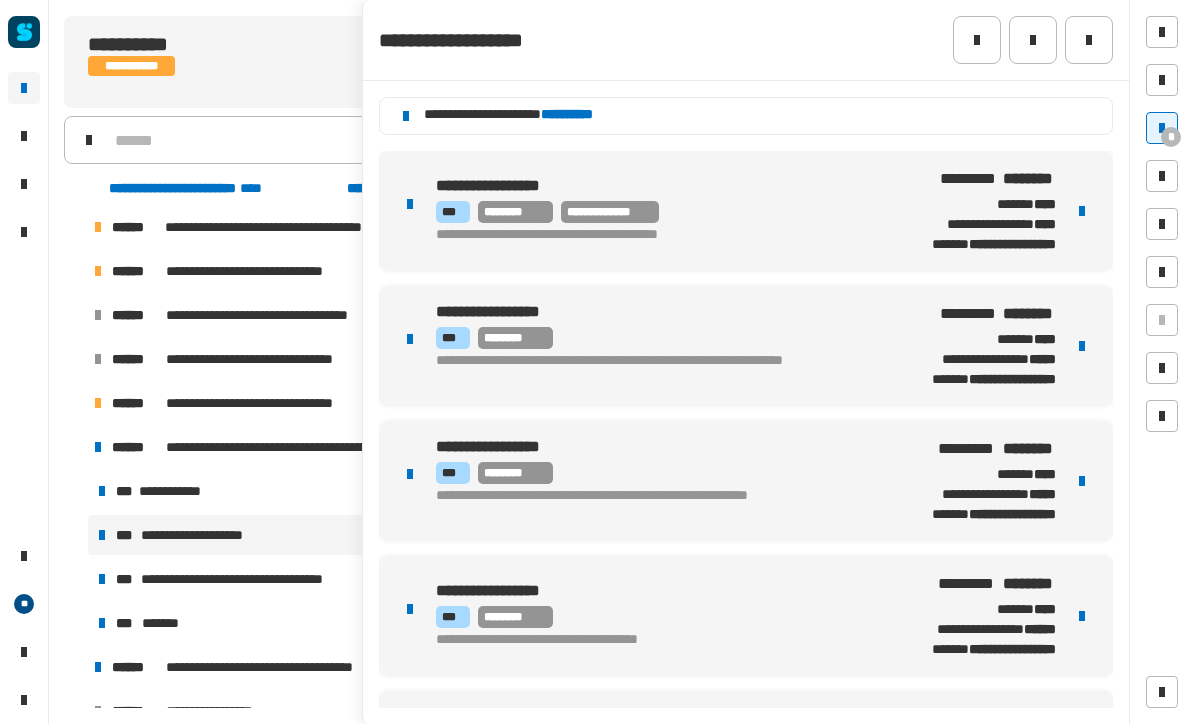 click 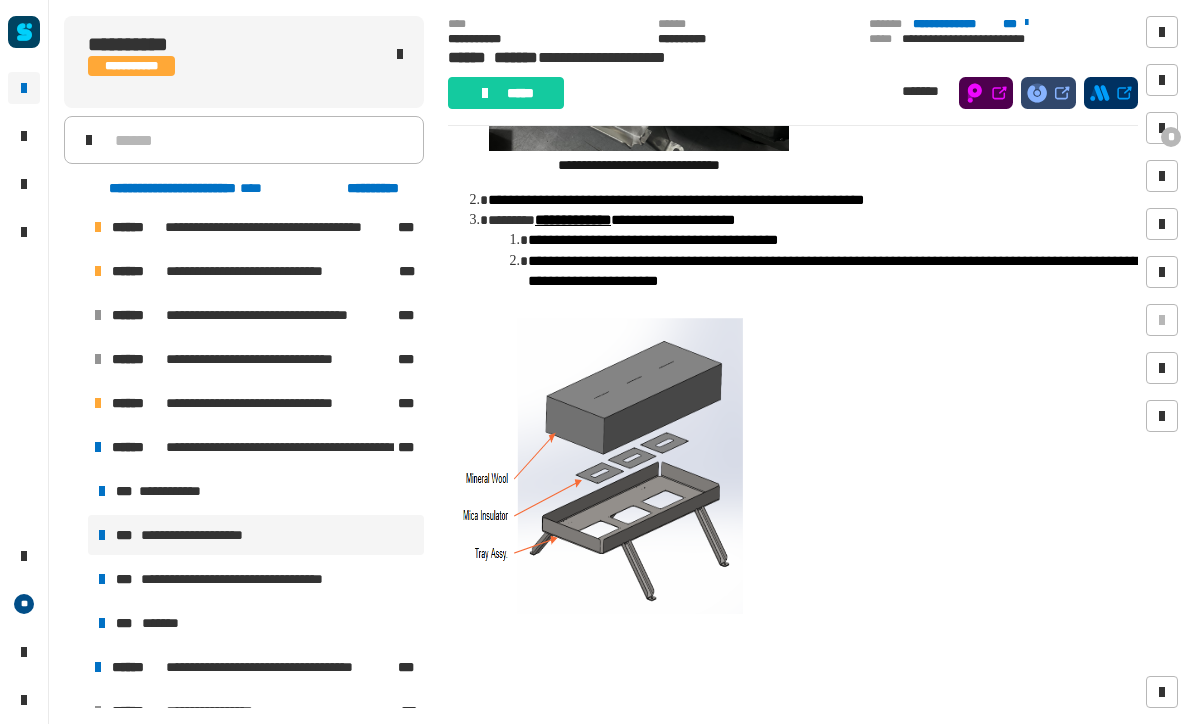scroll, scrollTop: 390, scrollLeft: 0, axis: vertical 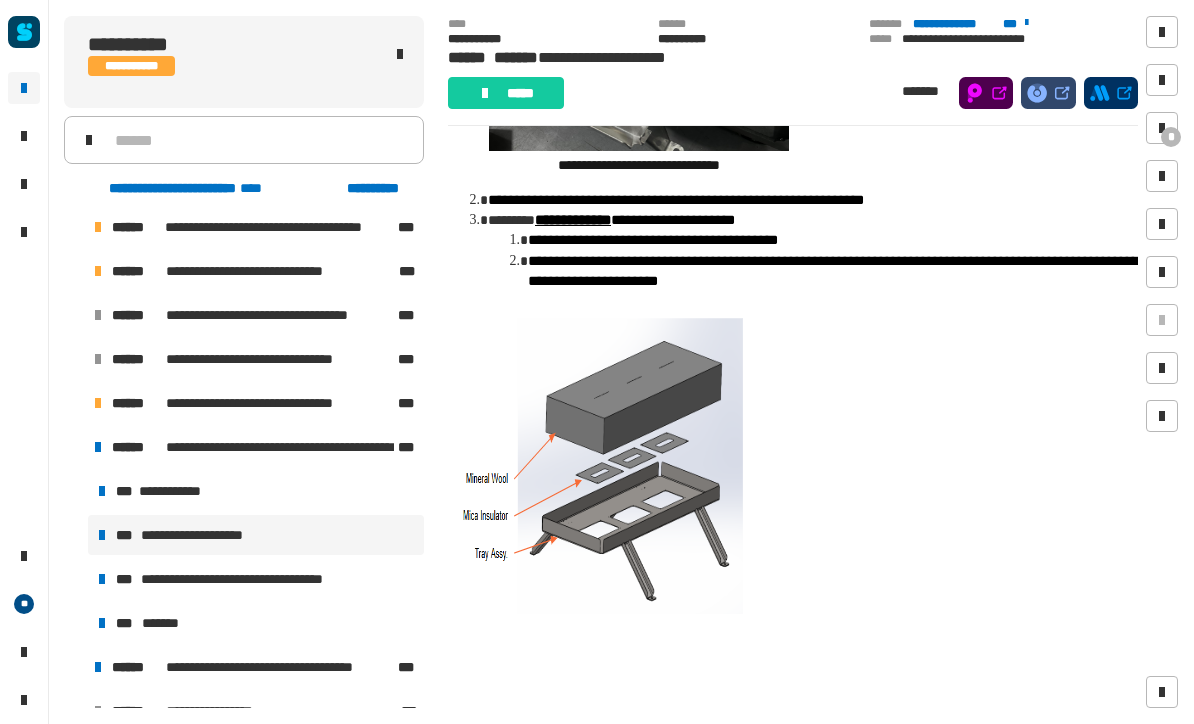 click at bounding box center [74, 447] 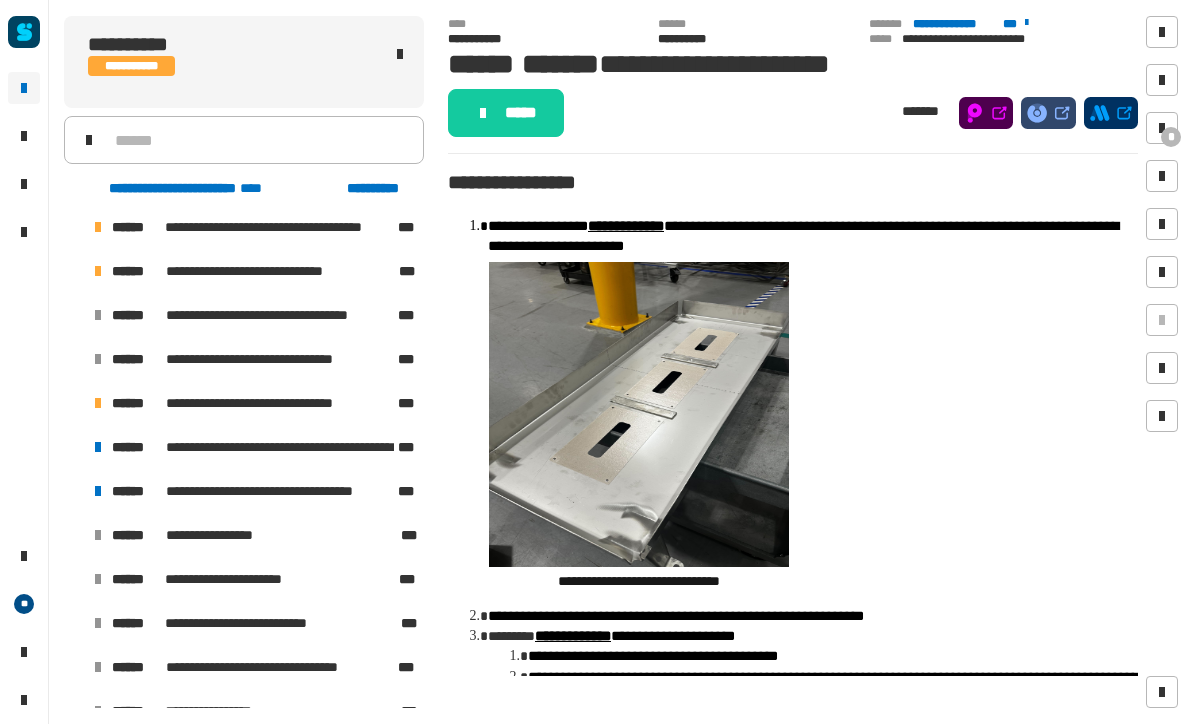 scroll, scrollTop: 0, scrollLeft: 0, axis: both 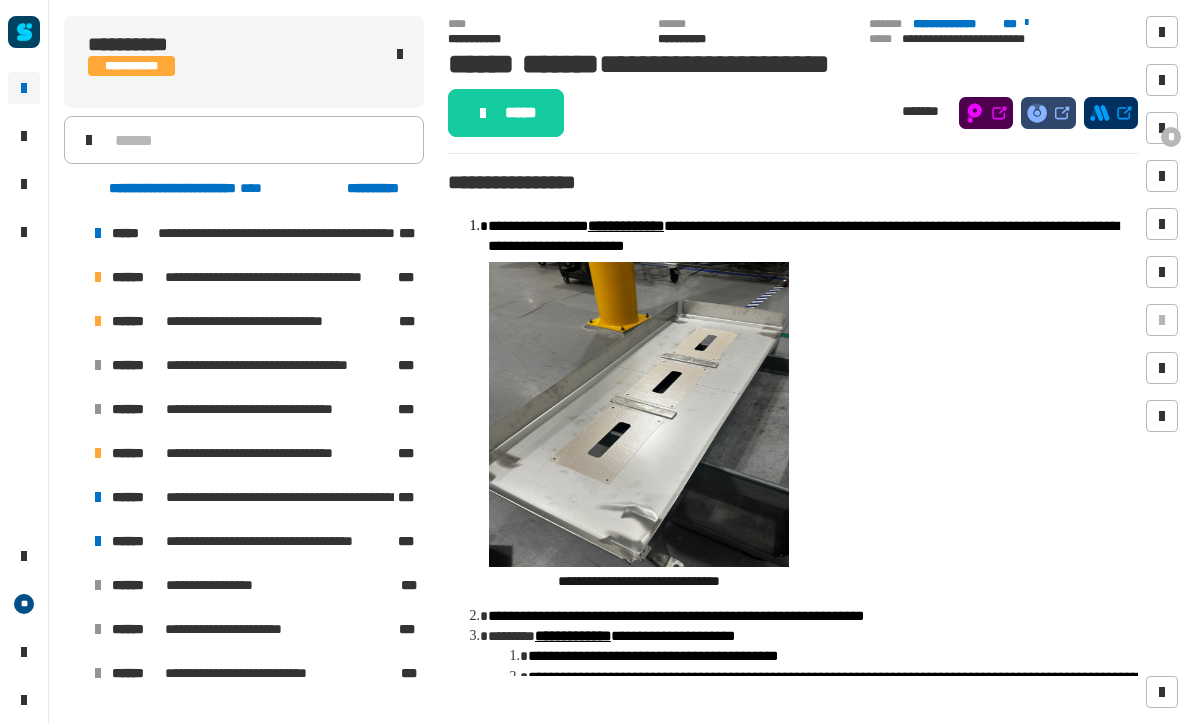 click at bounding box center [98, 321] 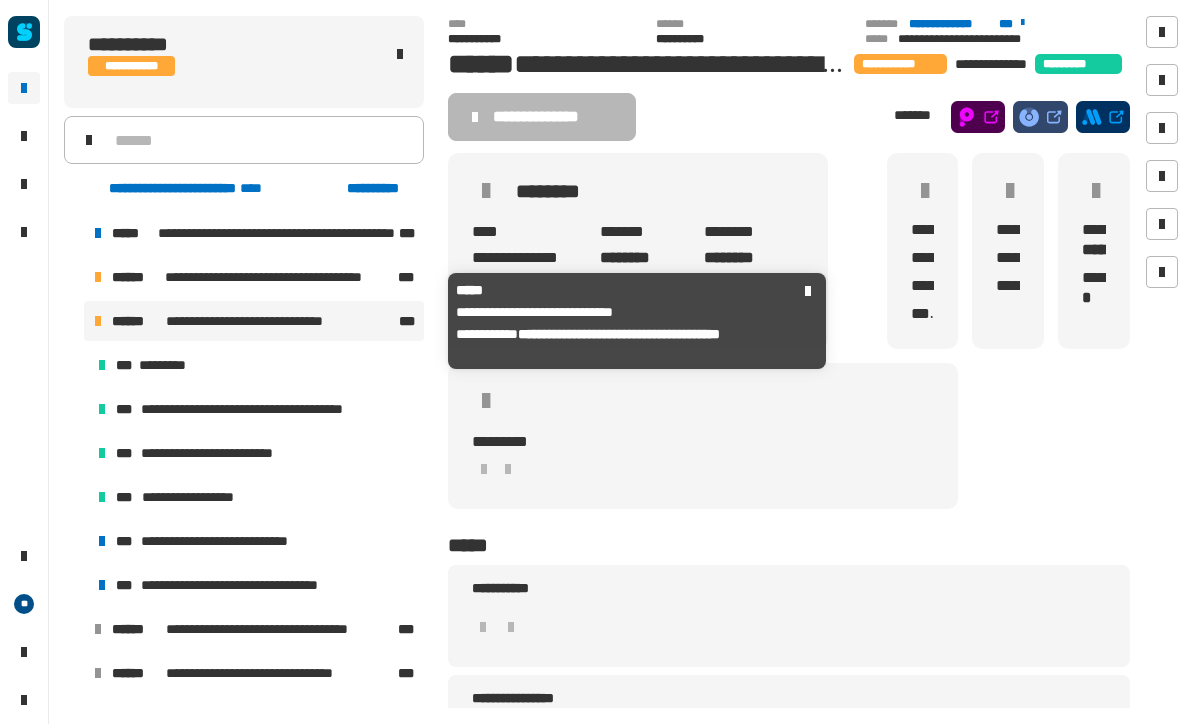 click at bounding box center [98, 321] 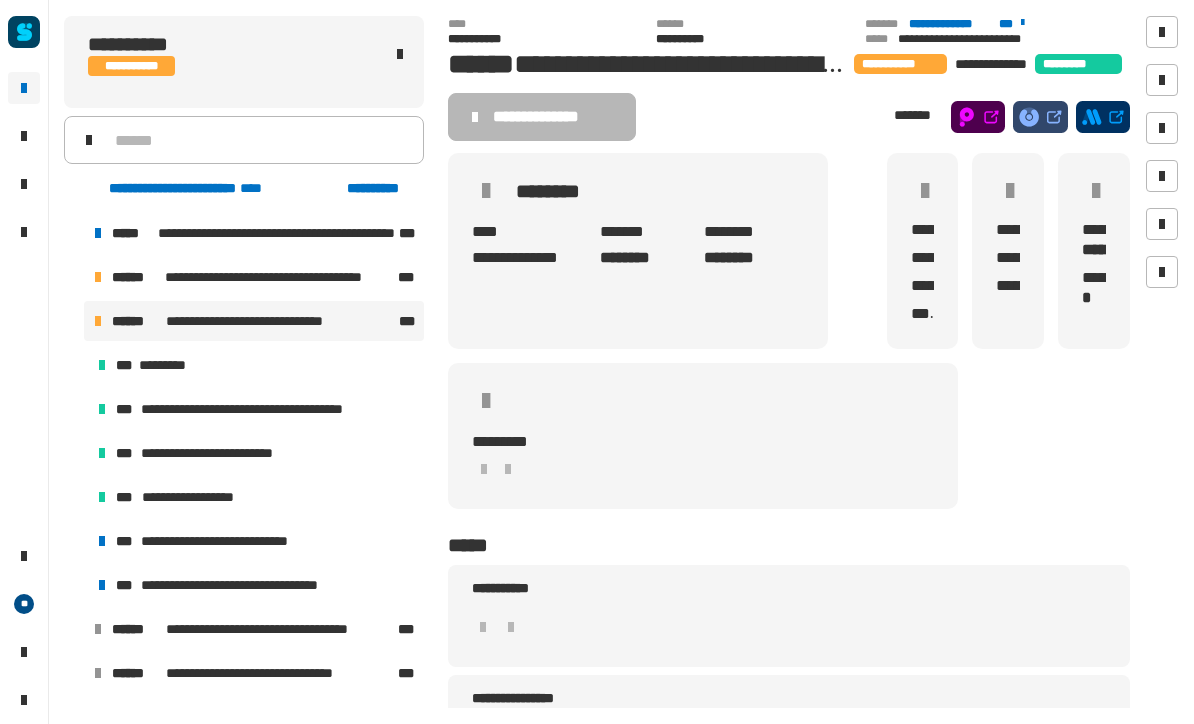 click at bounding box center (74, 321) 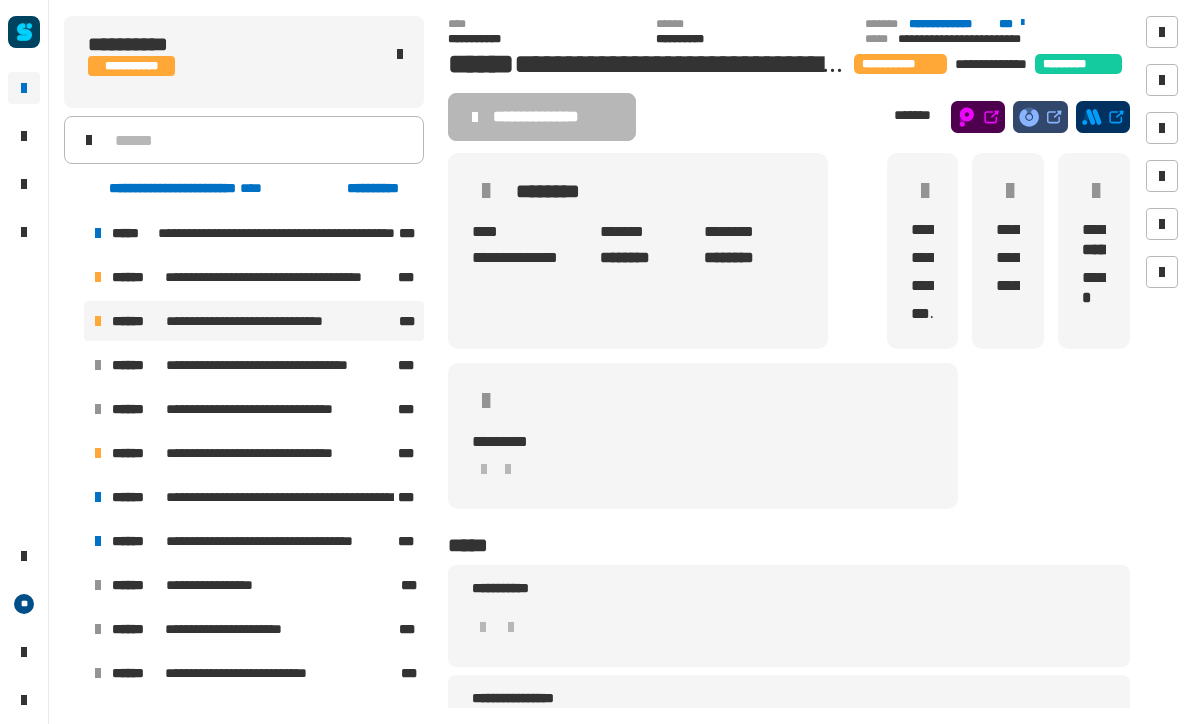 click at bounding box center (98, 321) 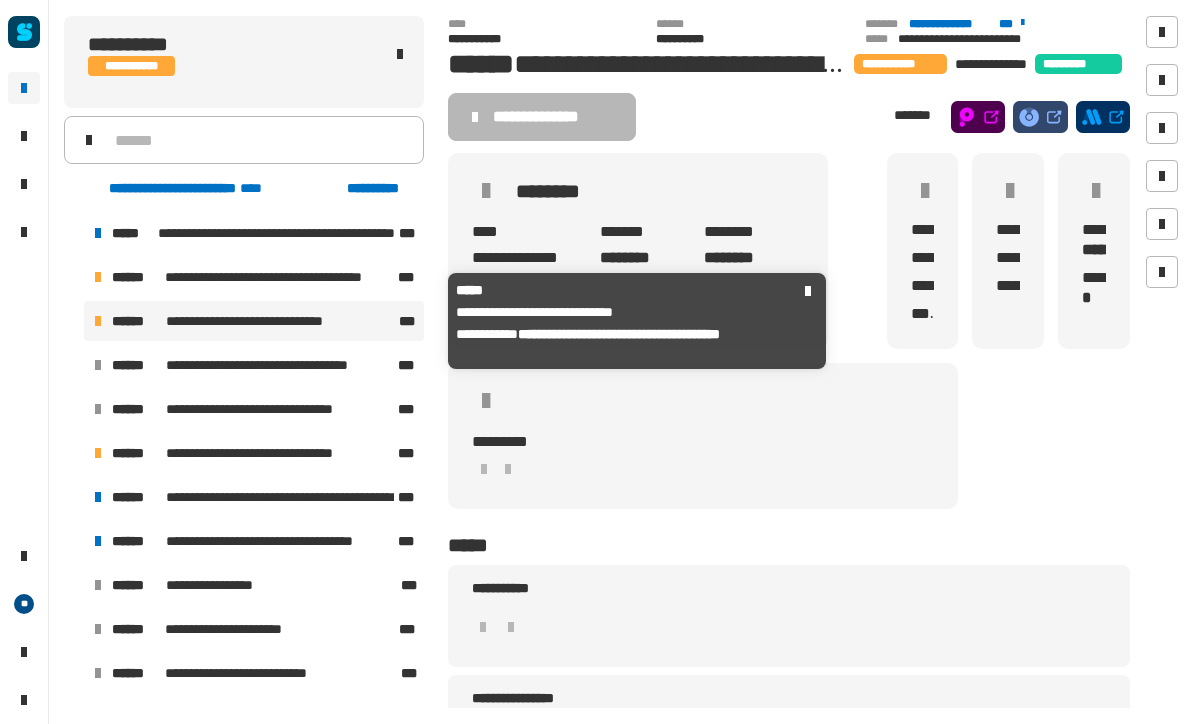 click on "**********" at bounding box center [254, 321] 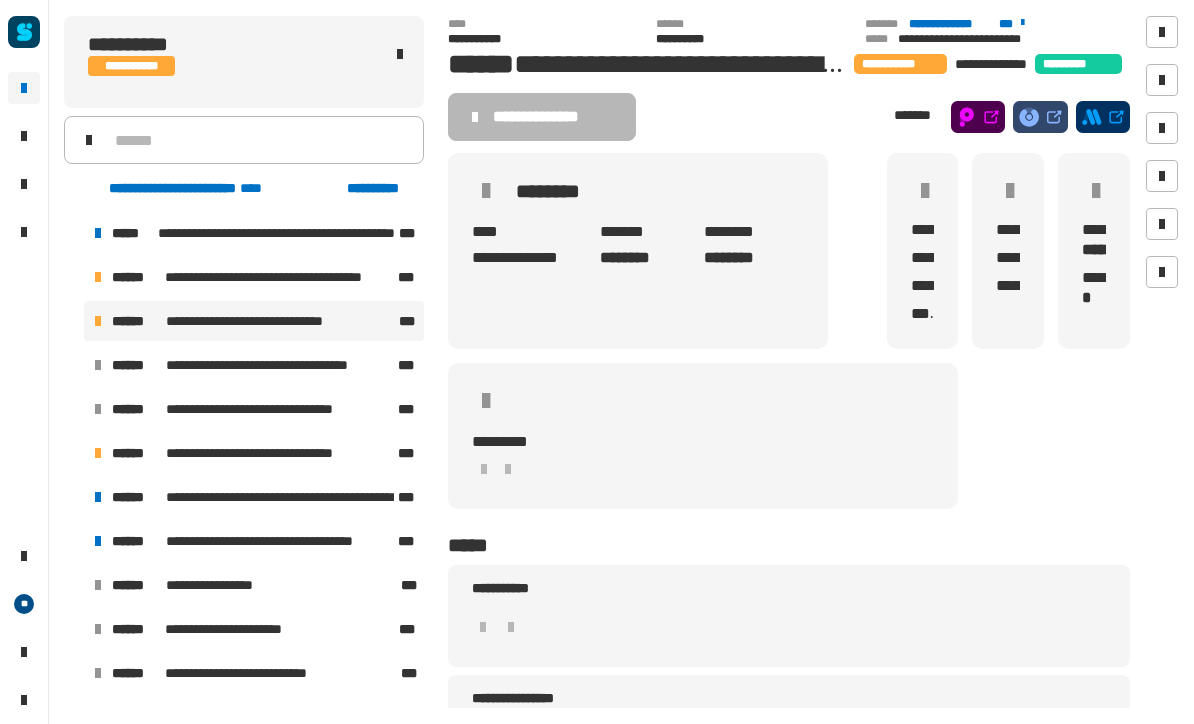 click at bounding box center (74, 321) 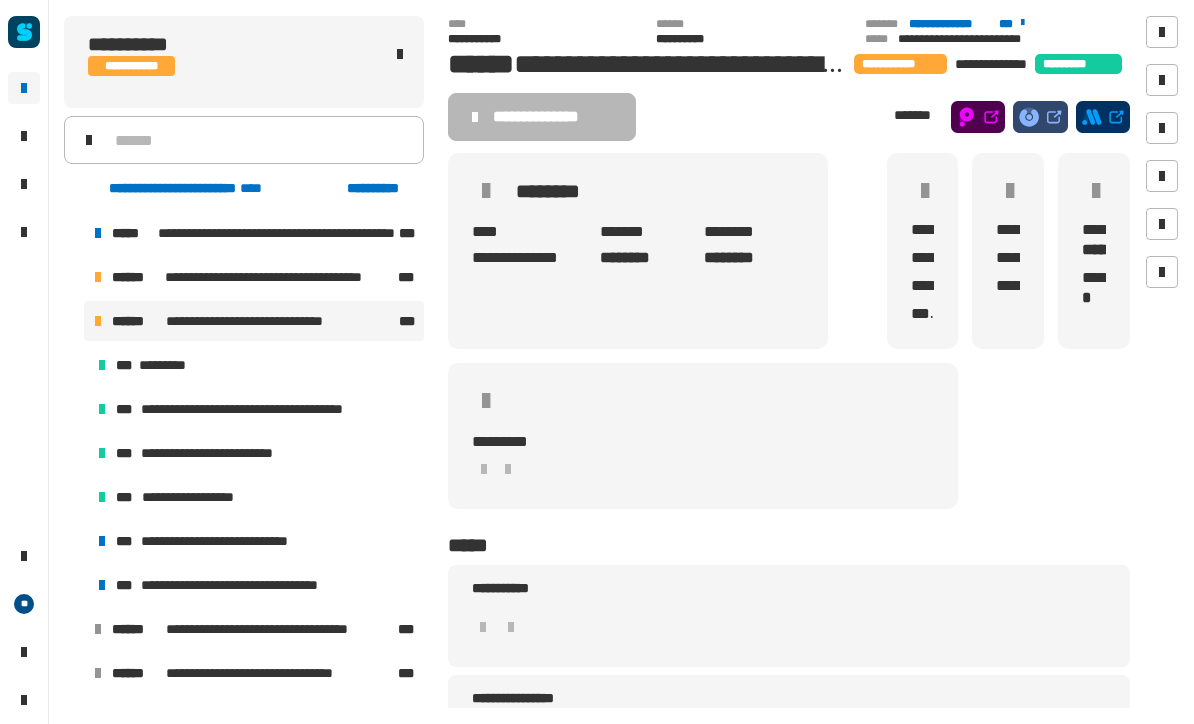 click on "**********" at bounding box center [231, 541] 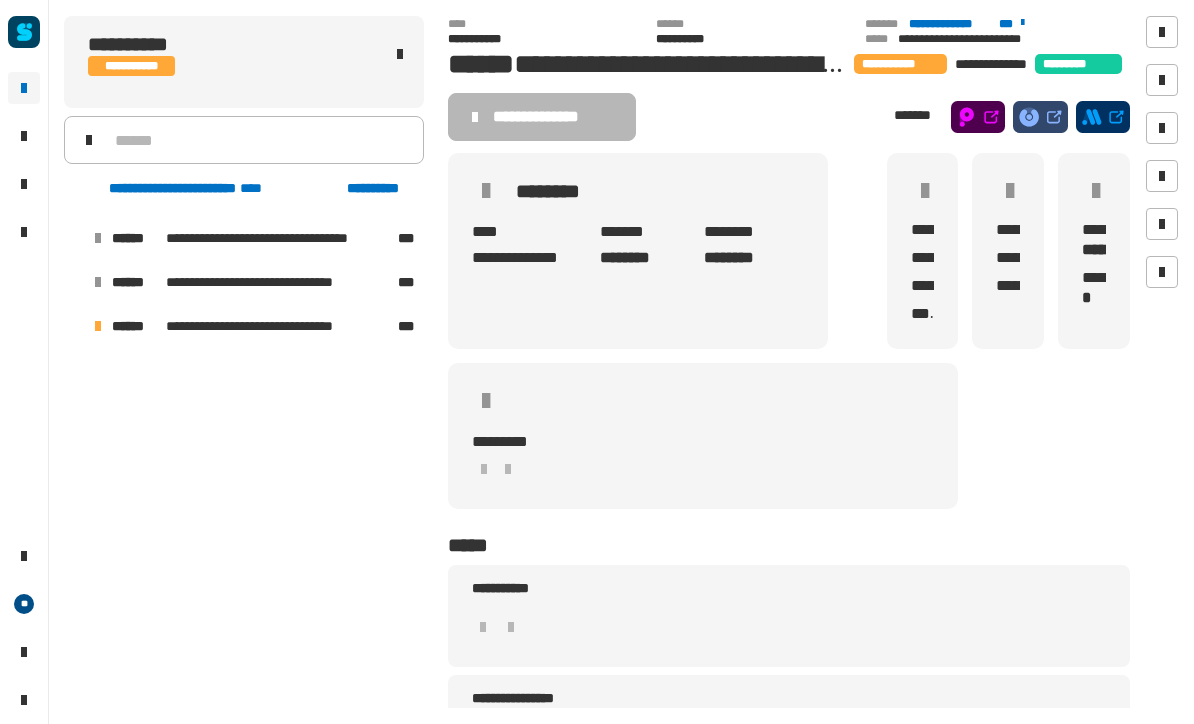 scroll, scrollTop: 0, scrollLeft: 12, axis: horizontal 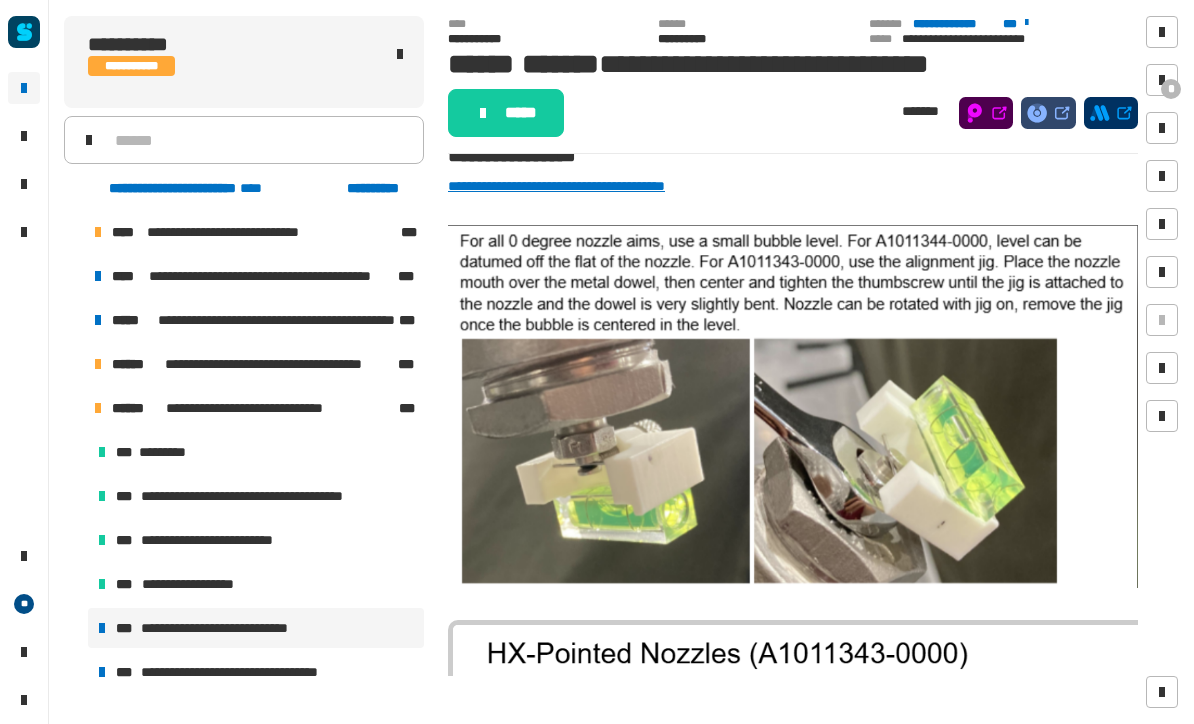 click 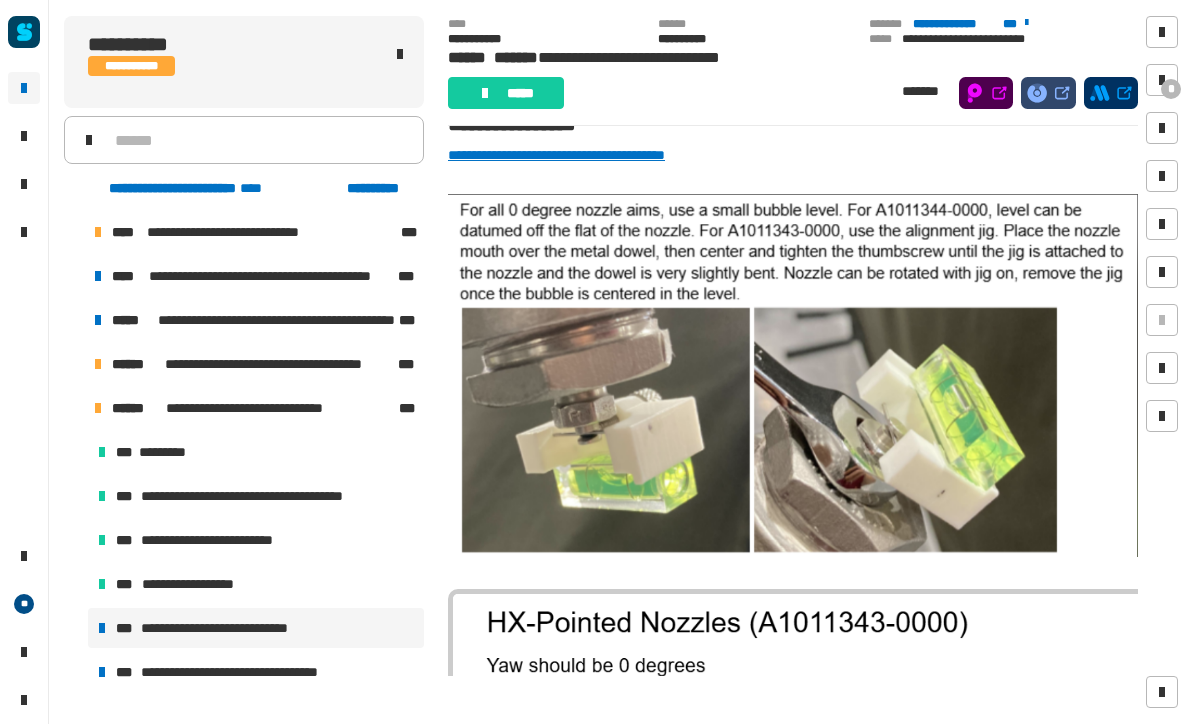 click on "**********" at bounding box center (254, 408) 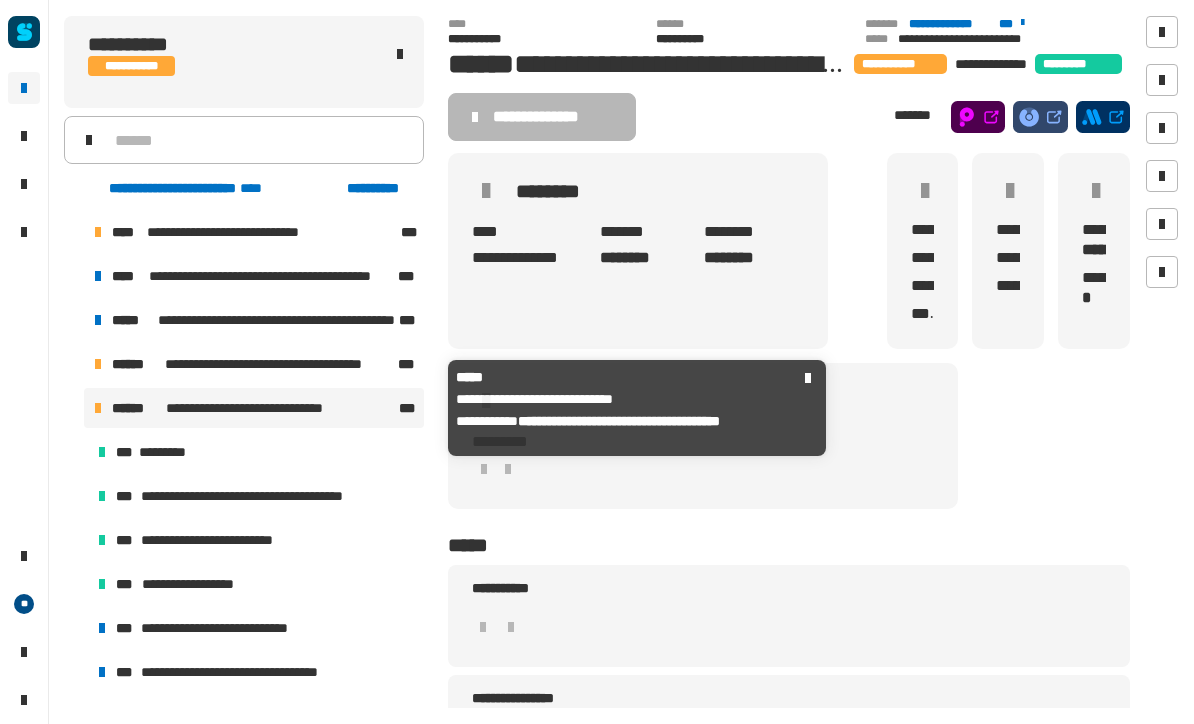 click at bounding box center [74, 408] 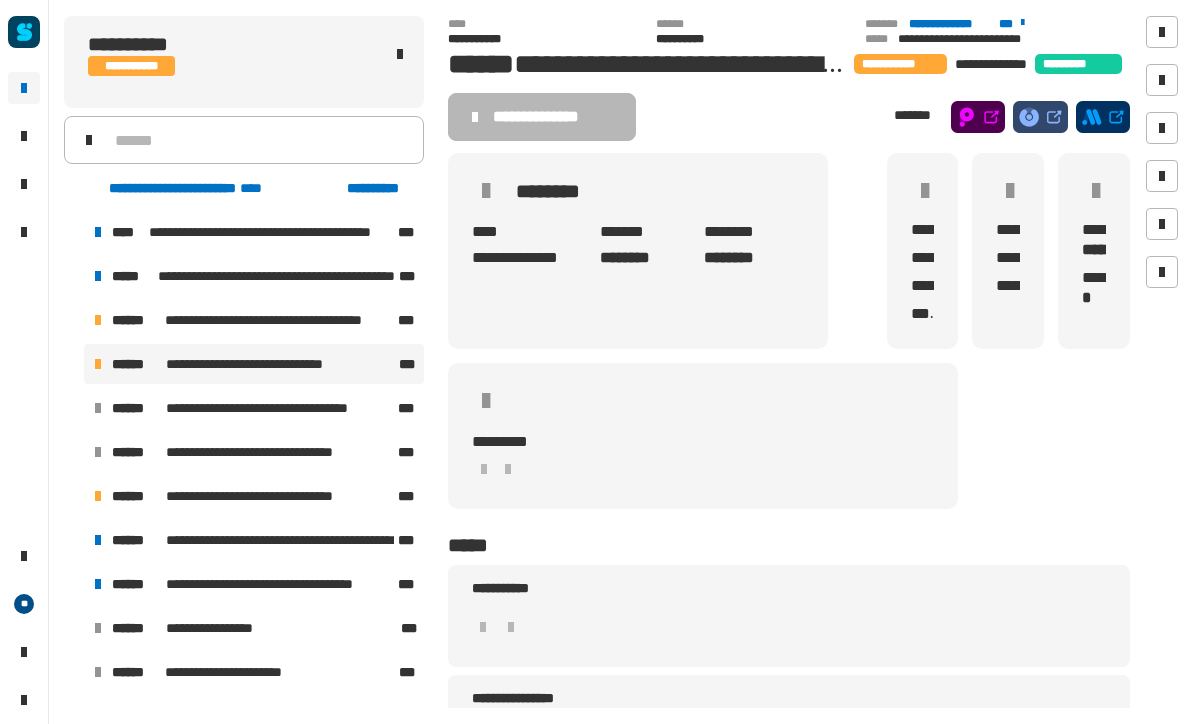scroll, scrollTop: 42, scrollLeft: 0, axis: vertical 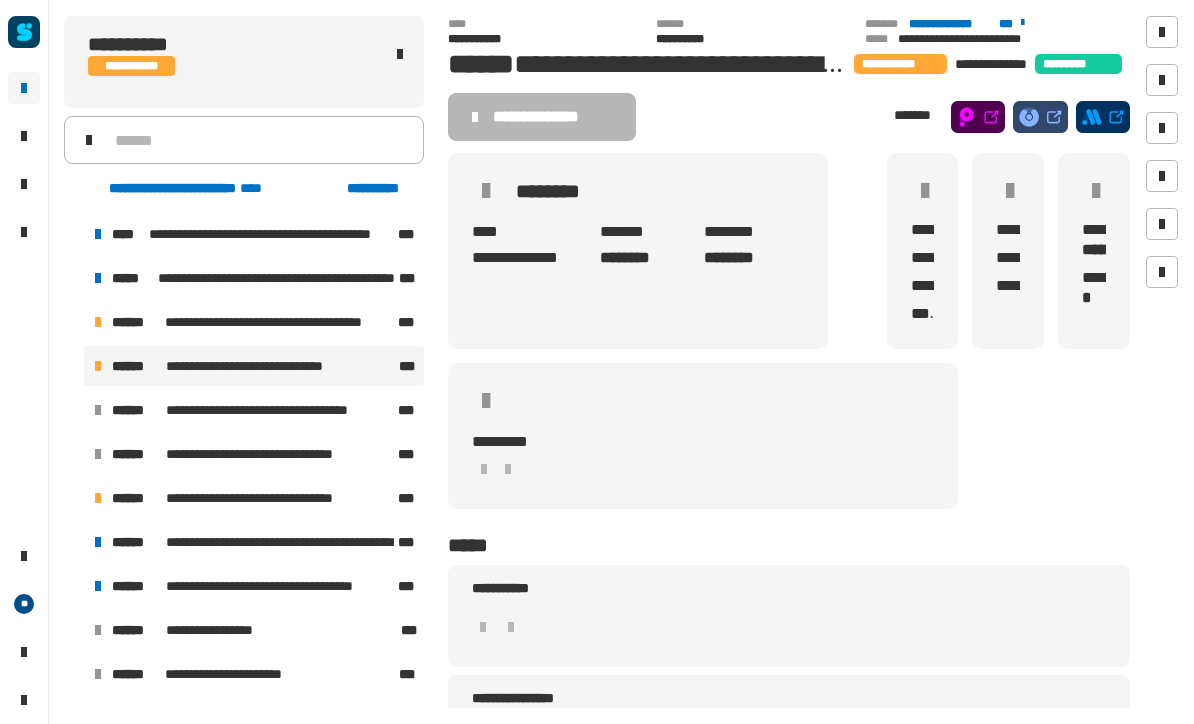 click at bounding box center (74, 366) 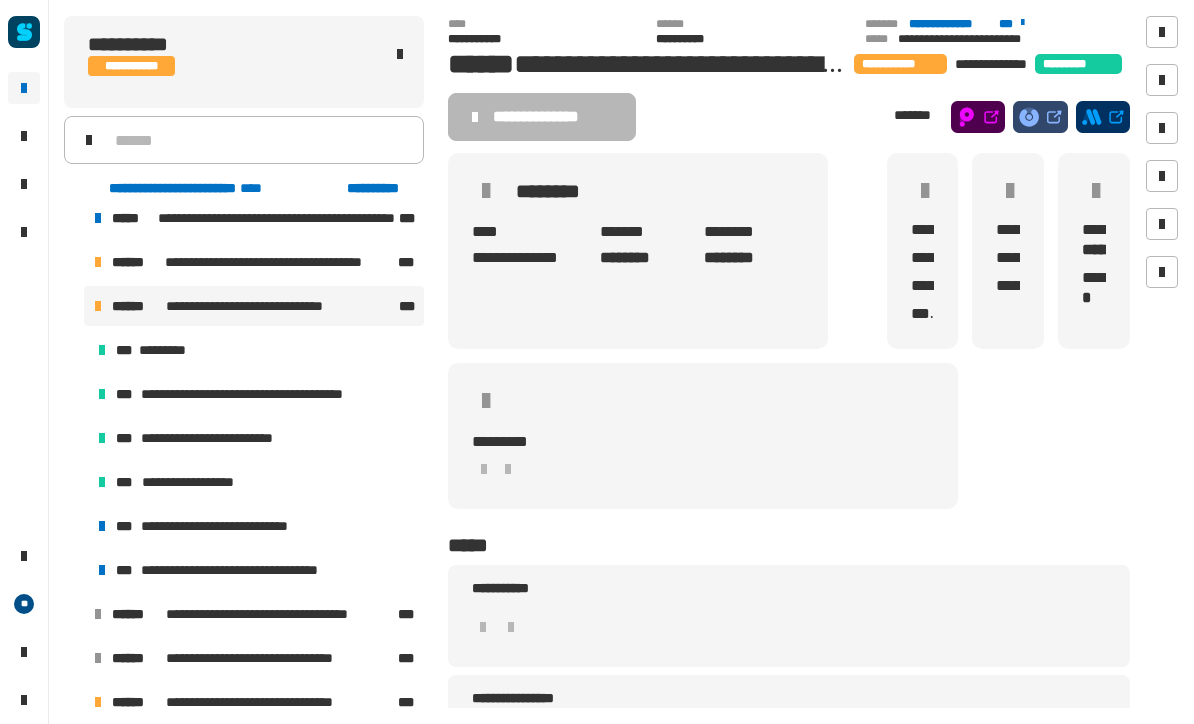 scroll, scrollTop: 105, scrollLeft: 0, axis: vertical 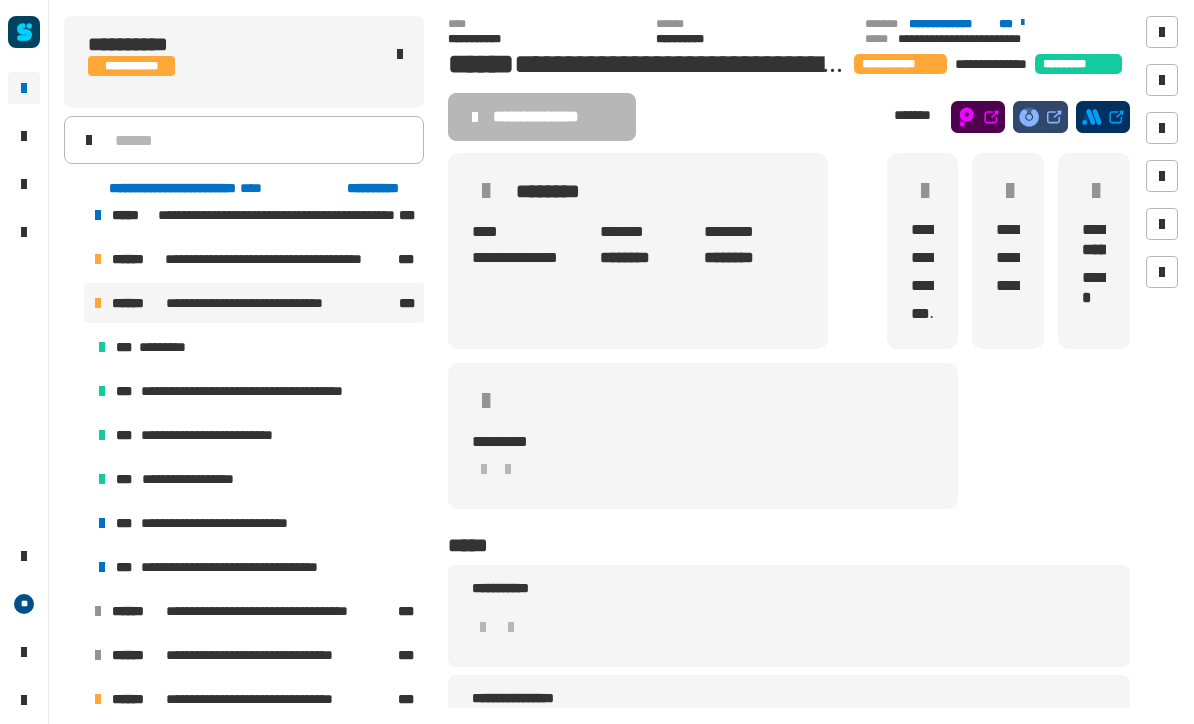 click on "**********" at bounding box center (254, 259) 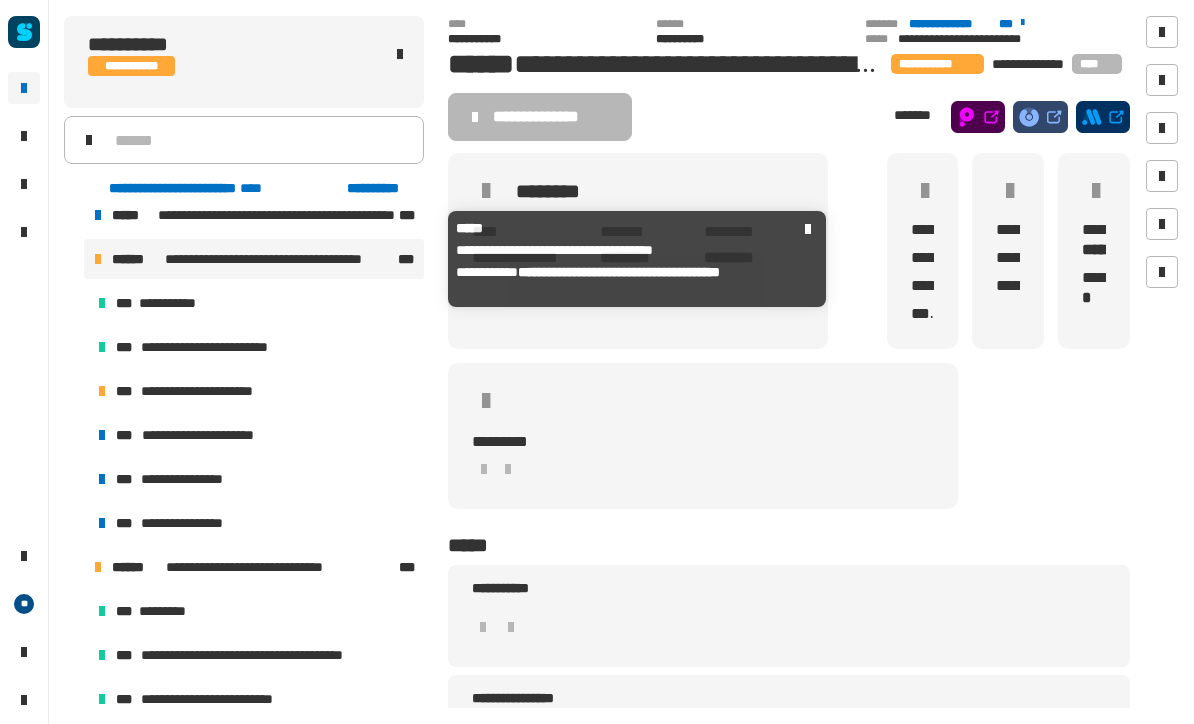 click on "**********" at bounding box center (214, 391) 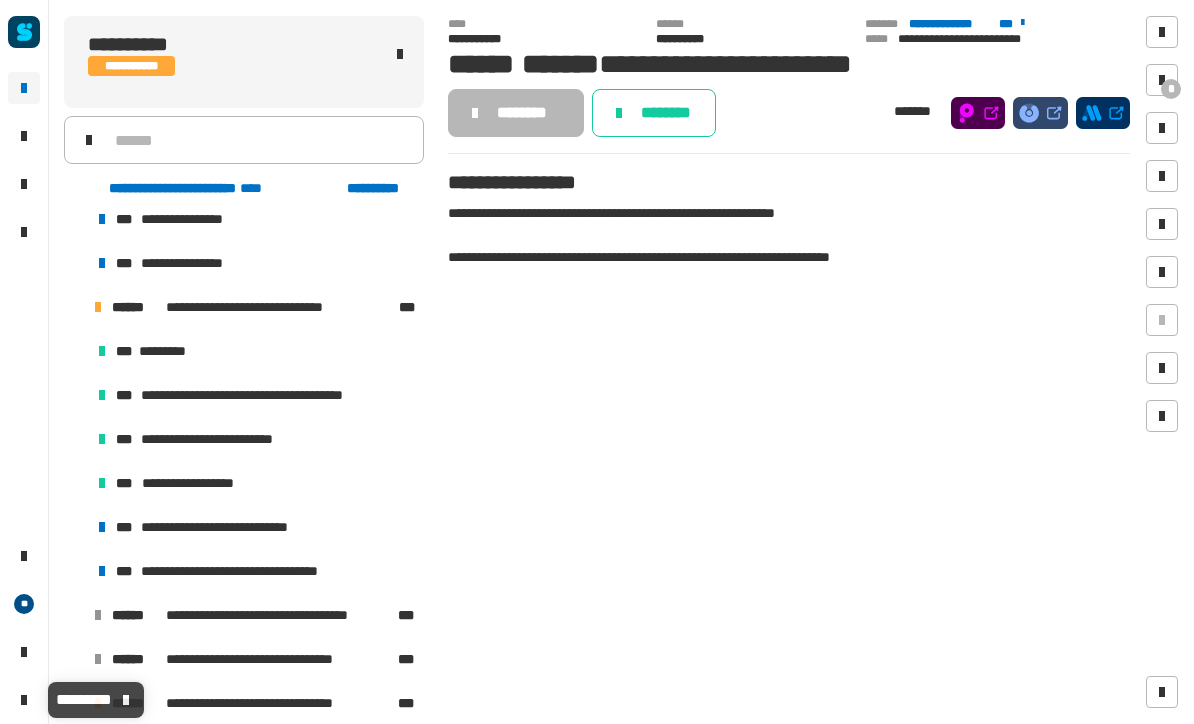 scroll, scrollTop: 366, scrollLeft: 0, axis: vertical 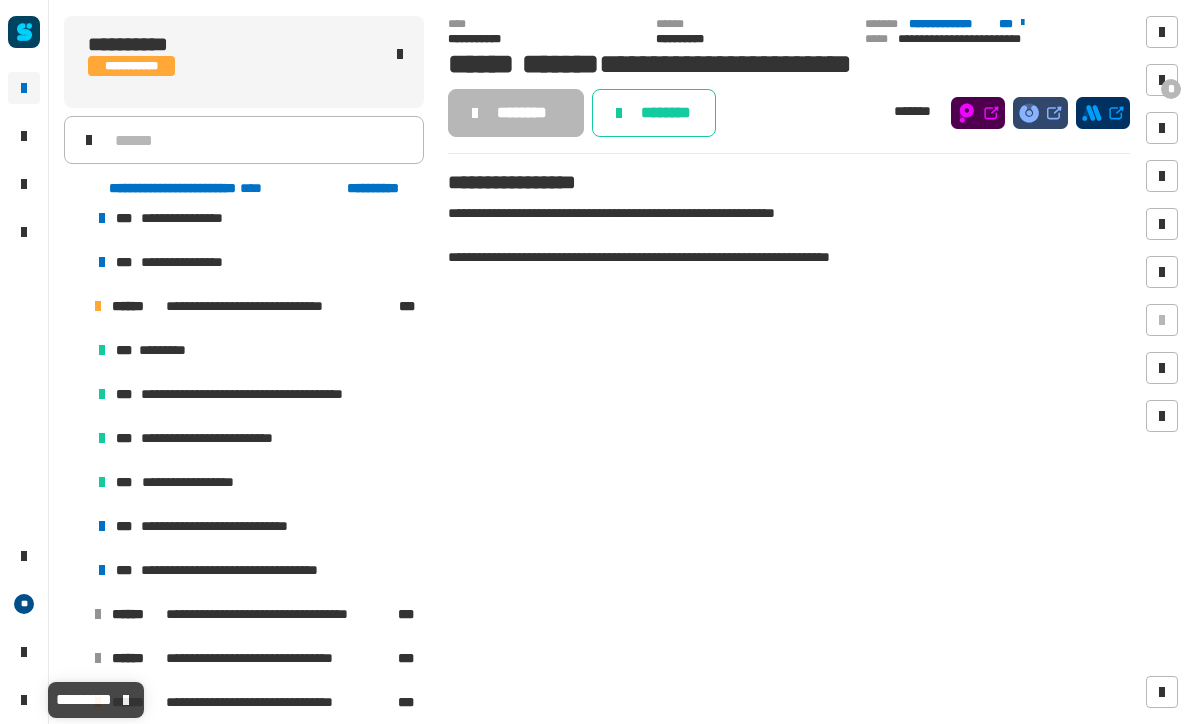 click on "**********" at bounding box center [256, 526] 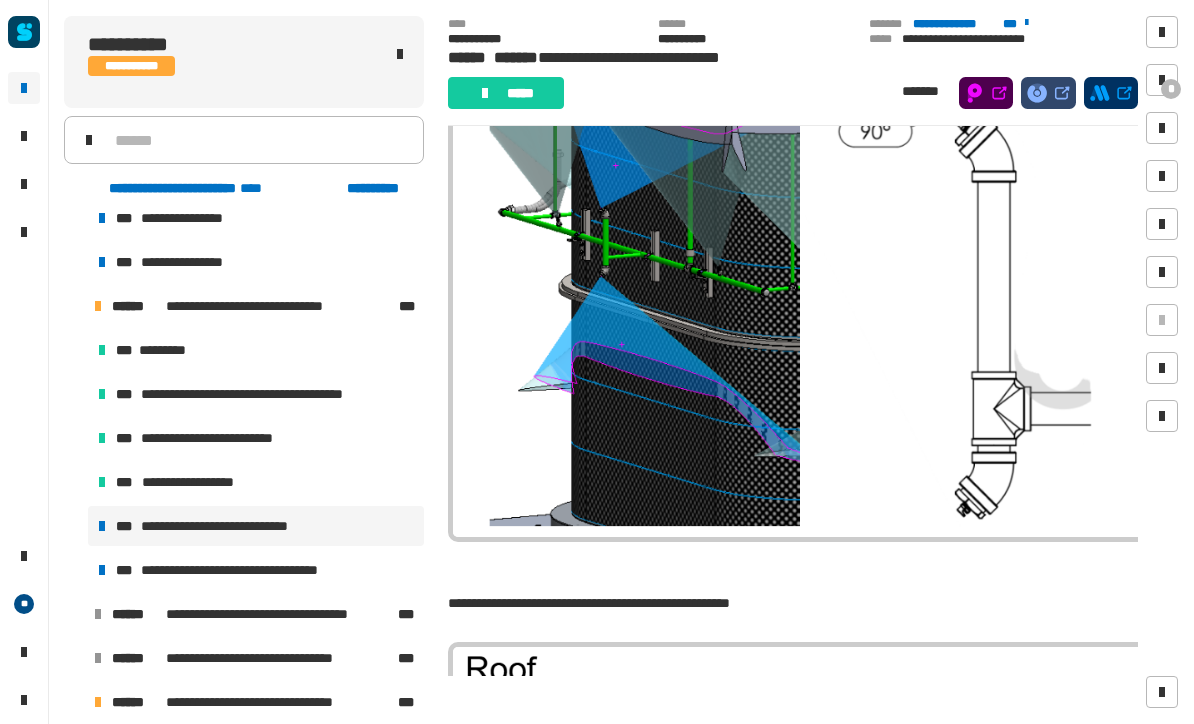 scroll, scrollTop: 732, scrollLeft: 0, axis: vertical 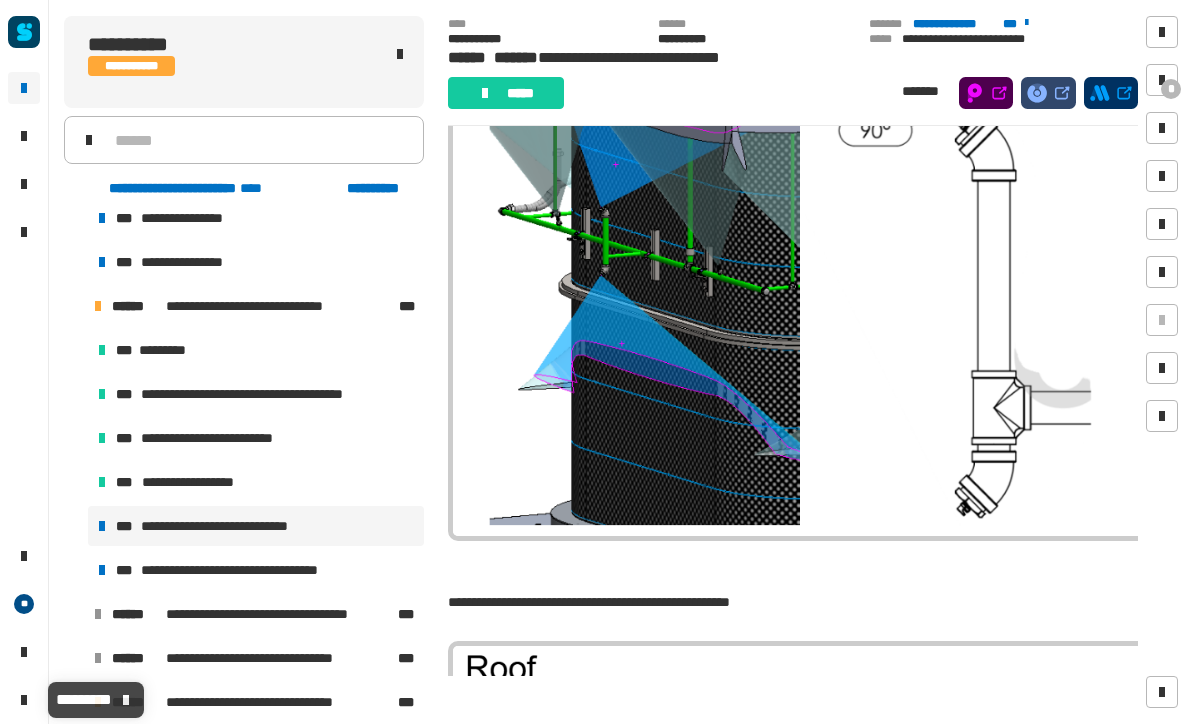 click 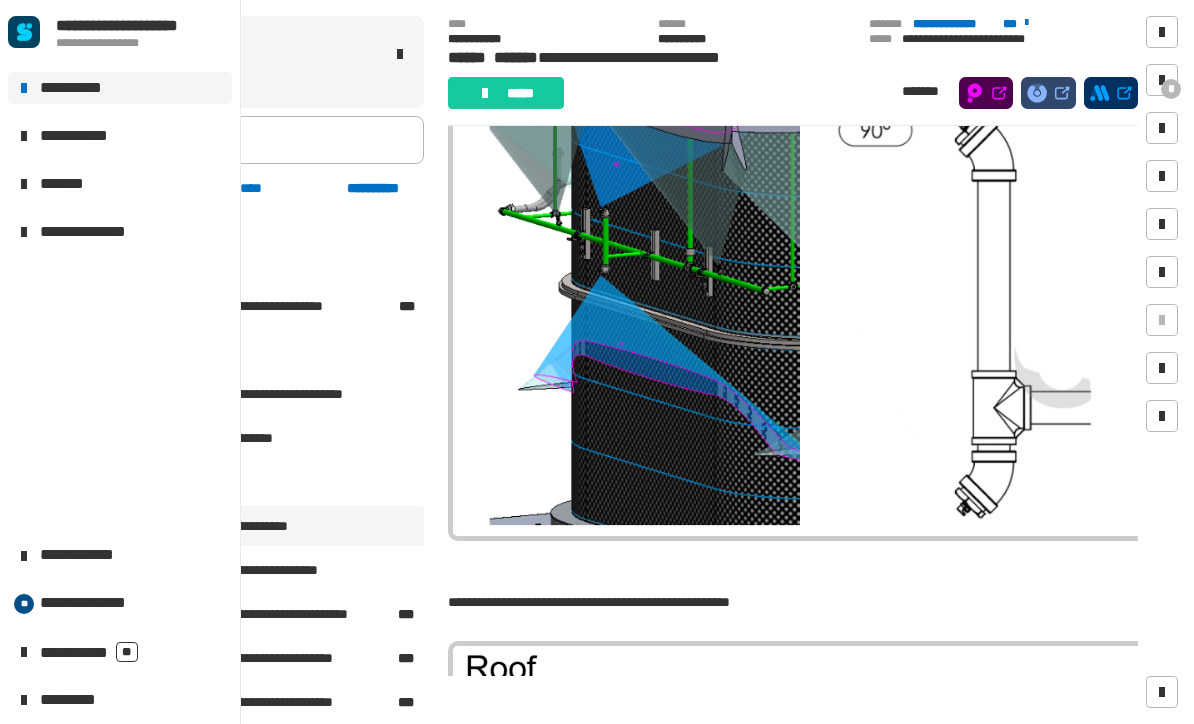 click on "**********" 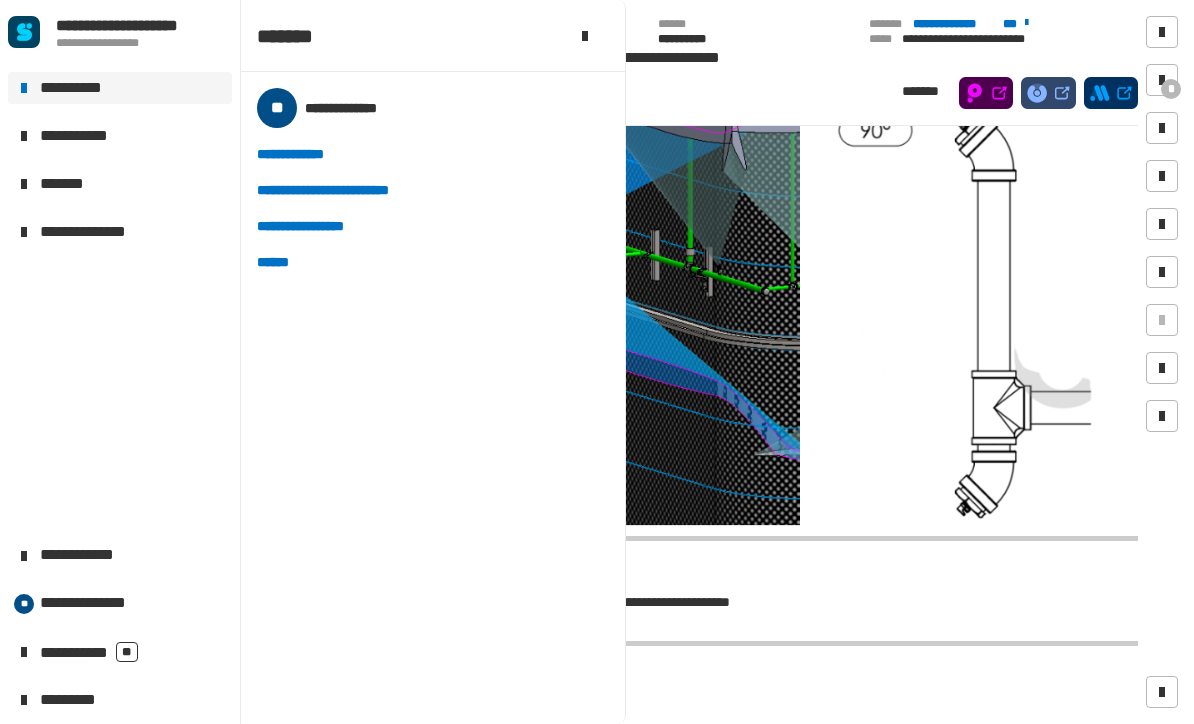 click on "**********" at bounding box center (433, 398) 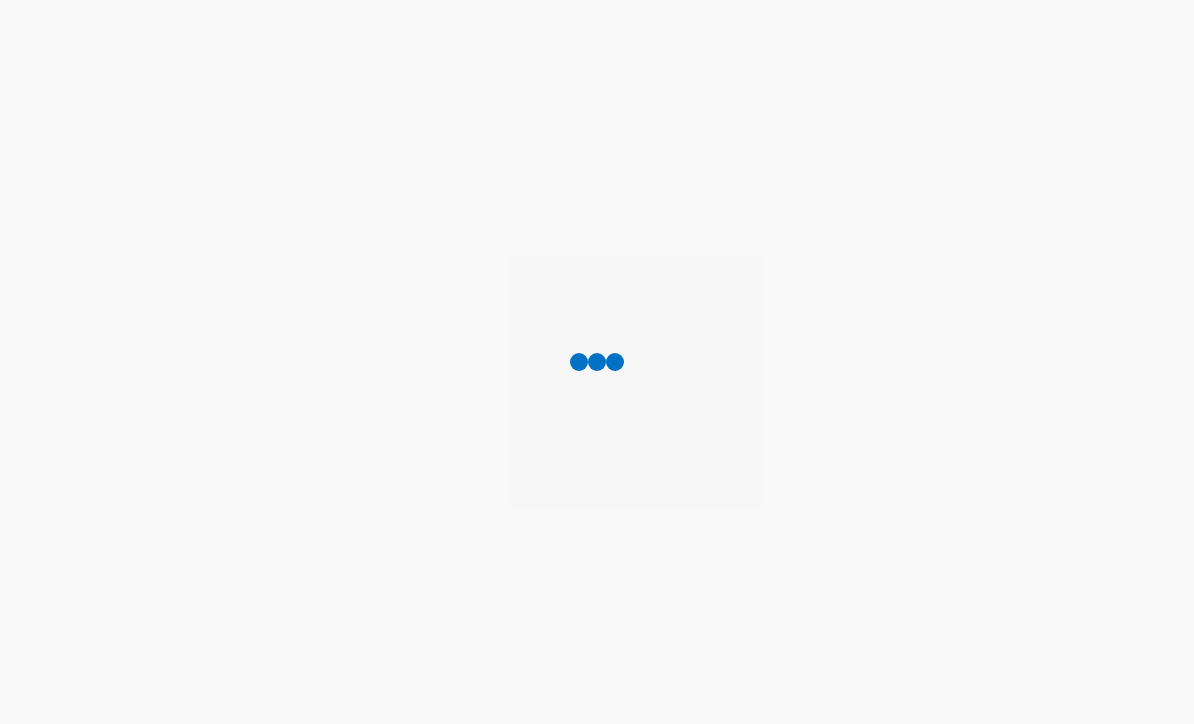 scroll, scrollTop: 0, scrollLeft: 0, axis: both 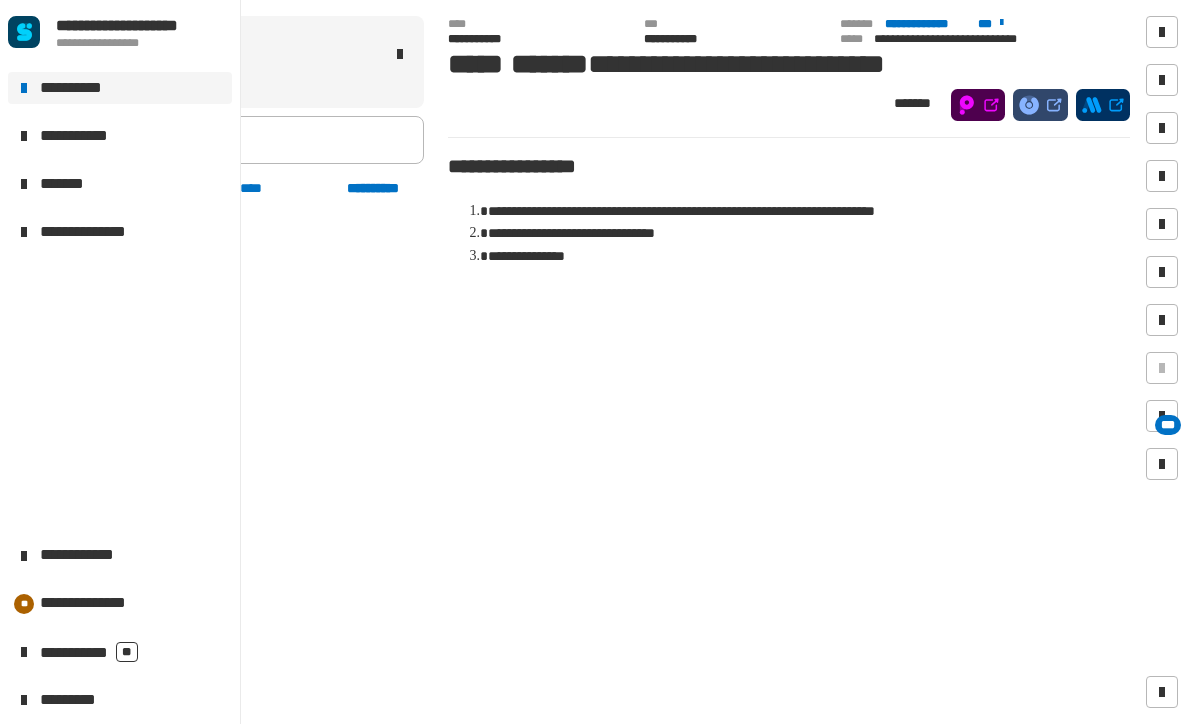 click on "**********" 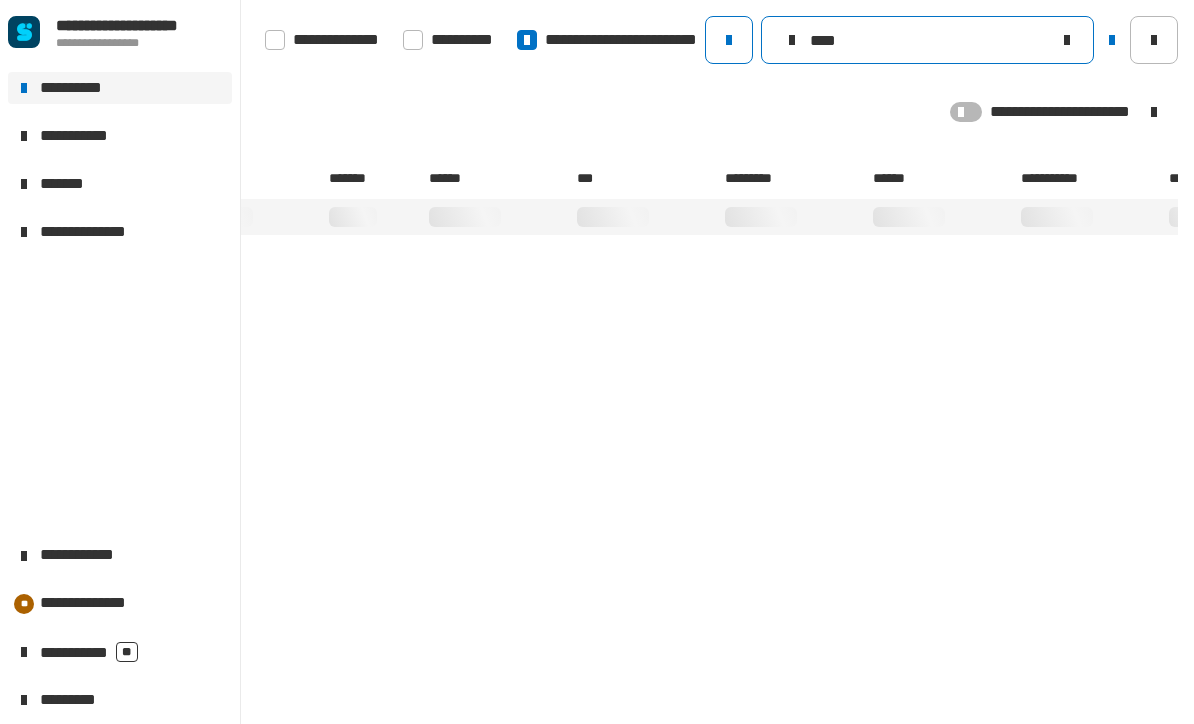 type on "****" 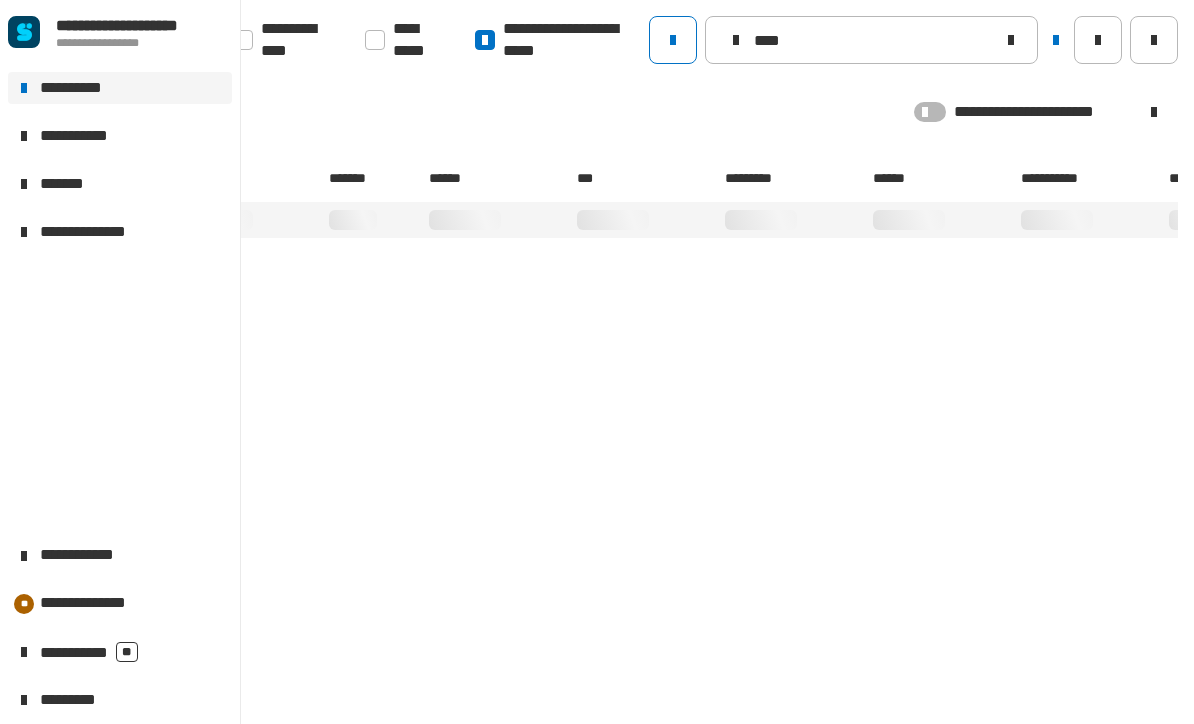 click on "**********" 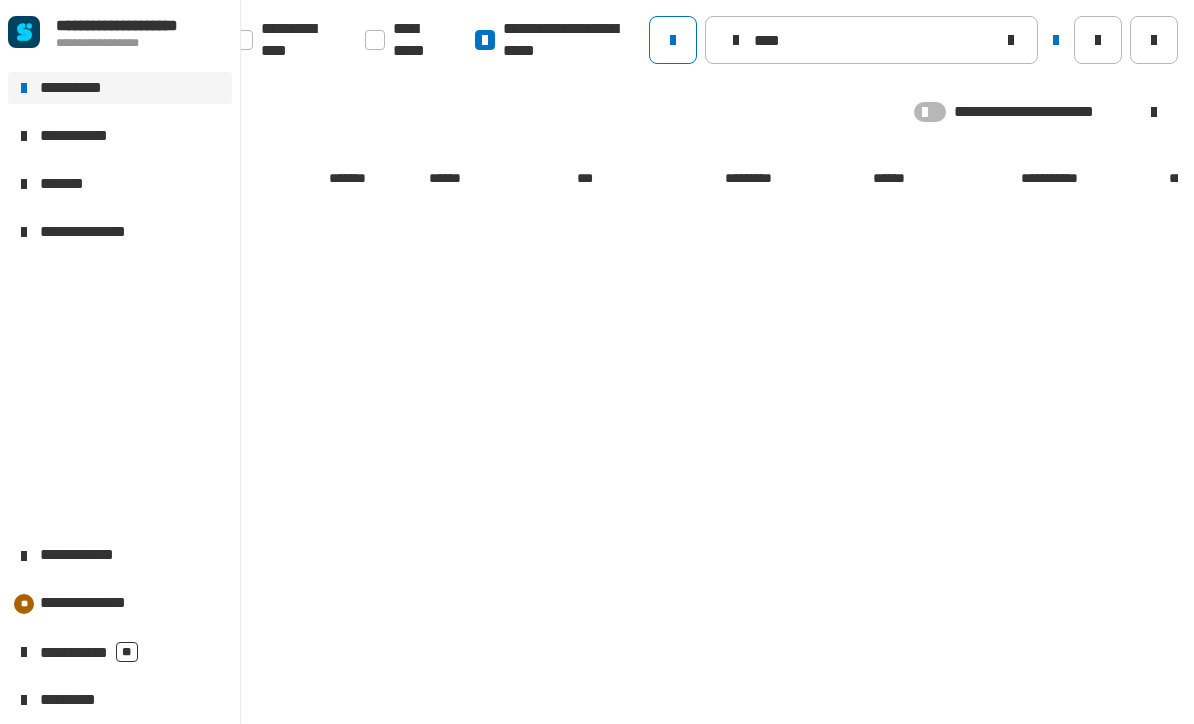 click on "**********" 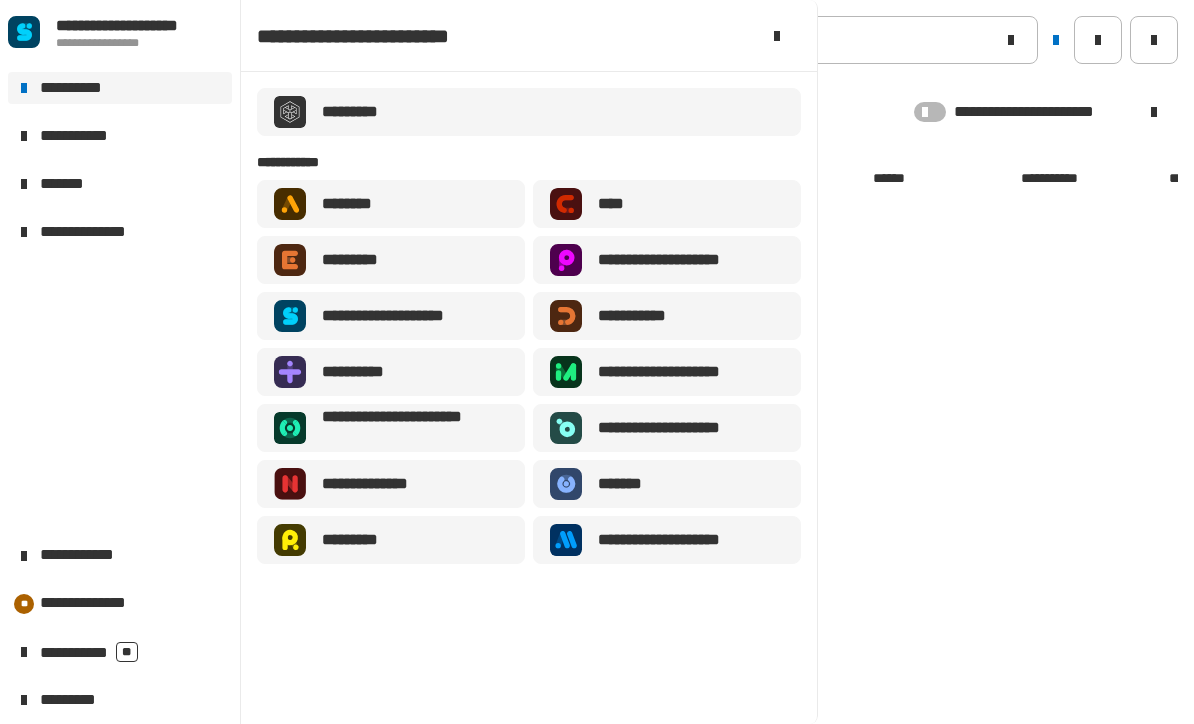 click on "**********" at bounding box center [399, 316] 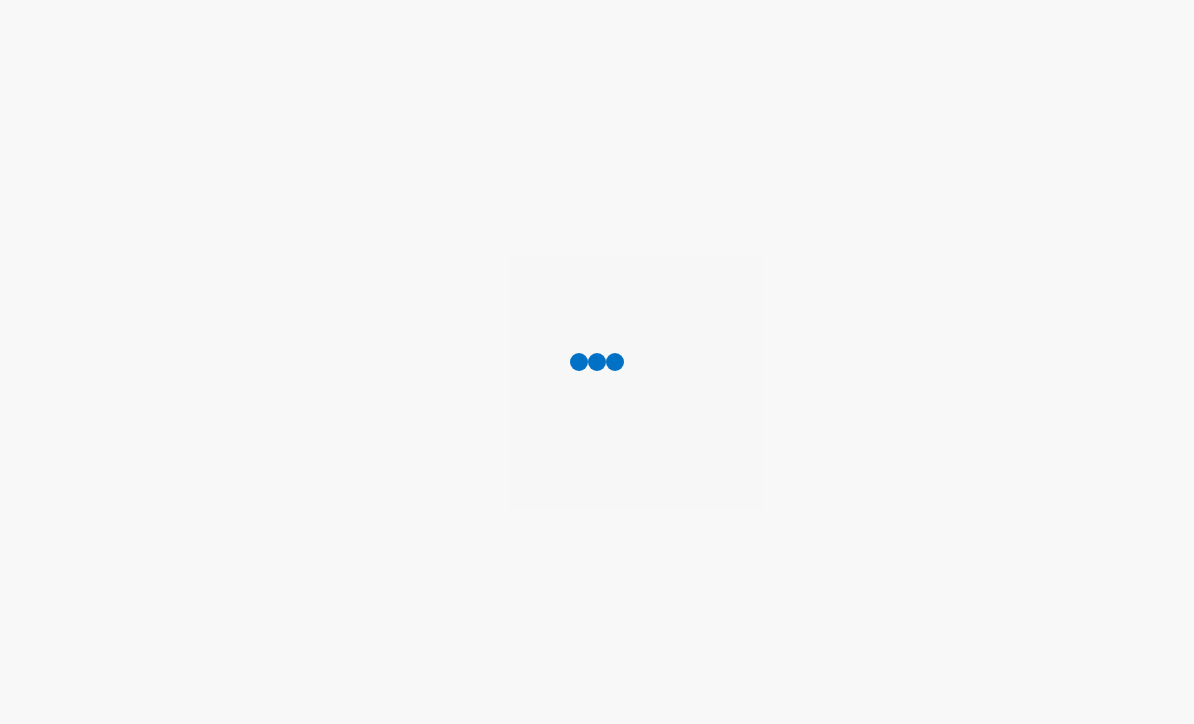 scroll, scrollTop: 0, scrollLeft: 0, axis: both 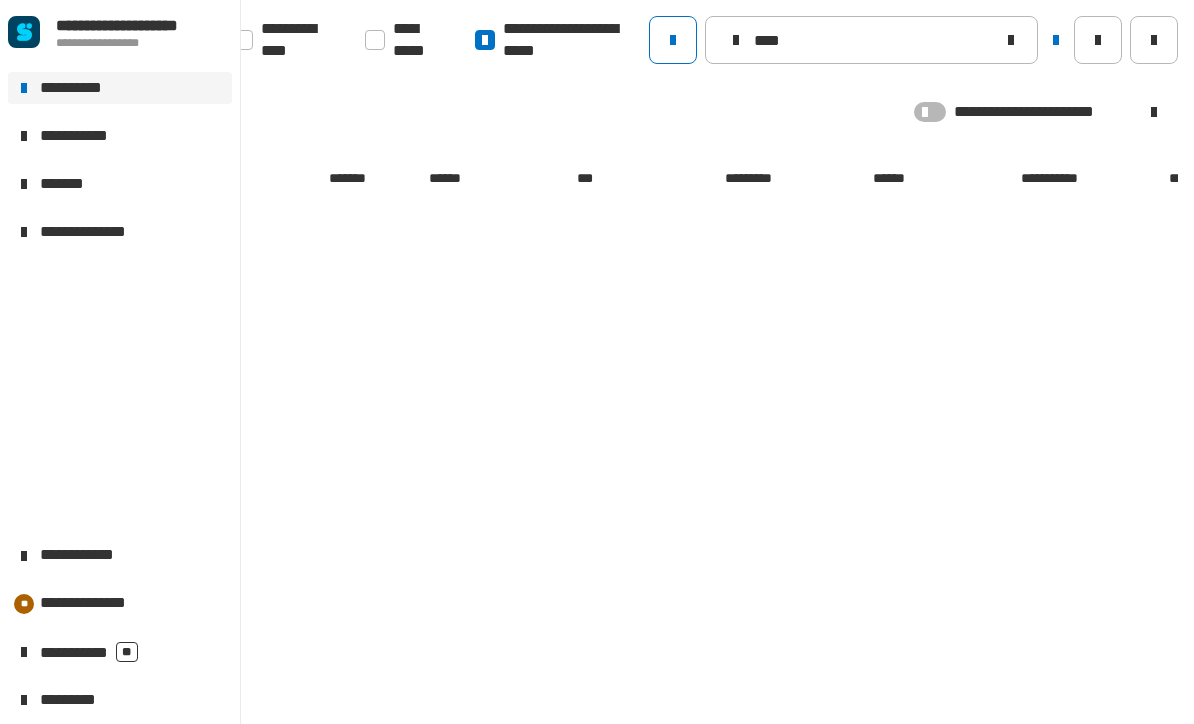 click on "**********" 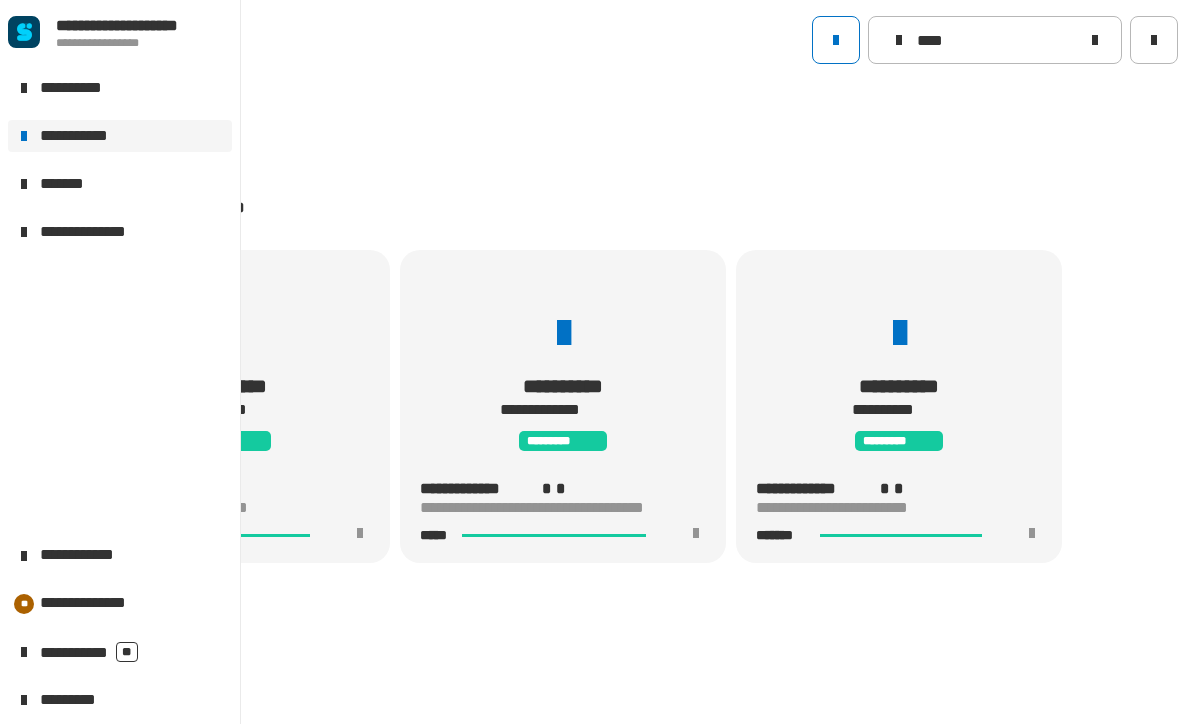 scroll, scrollTop: 0, scrollLeft: 0, axis: both 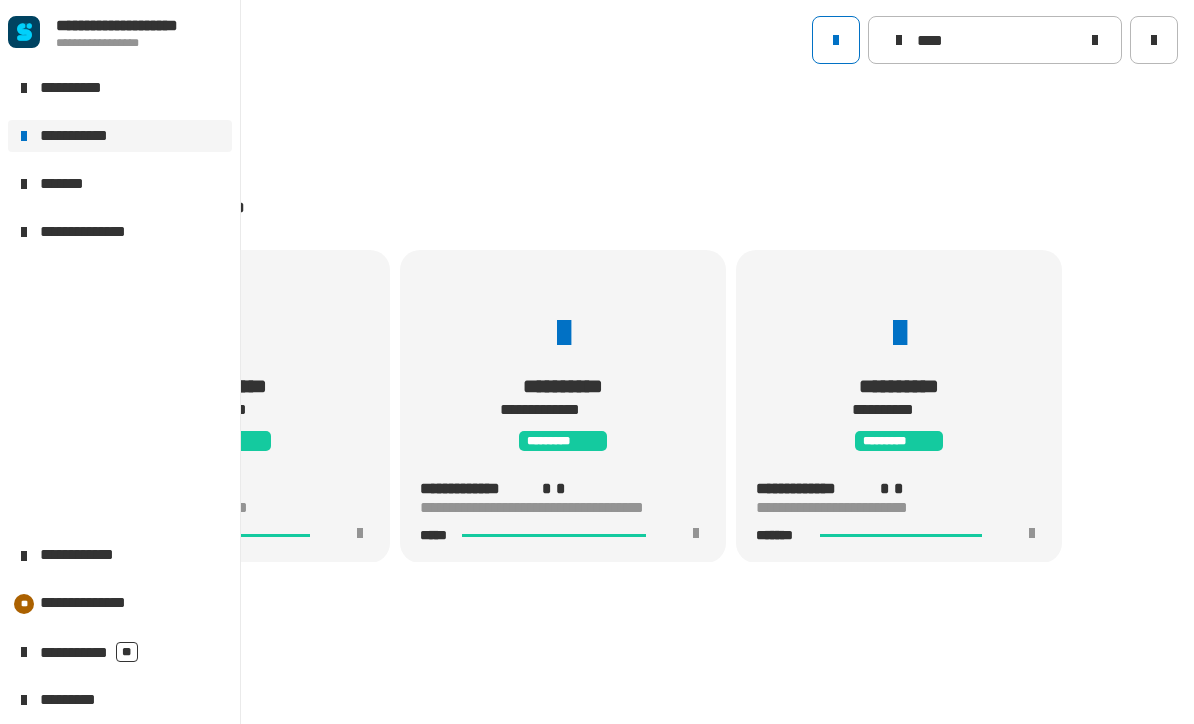 click 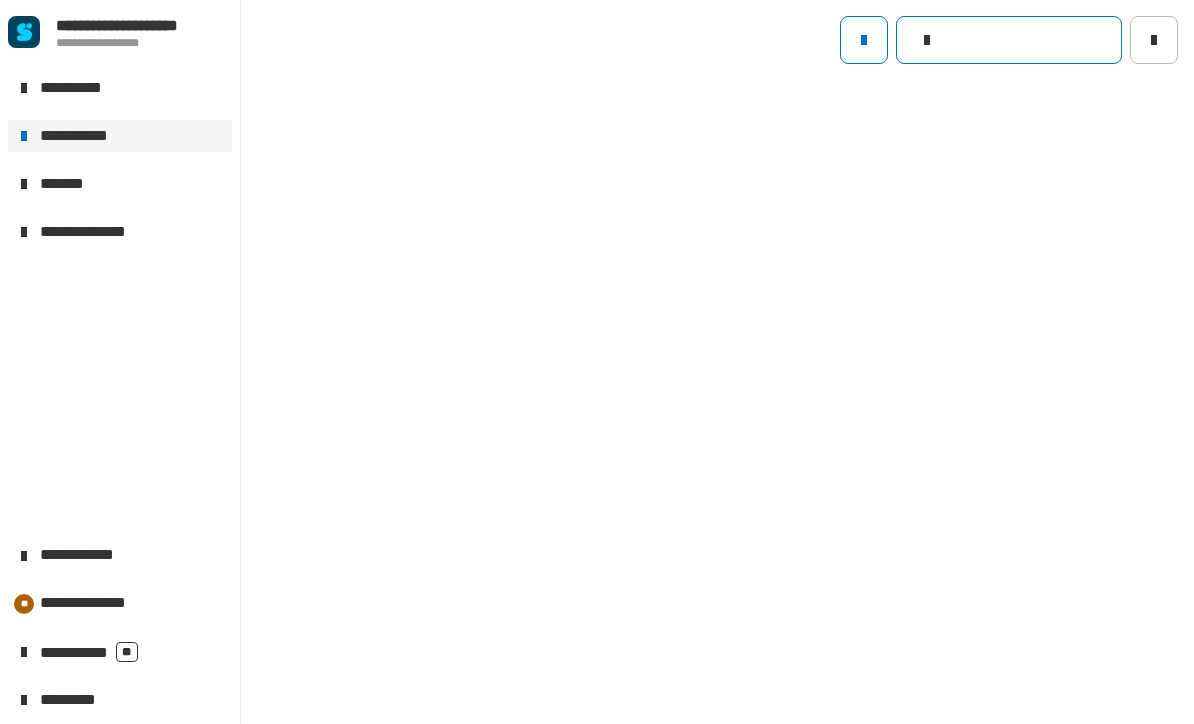 click 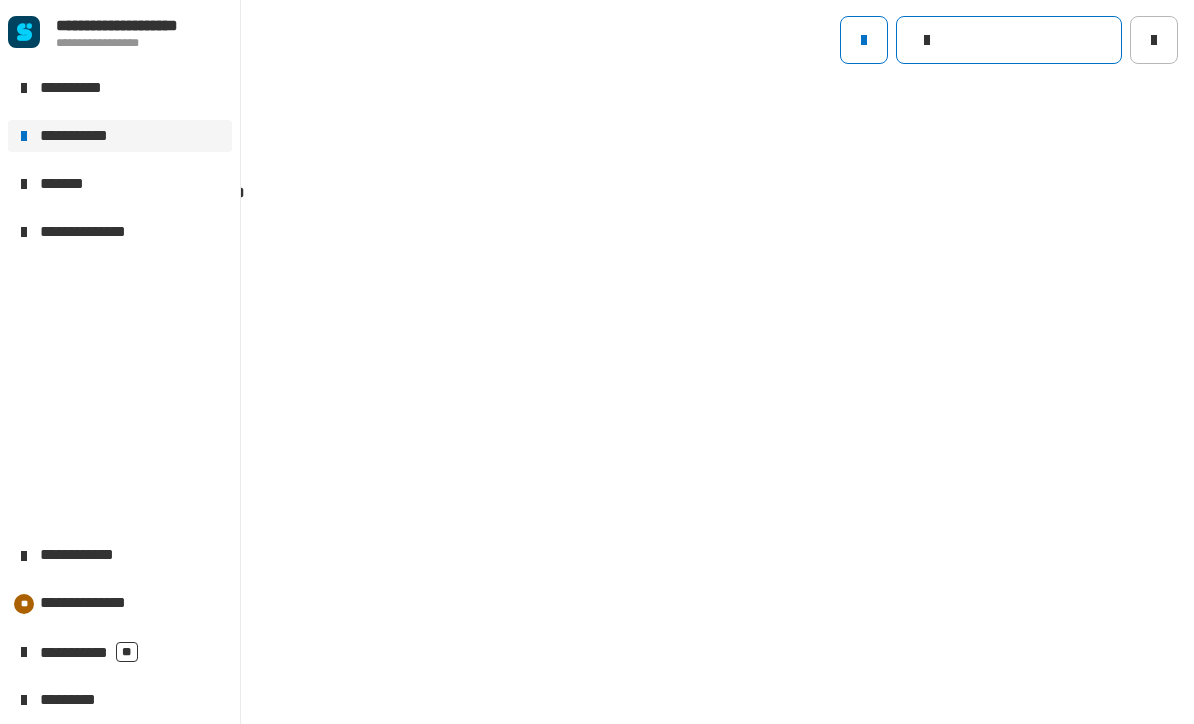 scroll, scrollTop: 0, scrollLeft: 0, axis: both 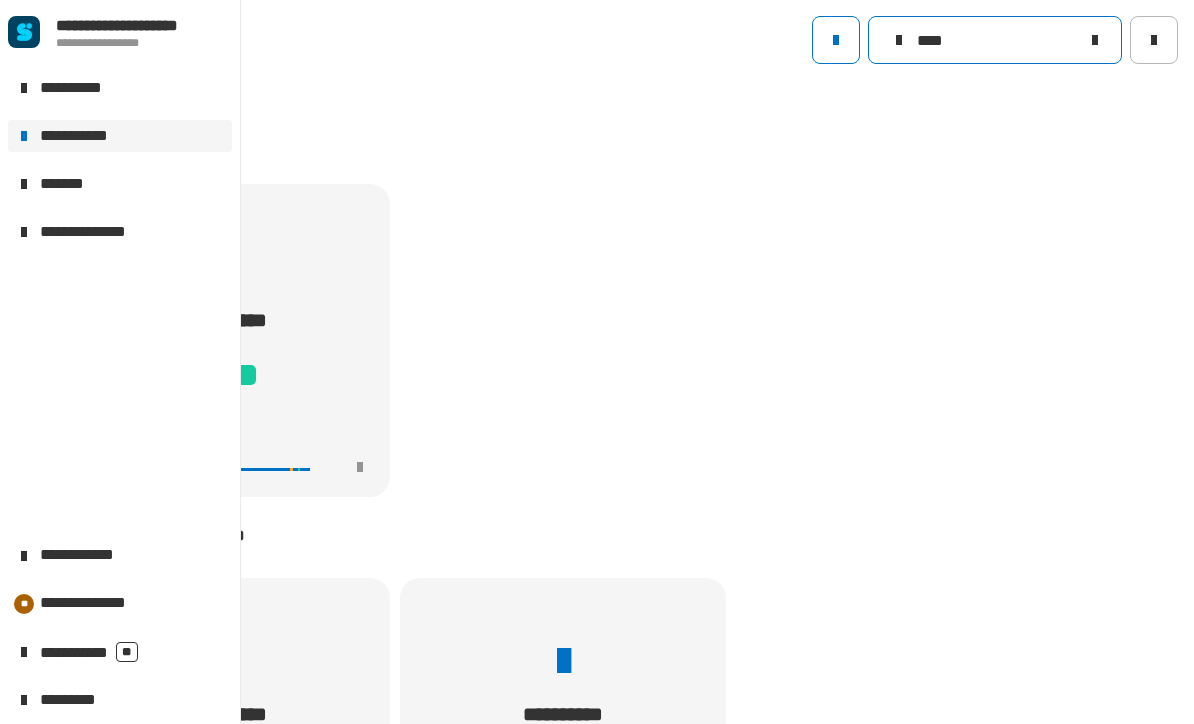 type on "****" 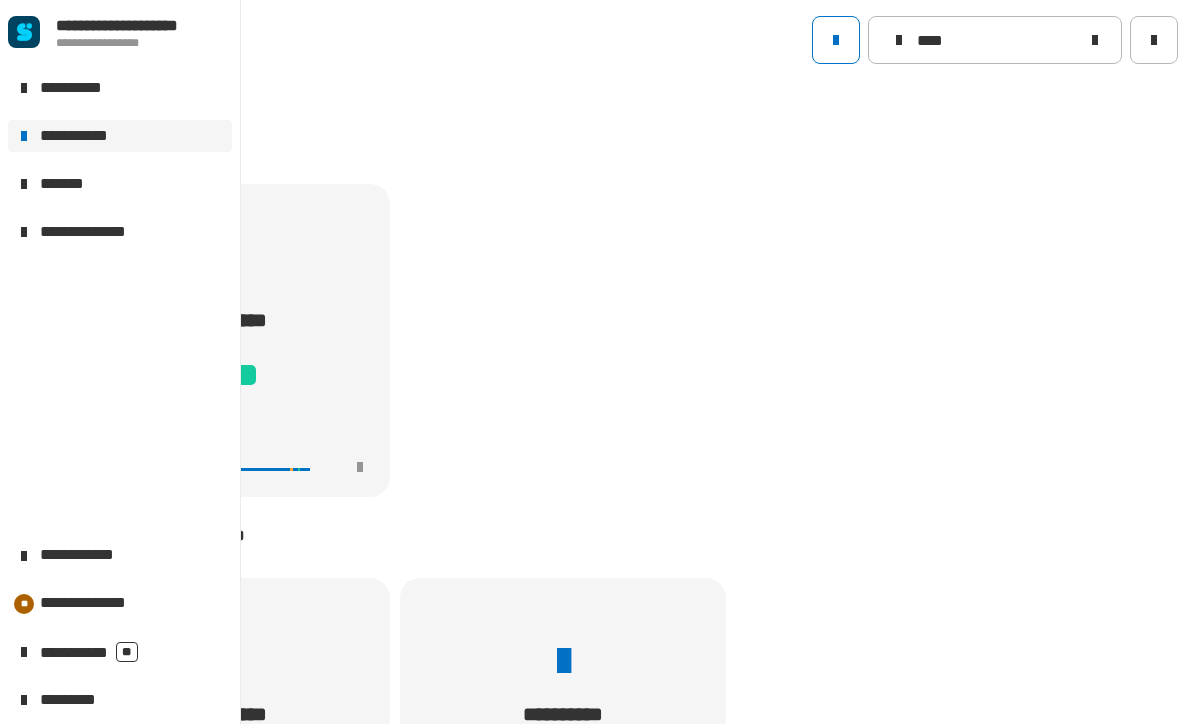 click on "**********" 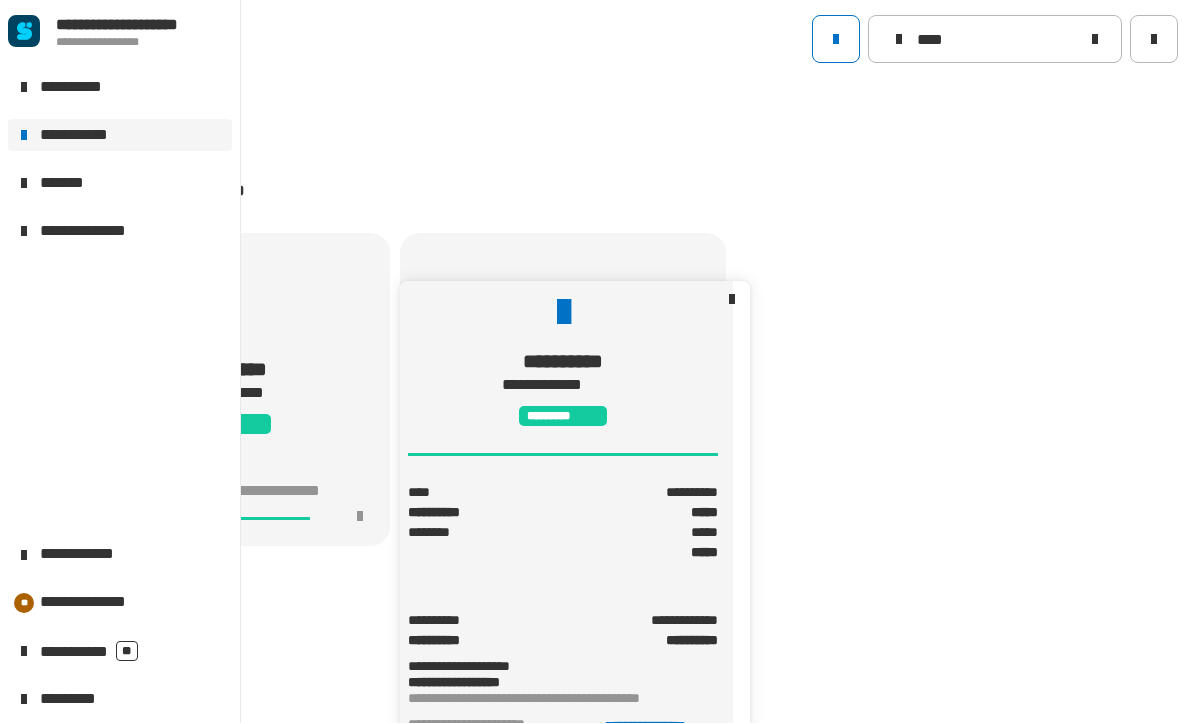 click on "**********" 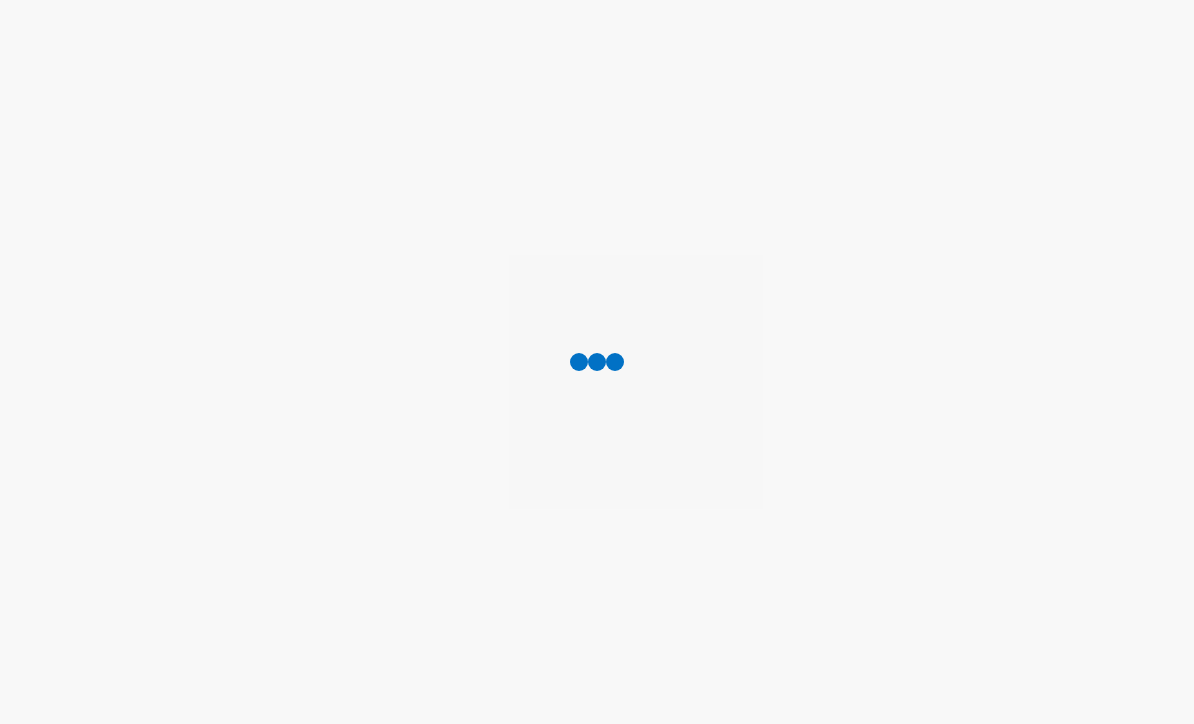 scroll, scrollTop: 0, scrollLeft: 0, axis: both 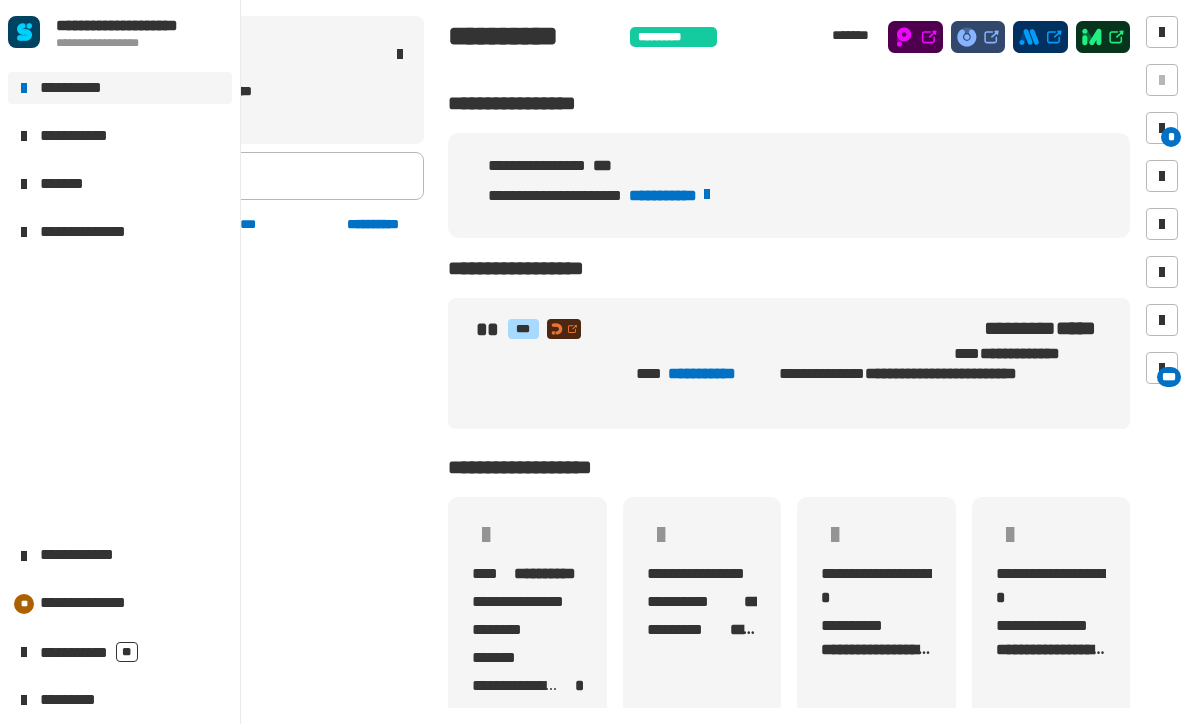 click 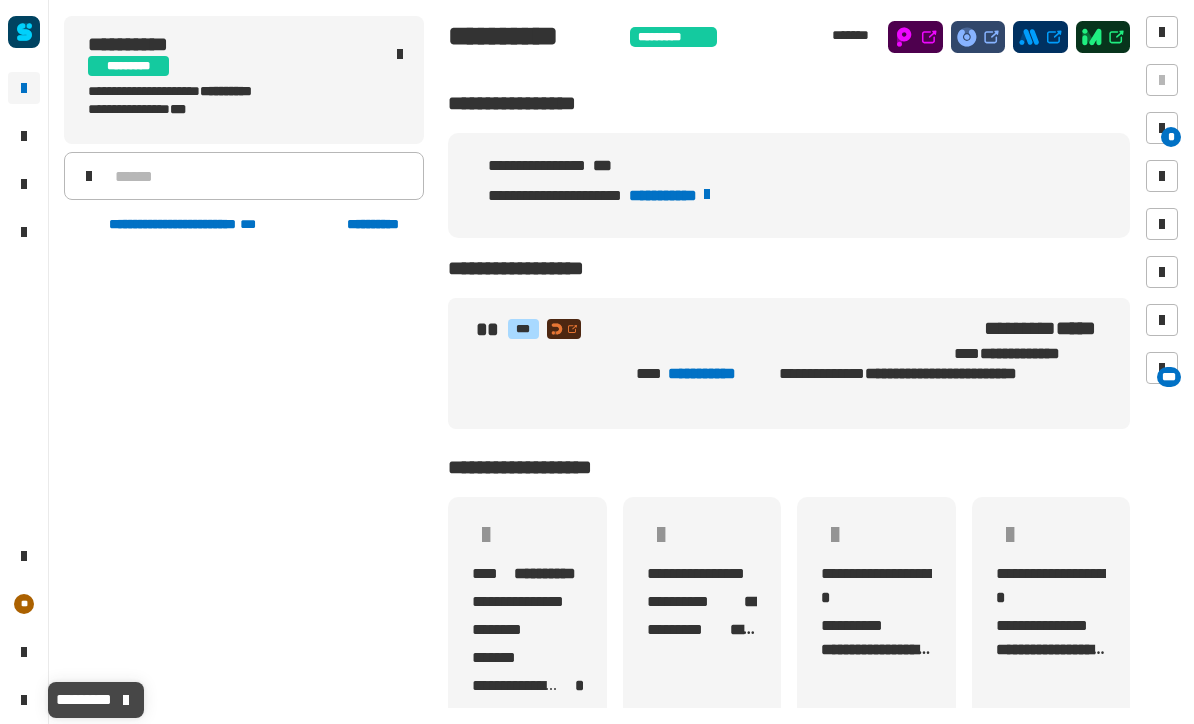 click 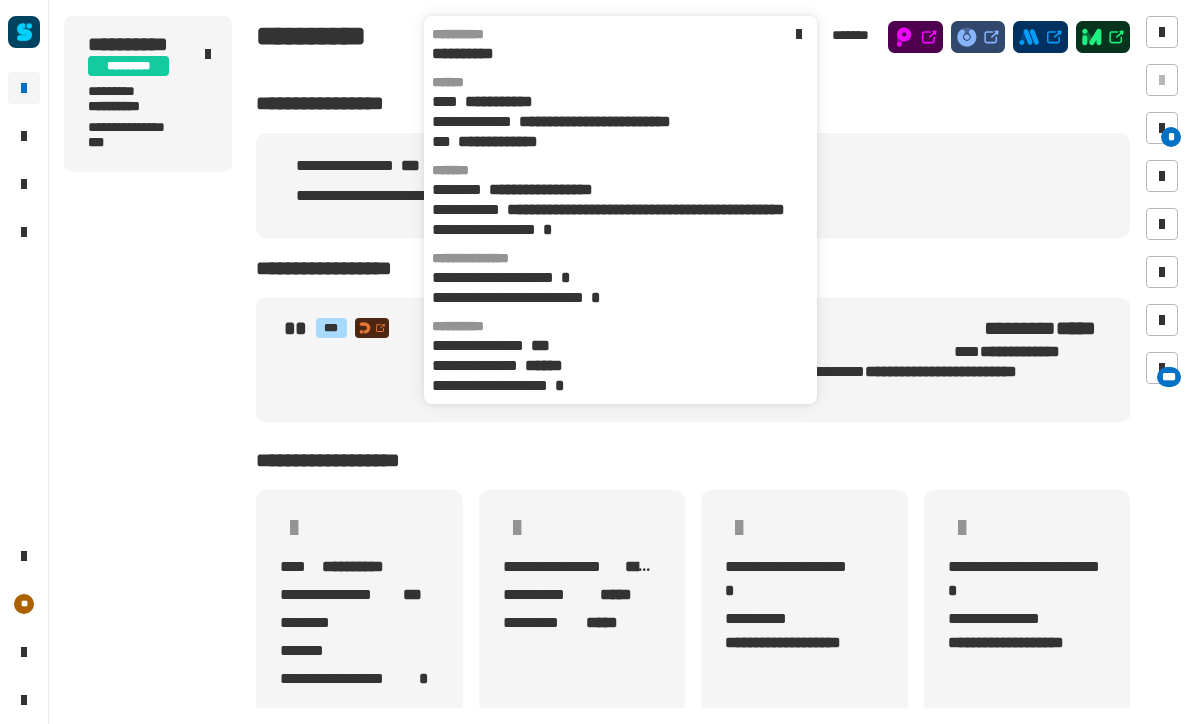 click on "**********" 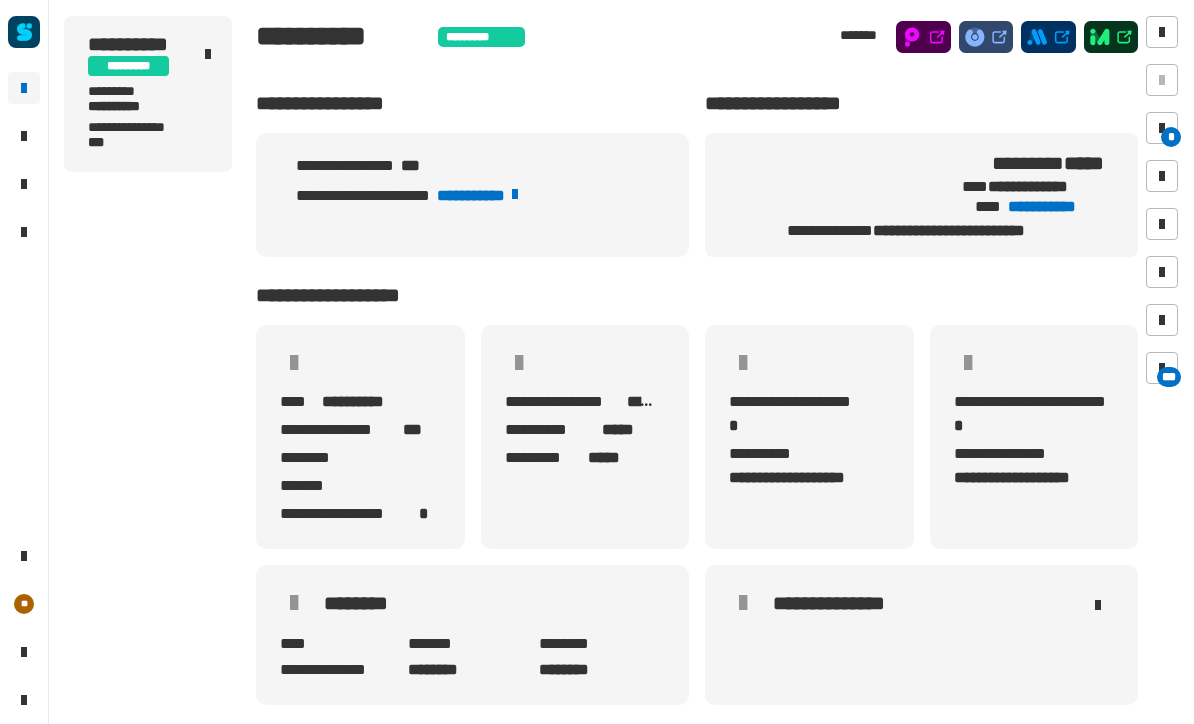 scroll, scrollTop: 0, scrollLeft: 0, axis: both 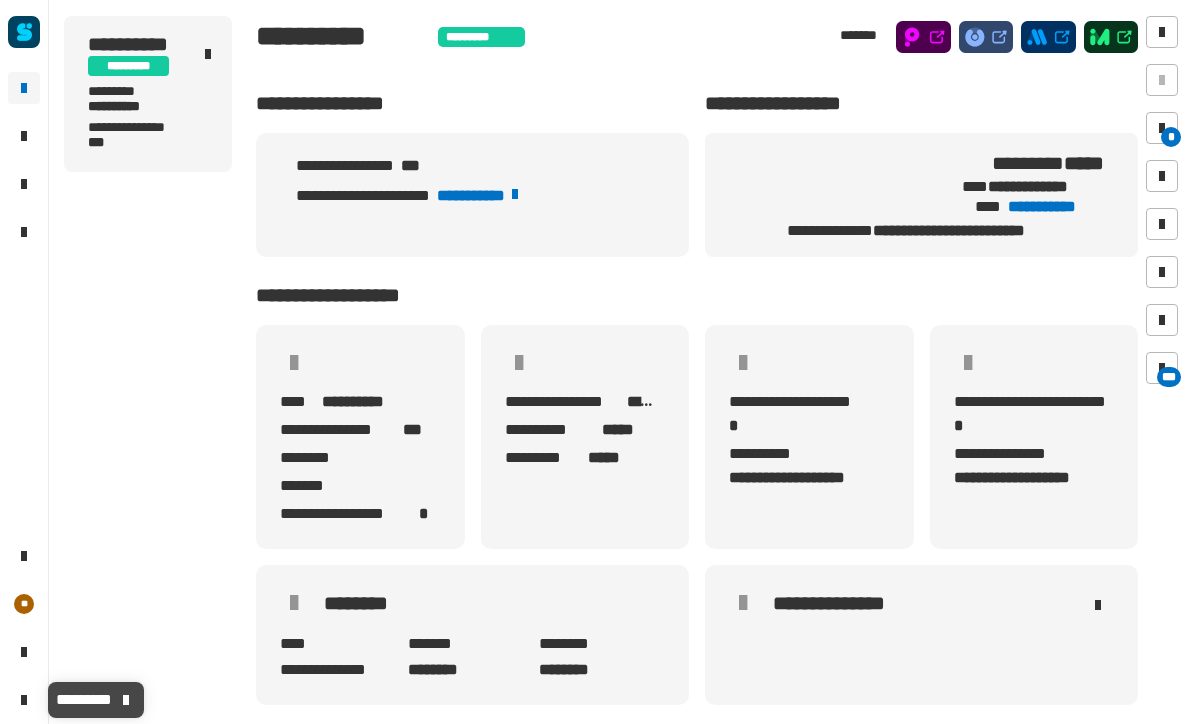 click 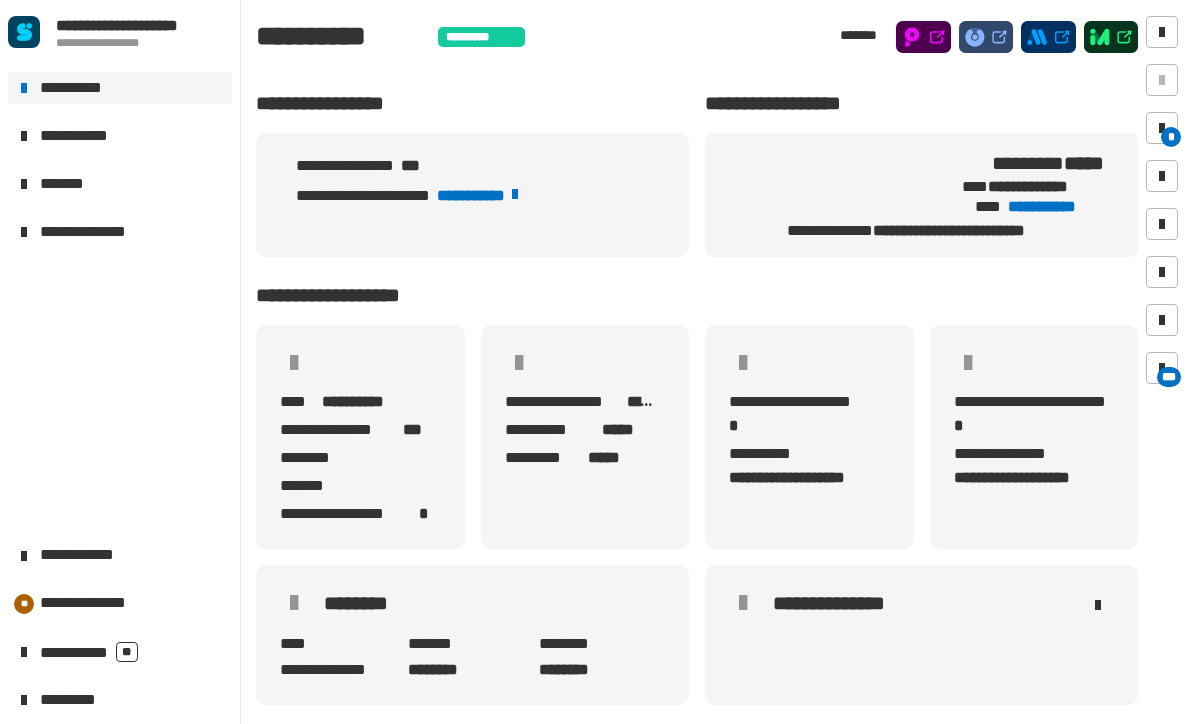 click on "**********" 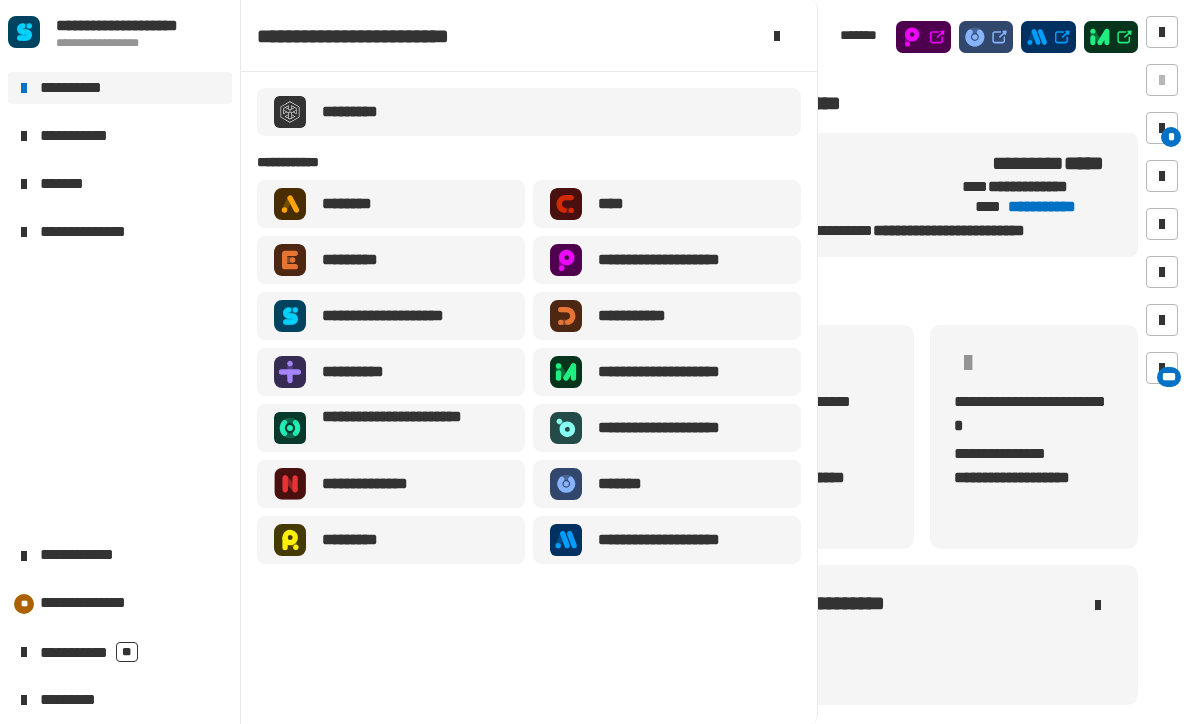 click on "**********" at bounding box center [399, 316] 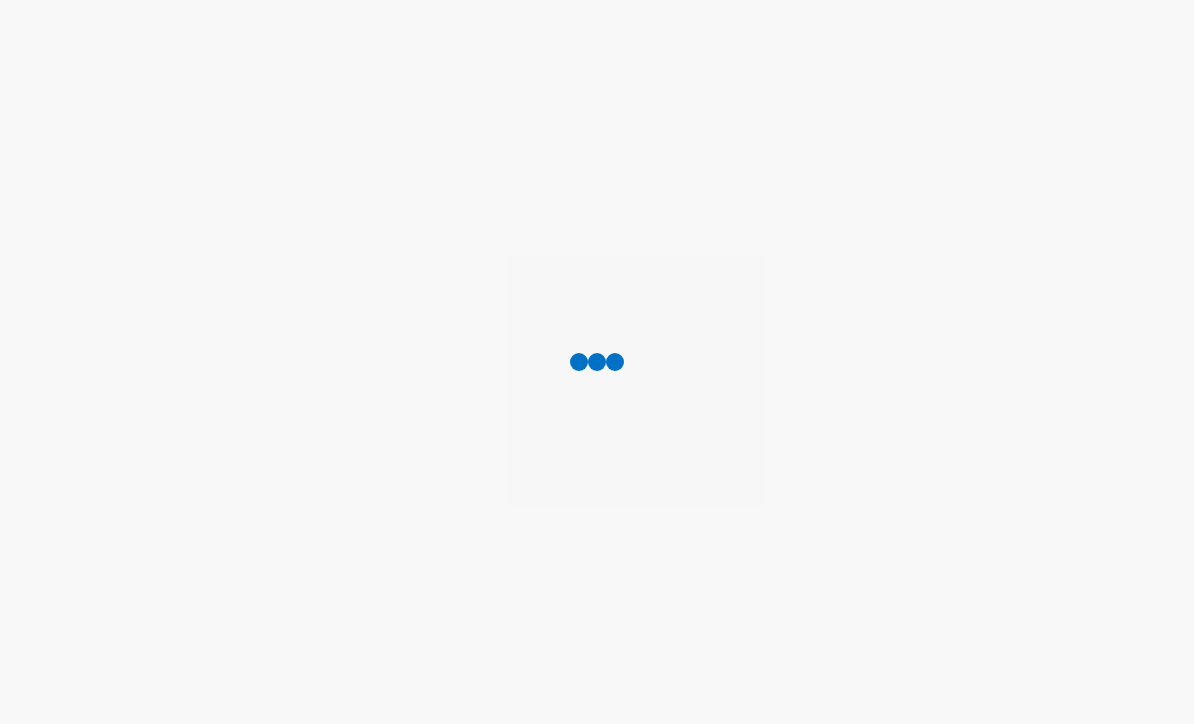 scroll, scrollTop: 0, scrollLeft: 0, axis: both 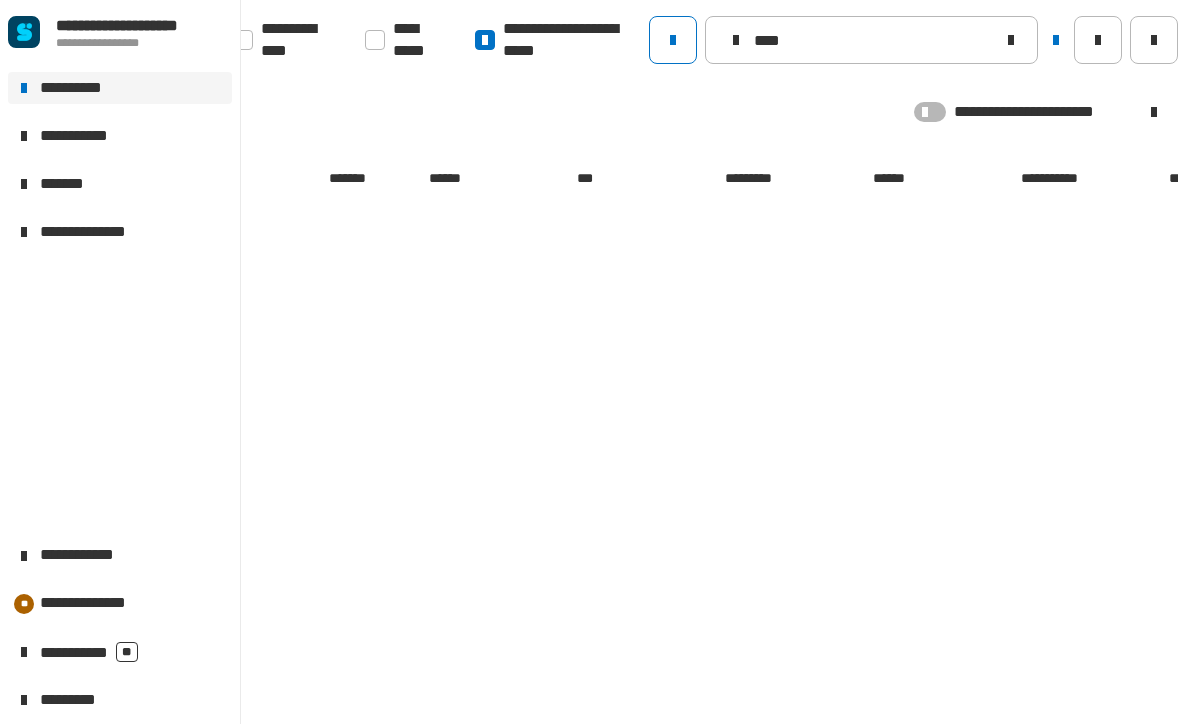 click on "**********" 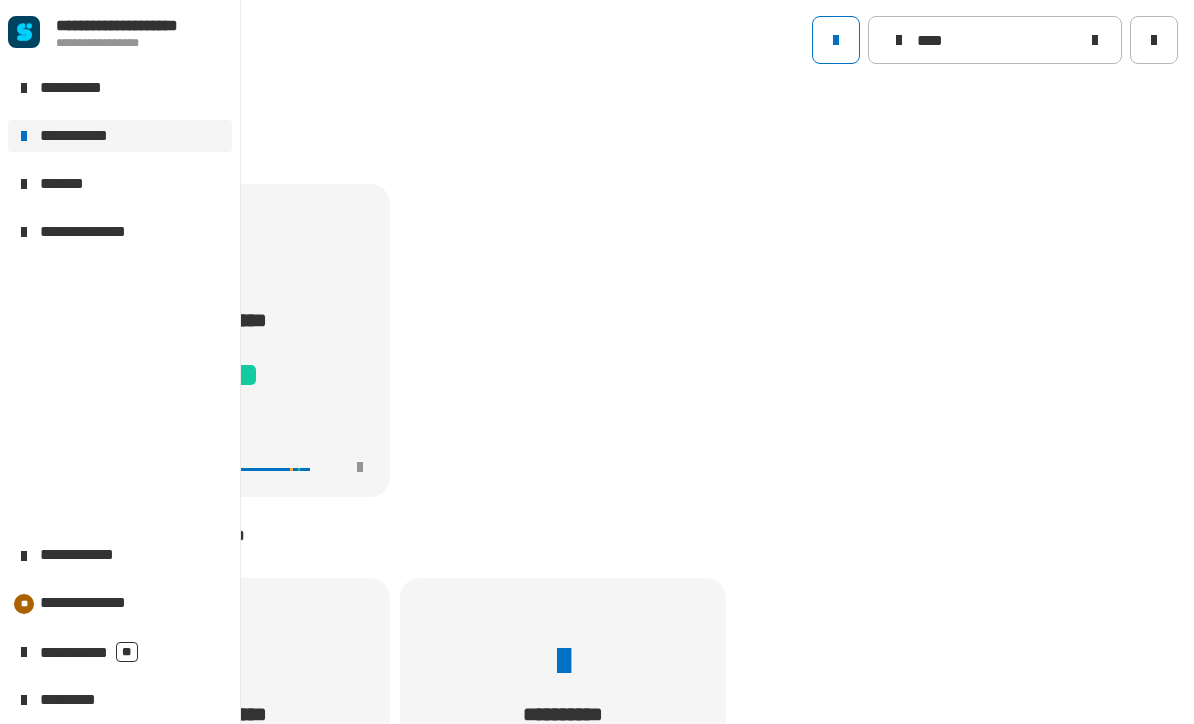 click on "**********" 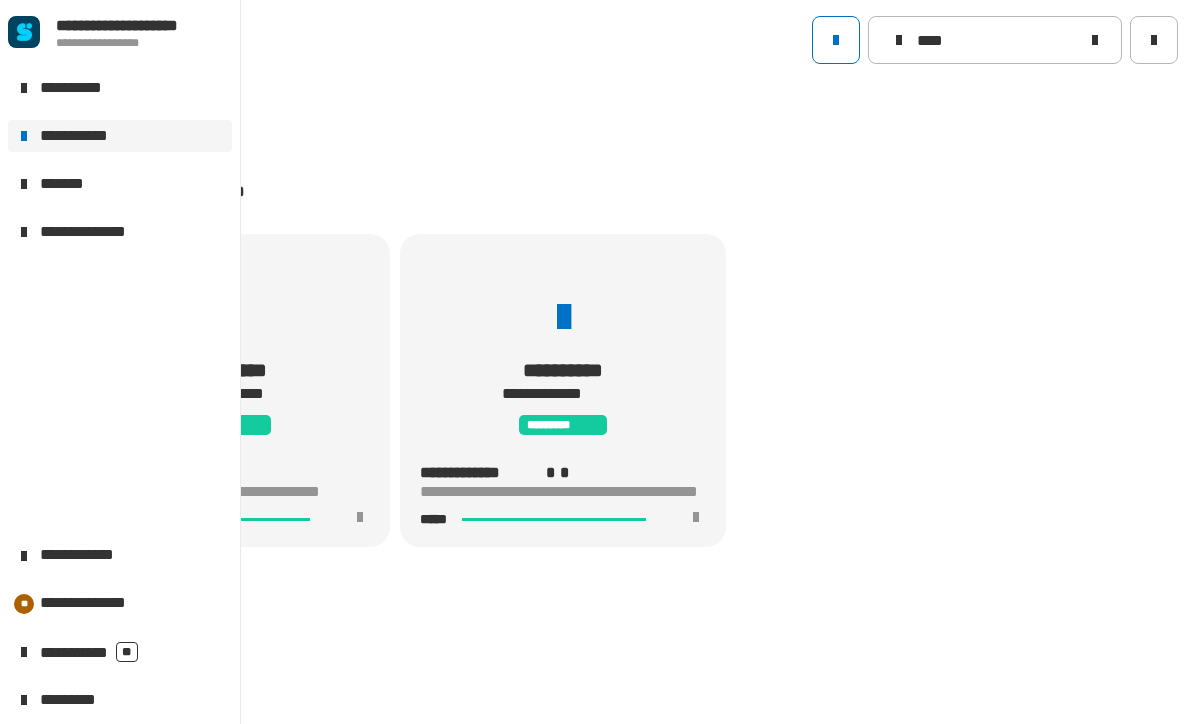 click 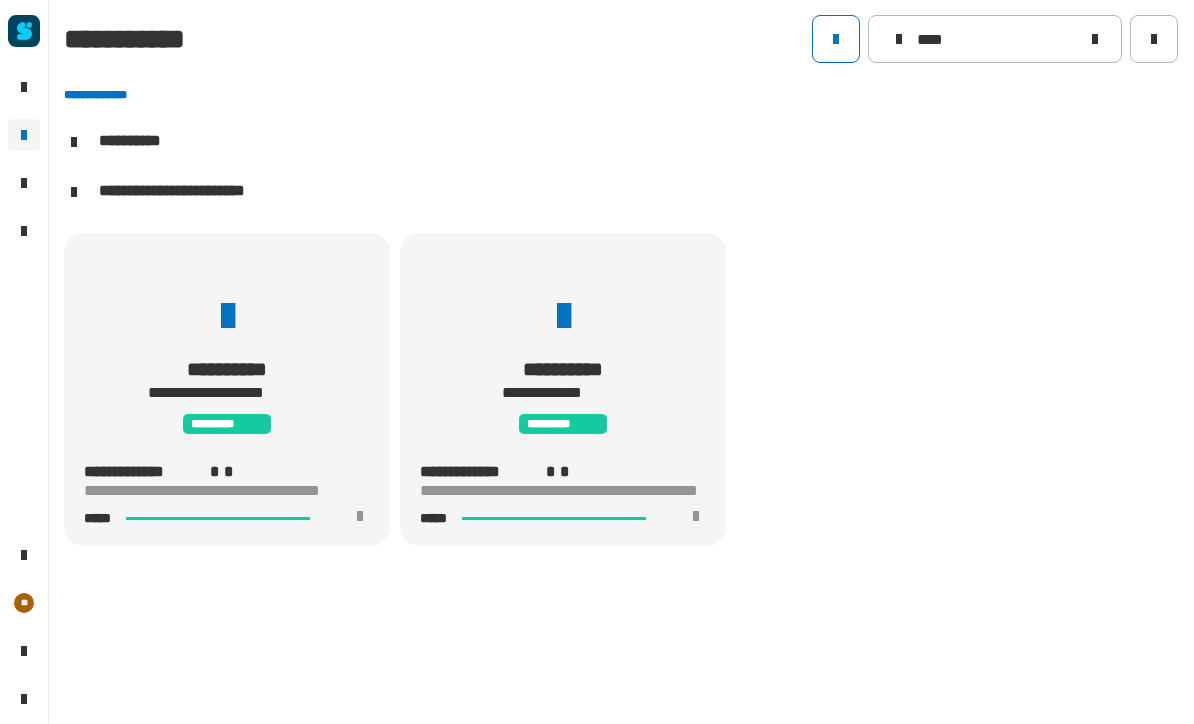 click on "**********" 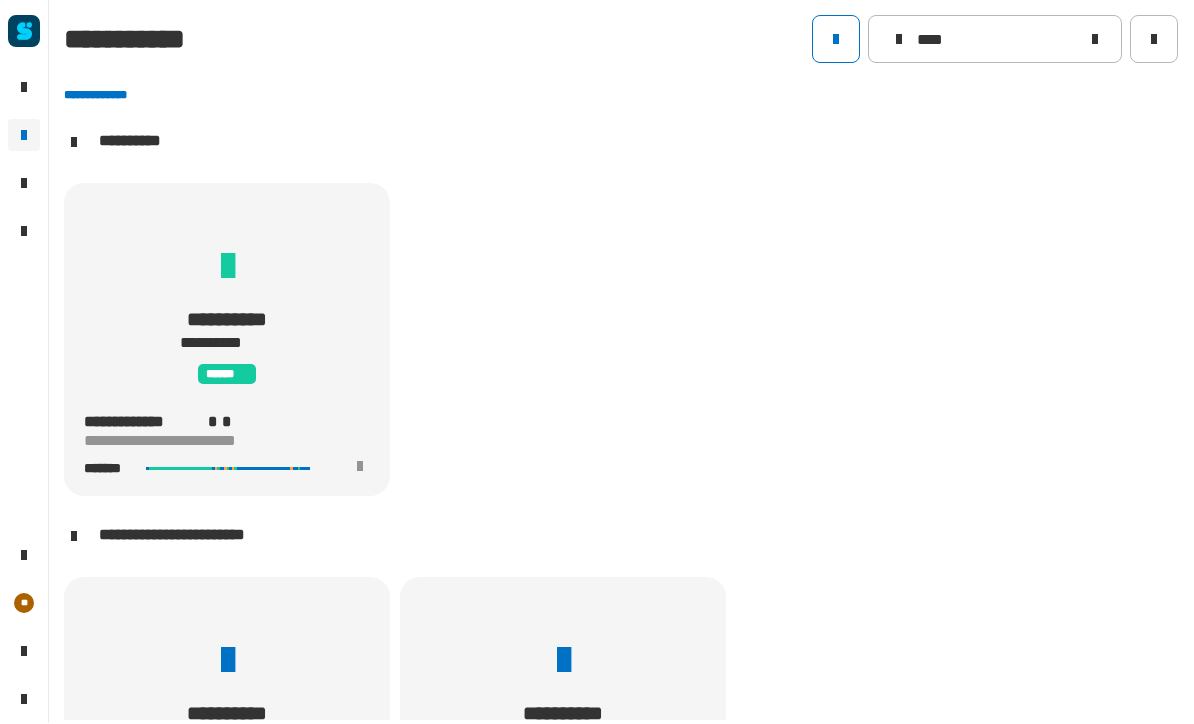 scroll, scrollTop: 0, scrollLeft: 0, axis: both 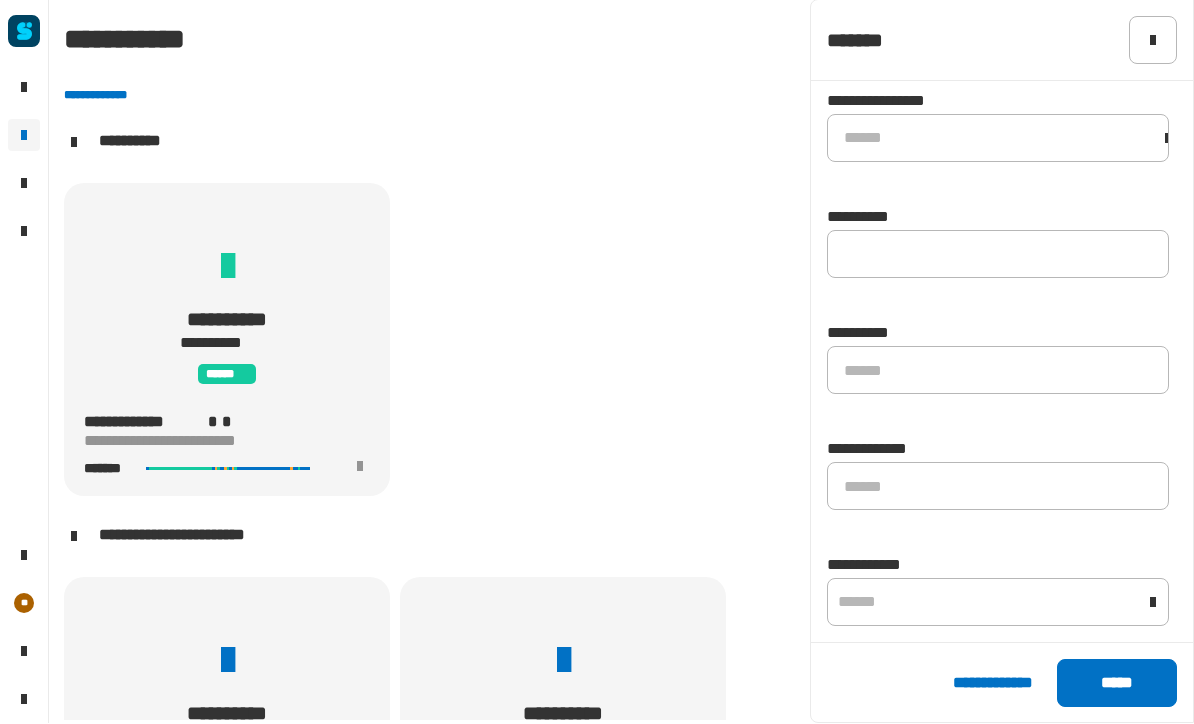 click on "******" 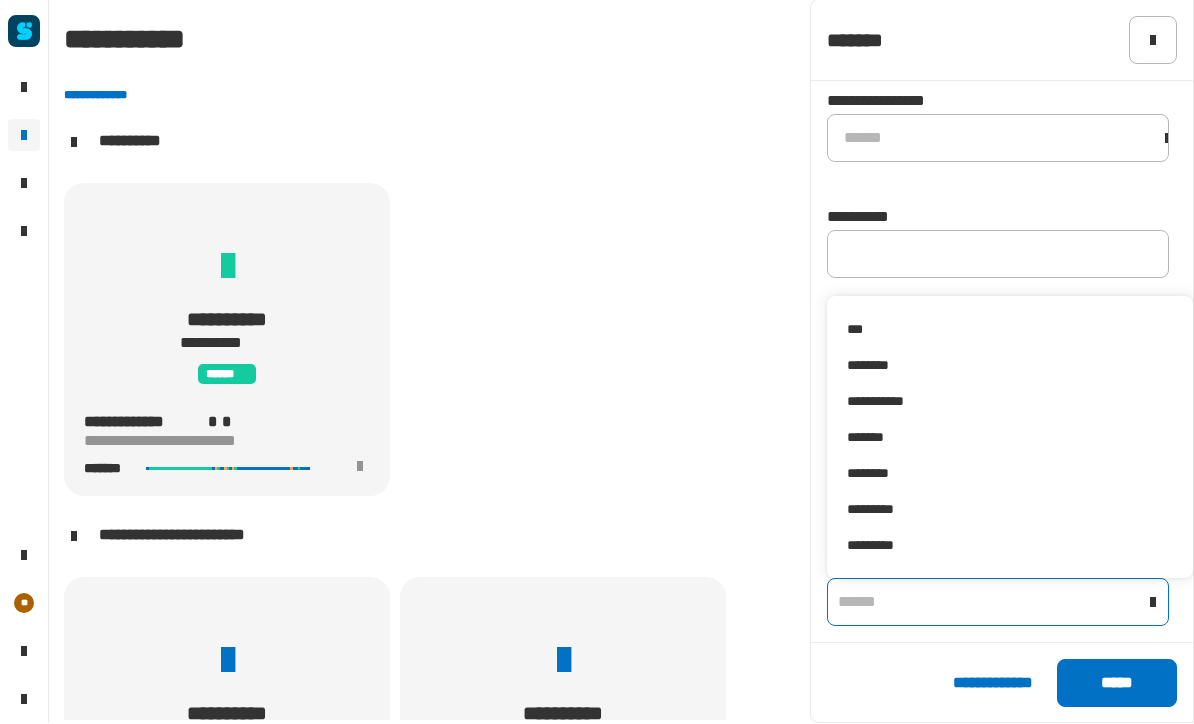 scroll, scrollTop: 105, scrollLeft: 0, axis: vertical 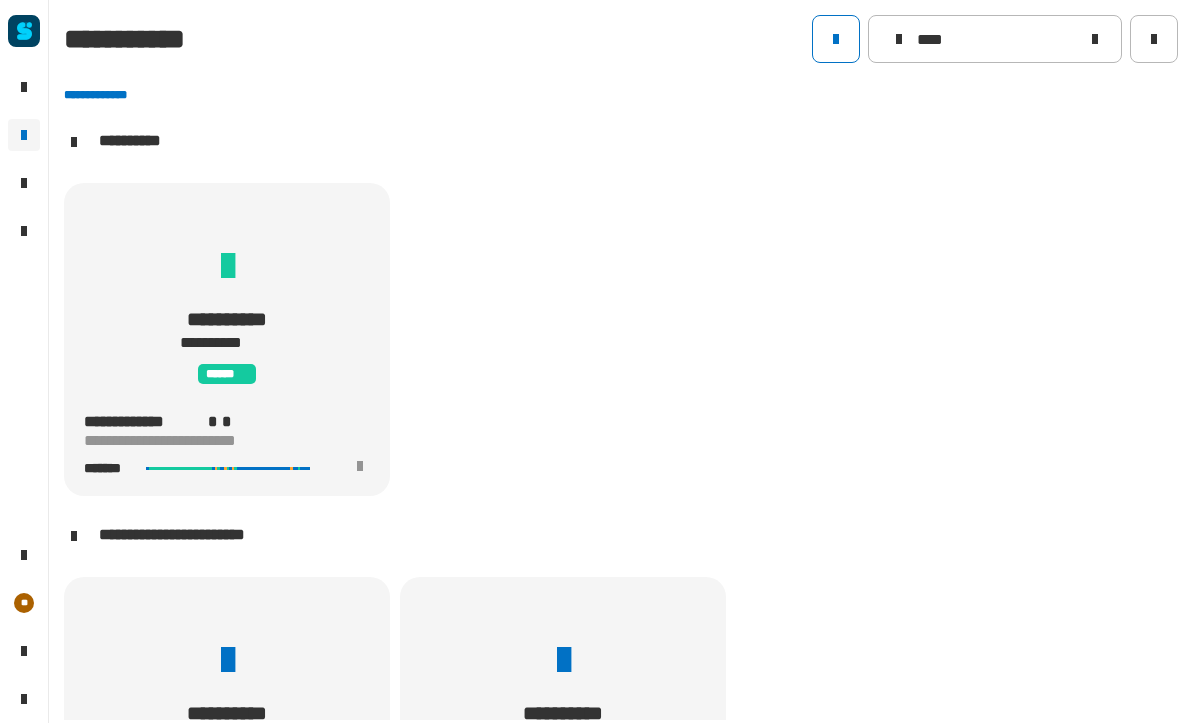 click 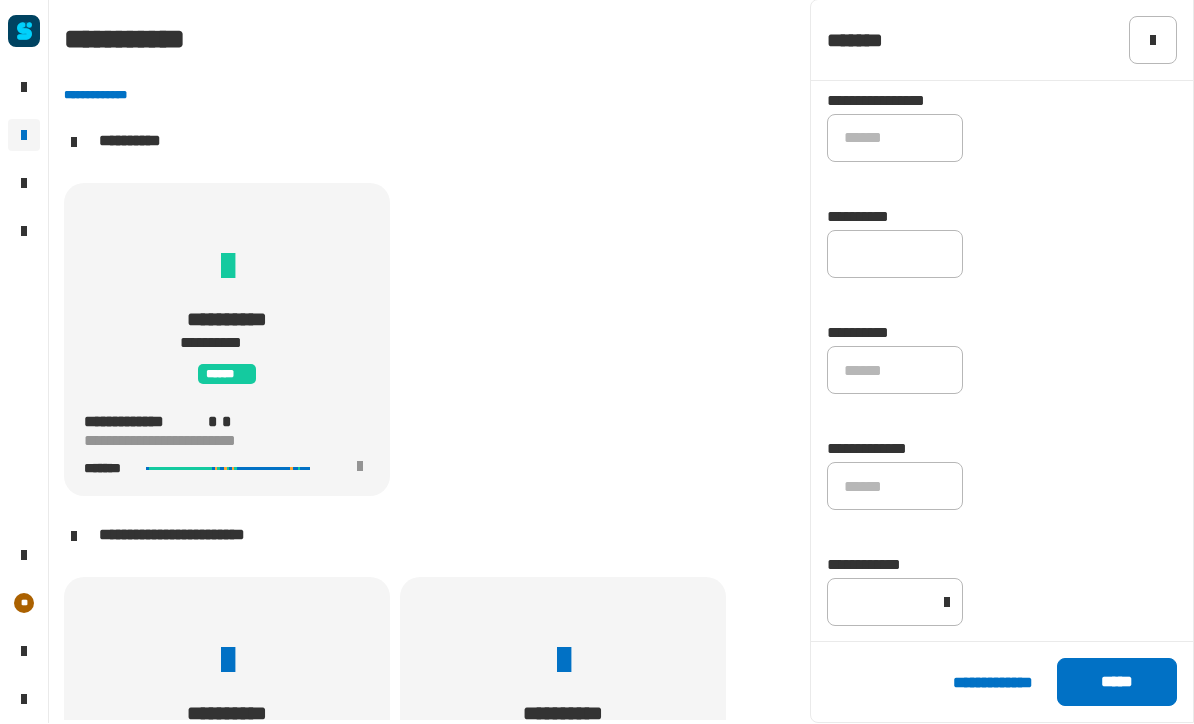 click 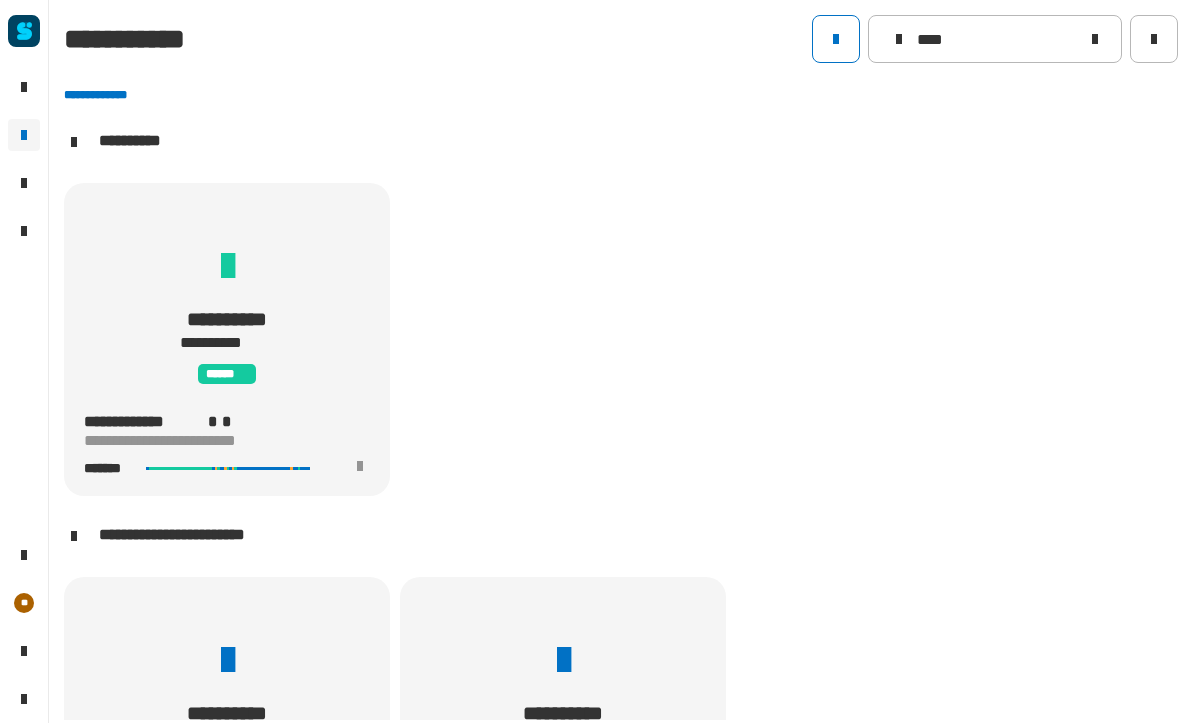 scroll, scrollTop: 105, scrollLeft: 0, axis: vertical 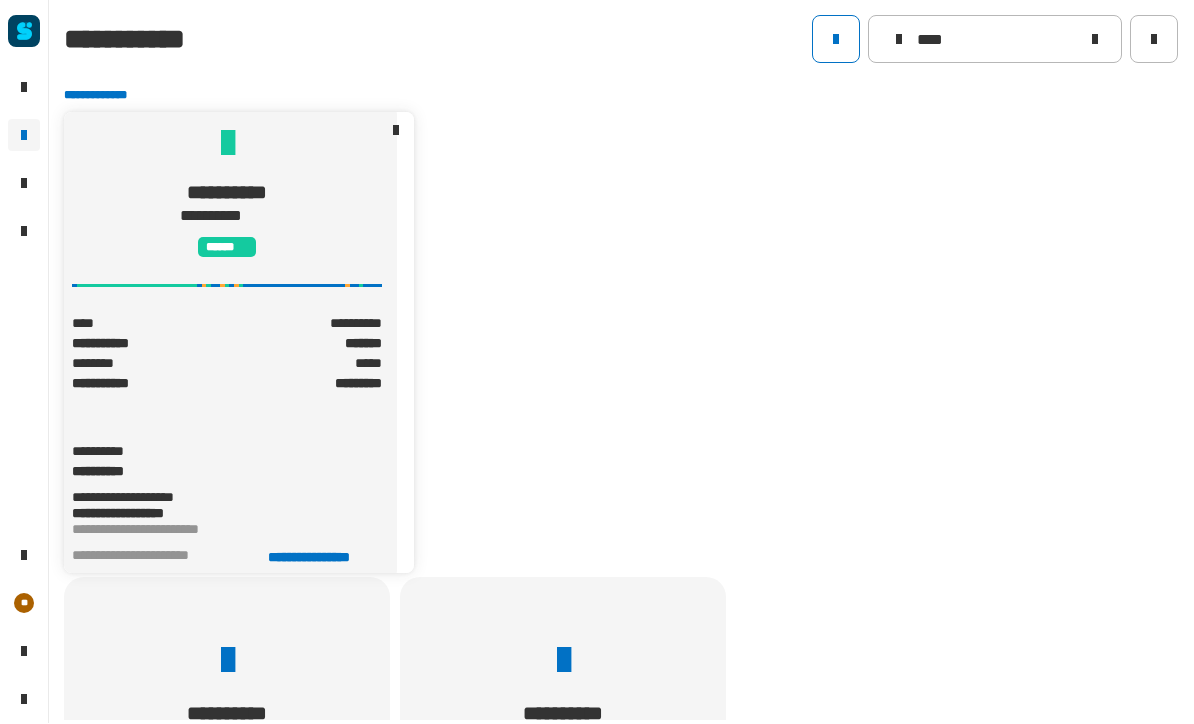 click on "**********" 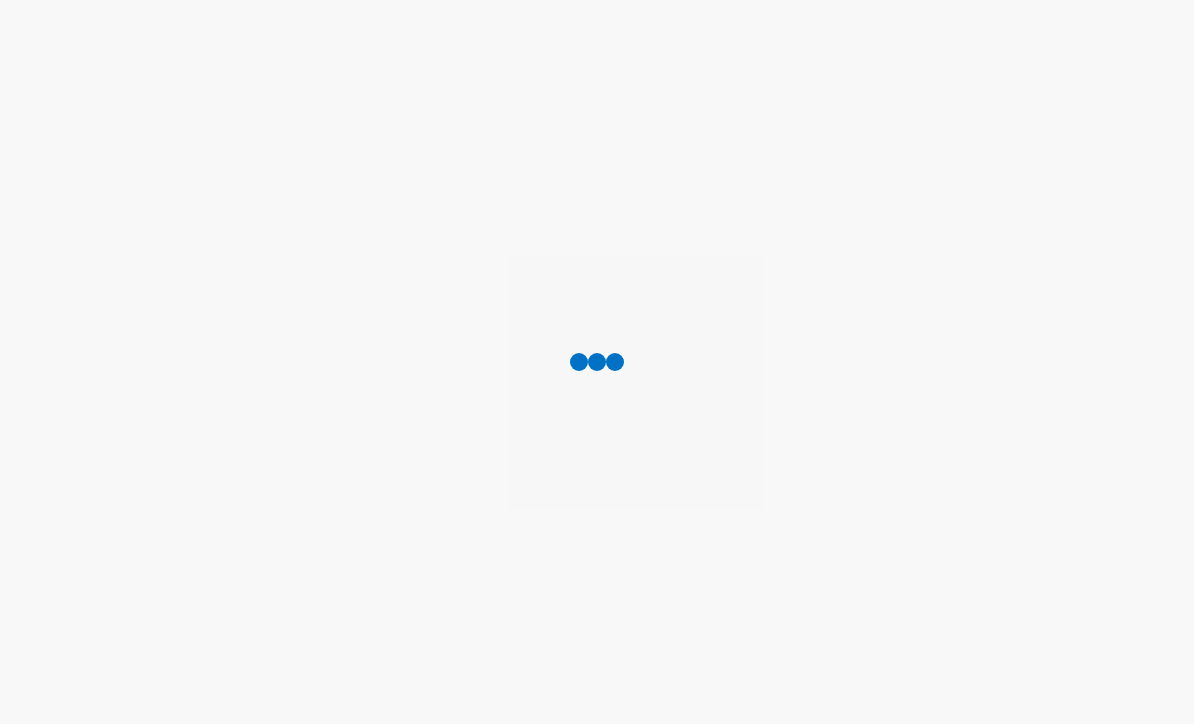 scroll, scrollTop: 0, scrollLeft: 0, axis: both 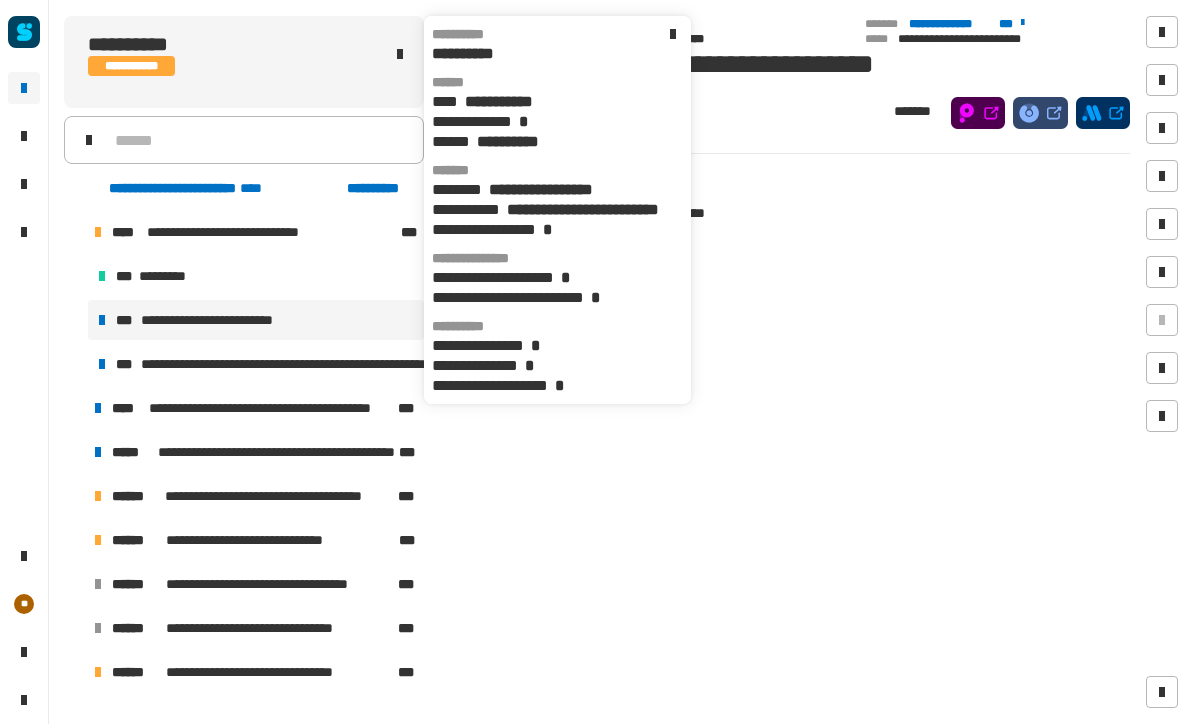 click on "**********" 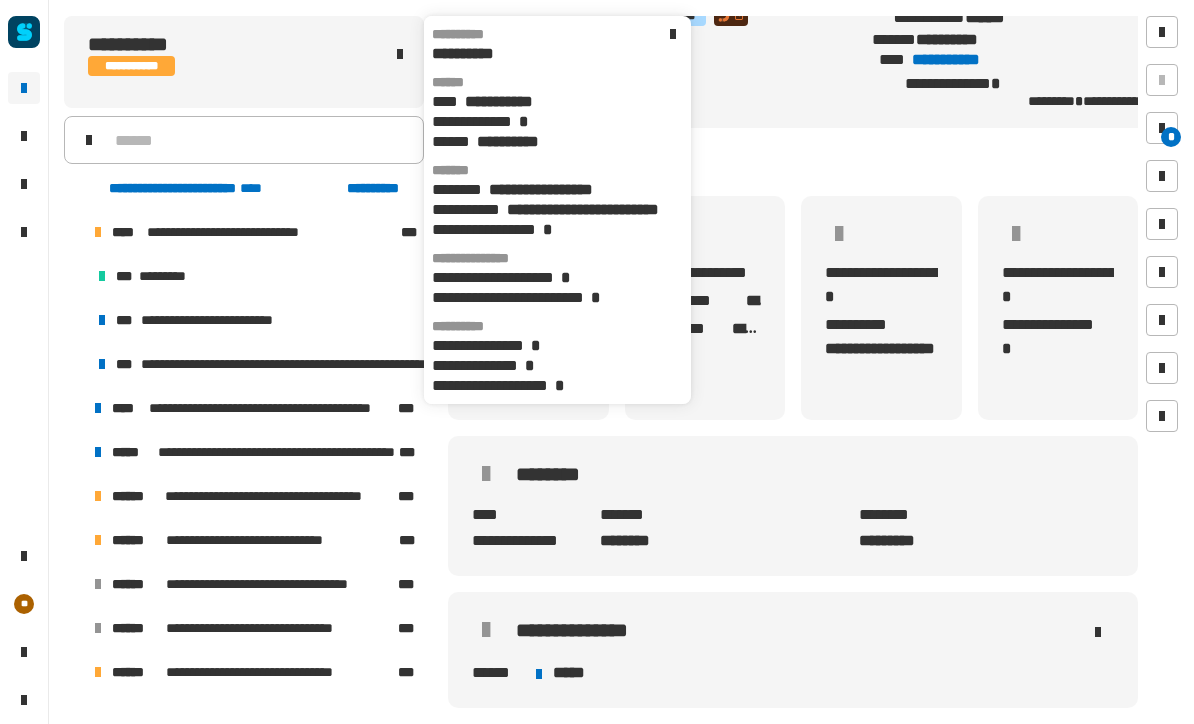 scroll, scrollTop: 144, scrollLeft: 0, axis: vertical 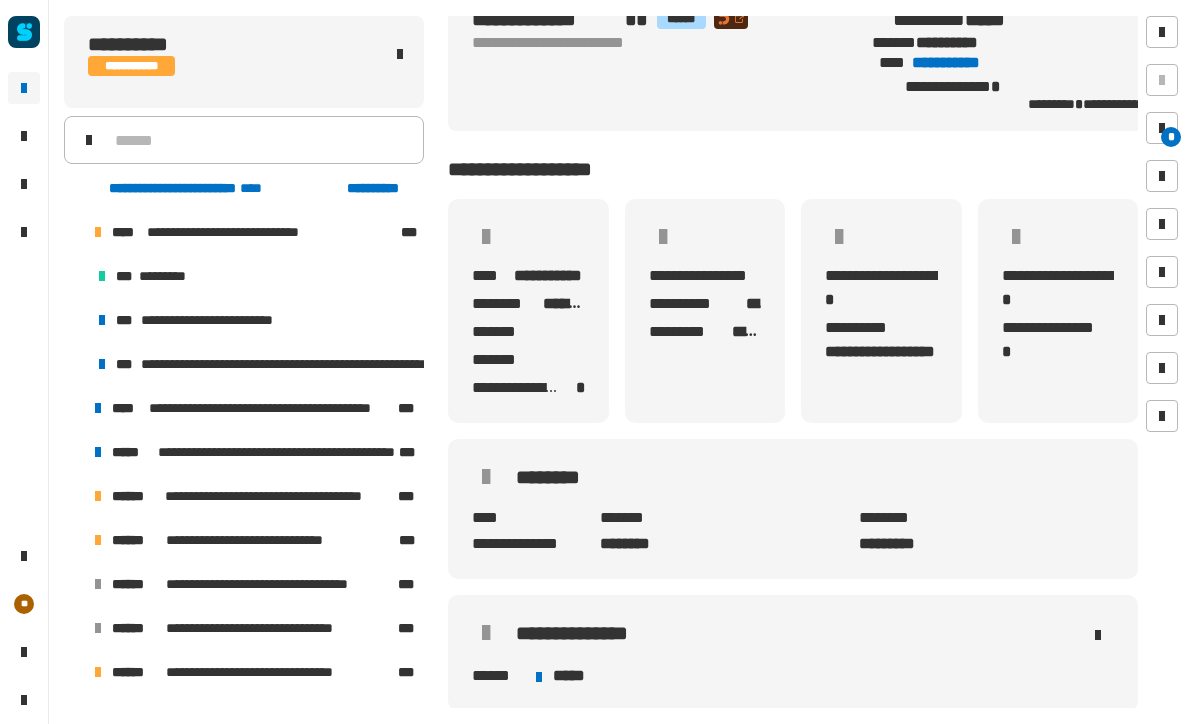click at bounding box center (74, 540) 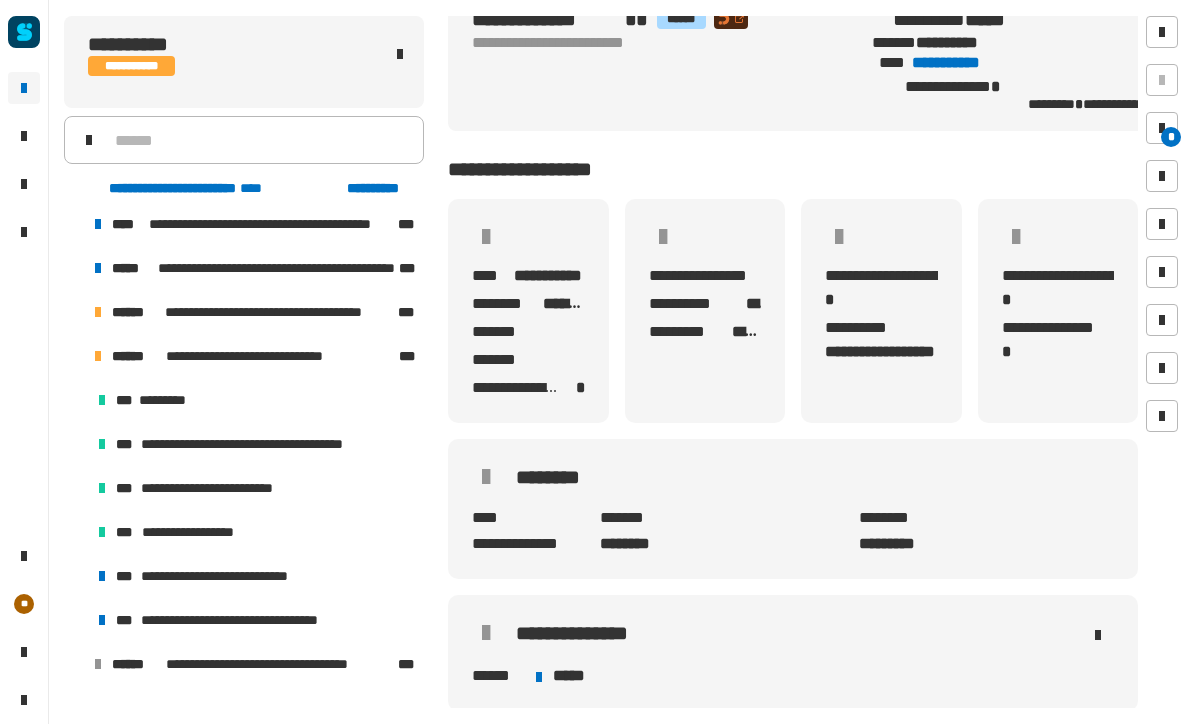 scroll, scrollTop: 190, scrollLeft: 0, axis: vertical 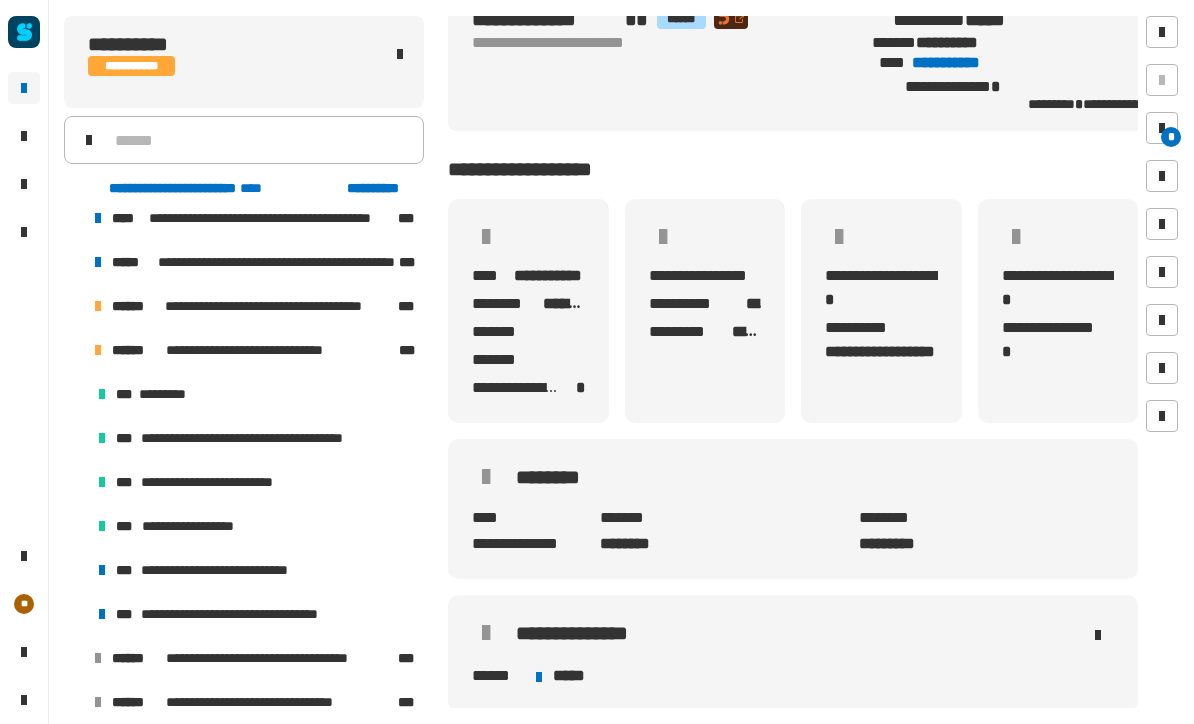 click on "**********" at bounding box center [231, 570] 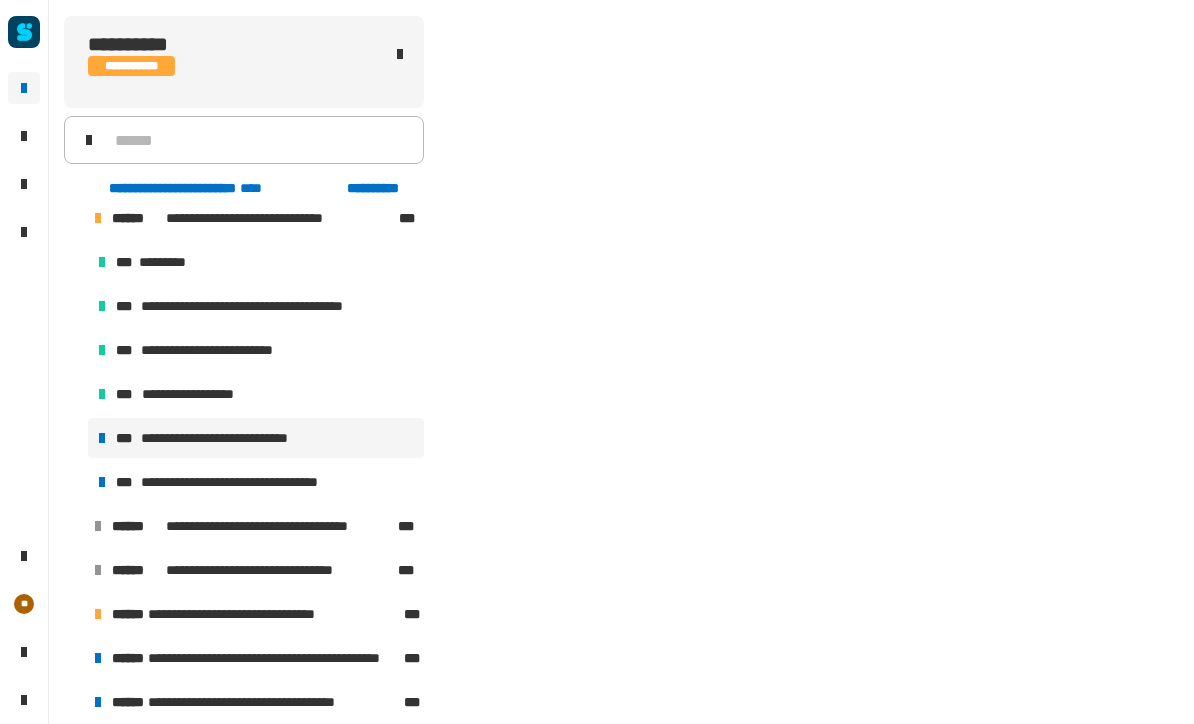 scroll, scrollTop: 0, scrollLeft: 0, axis: both 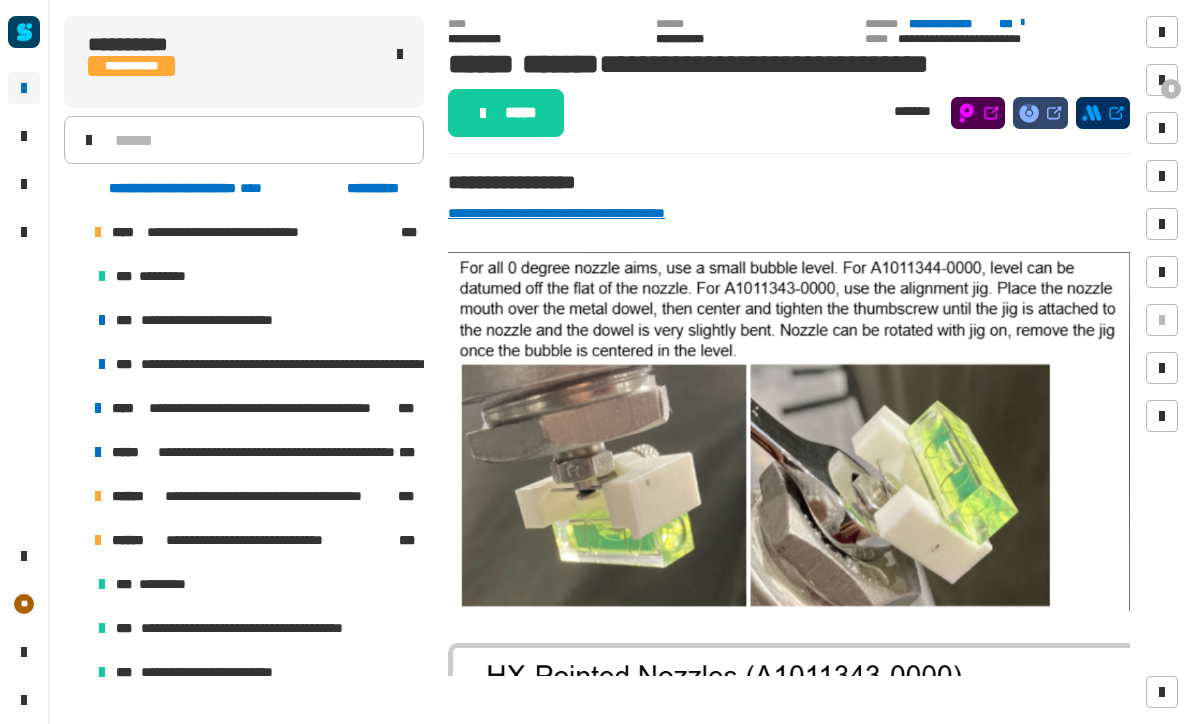 click on "*****" 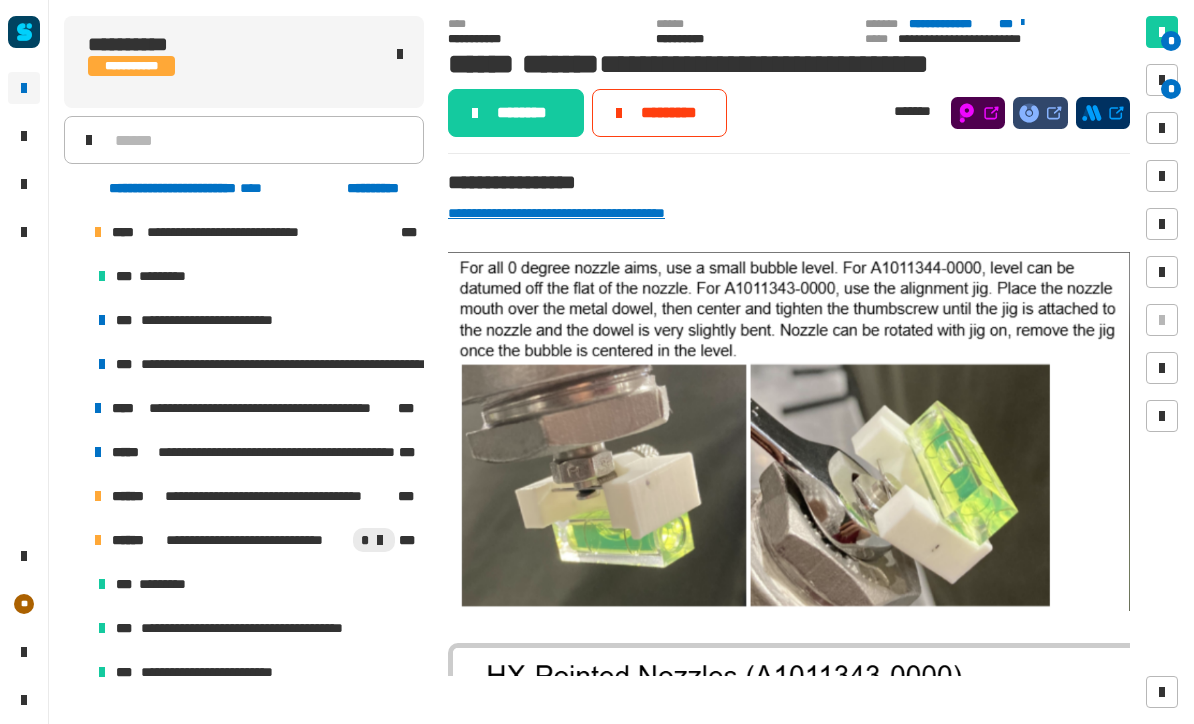 click on "********" 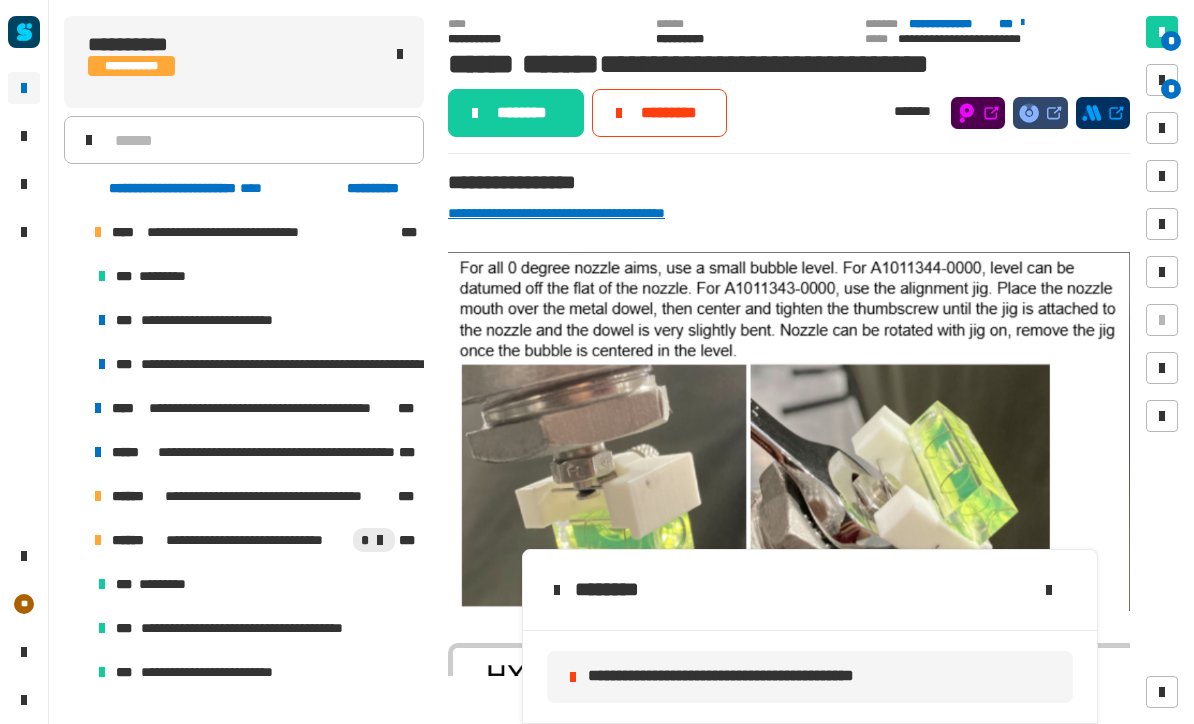 click on "********" 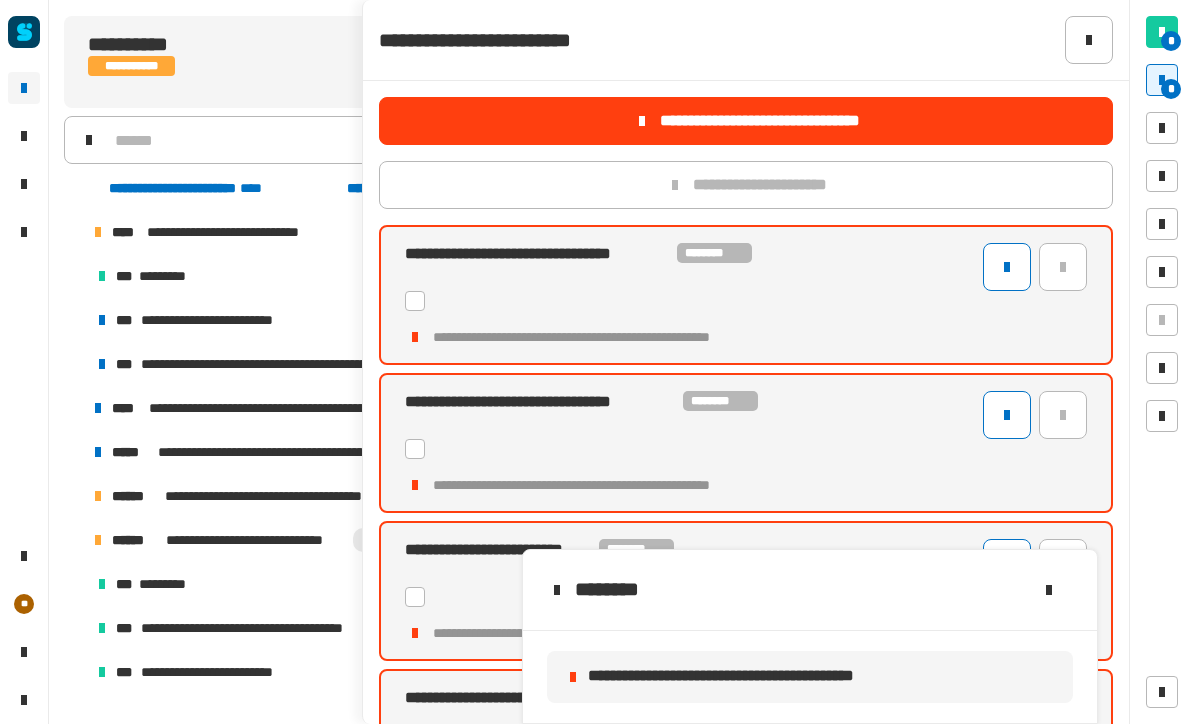 click on "**********" 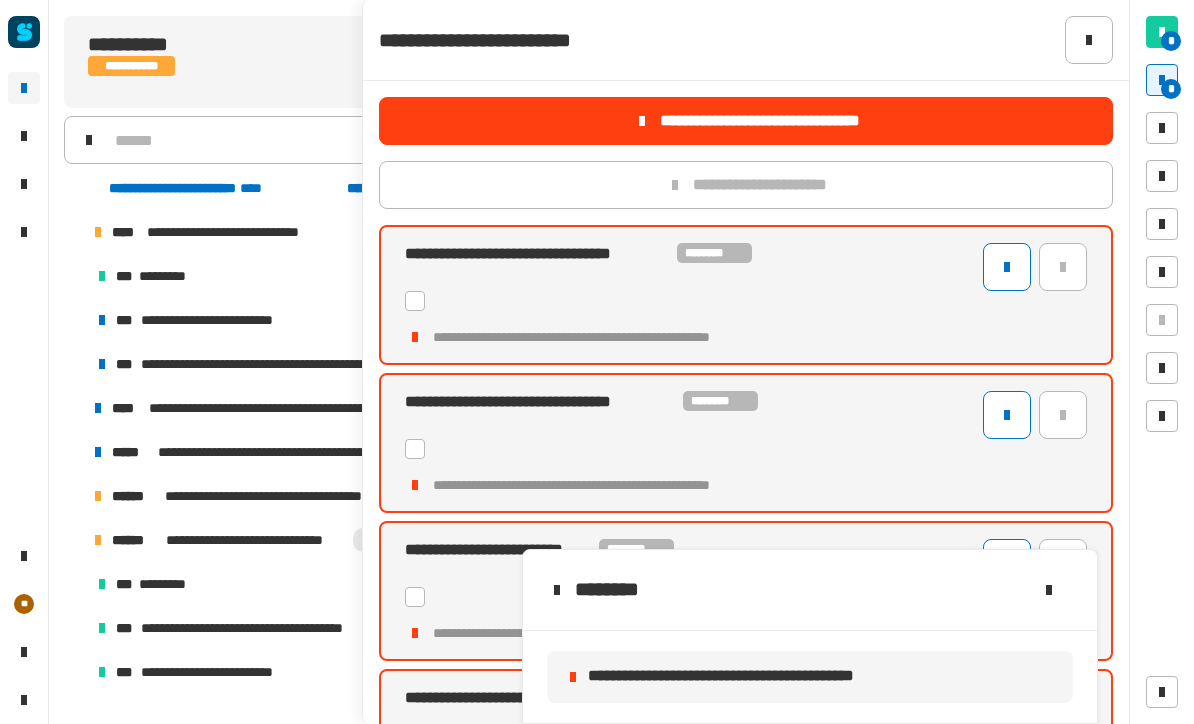 click 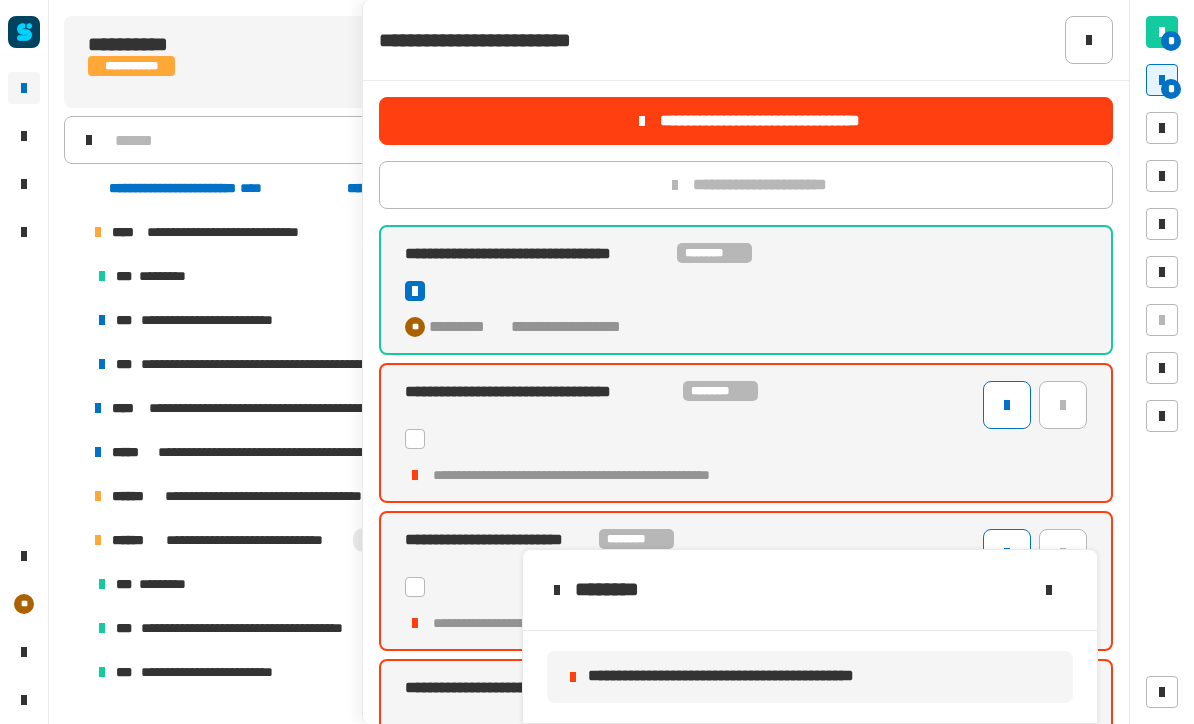 click 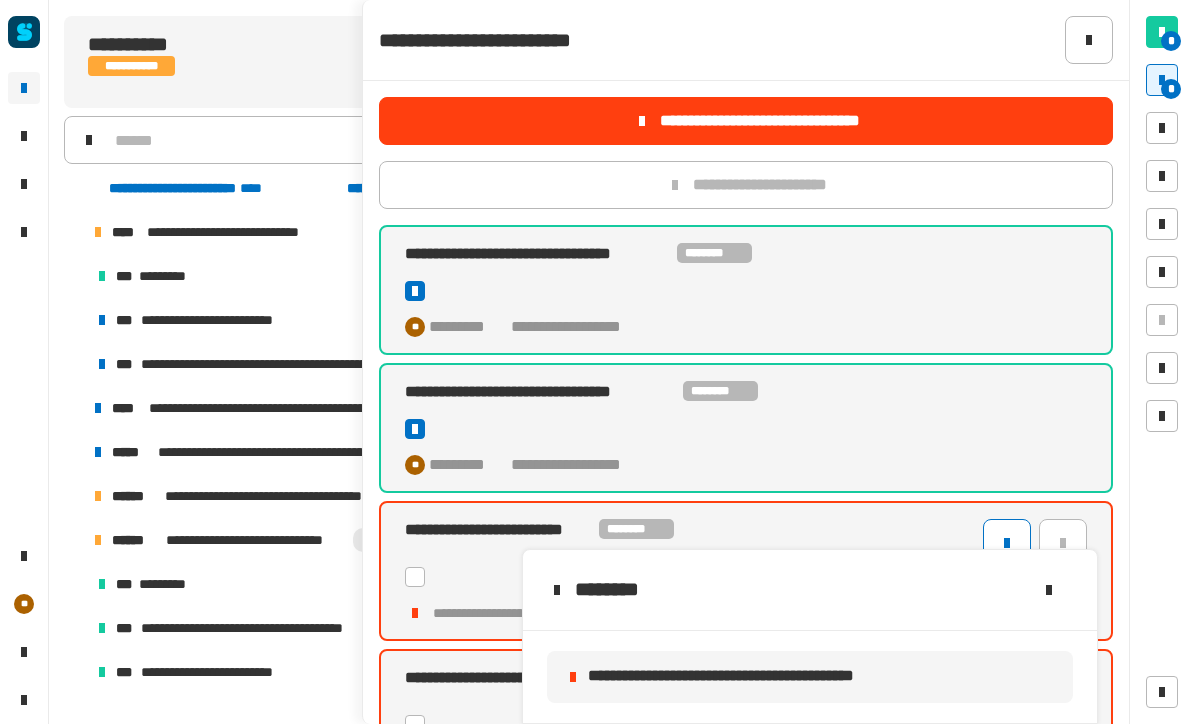 click 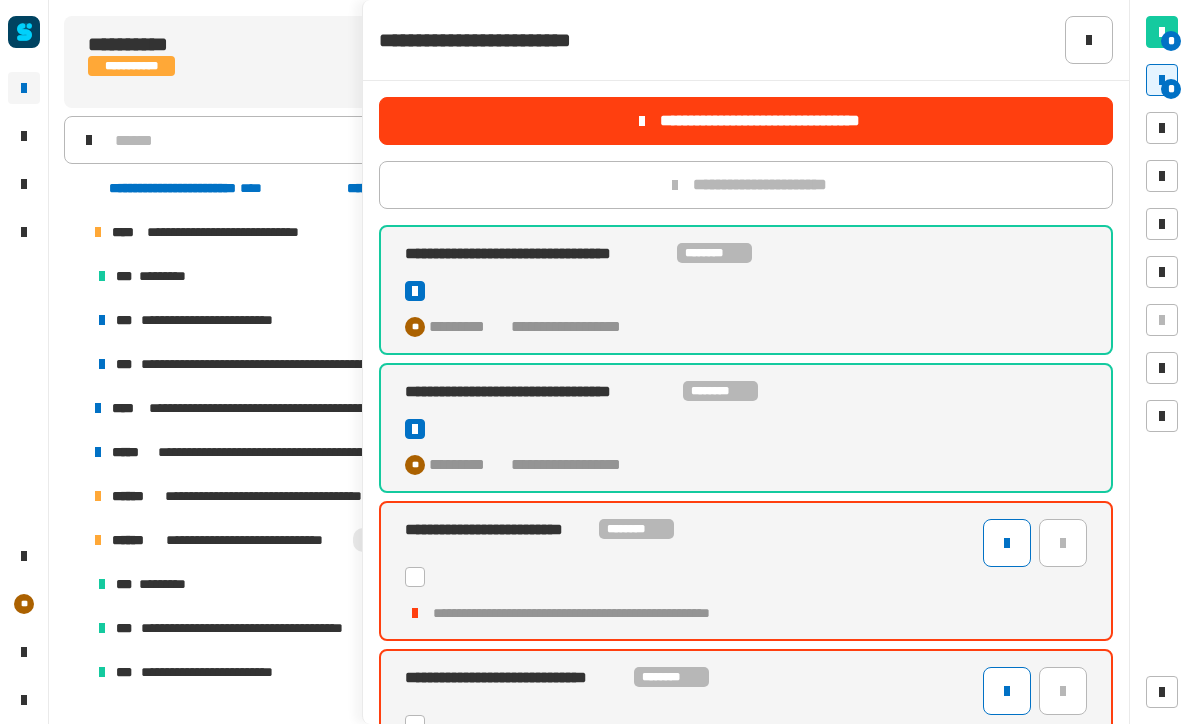 click 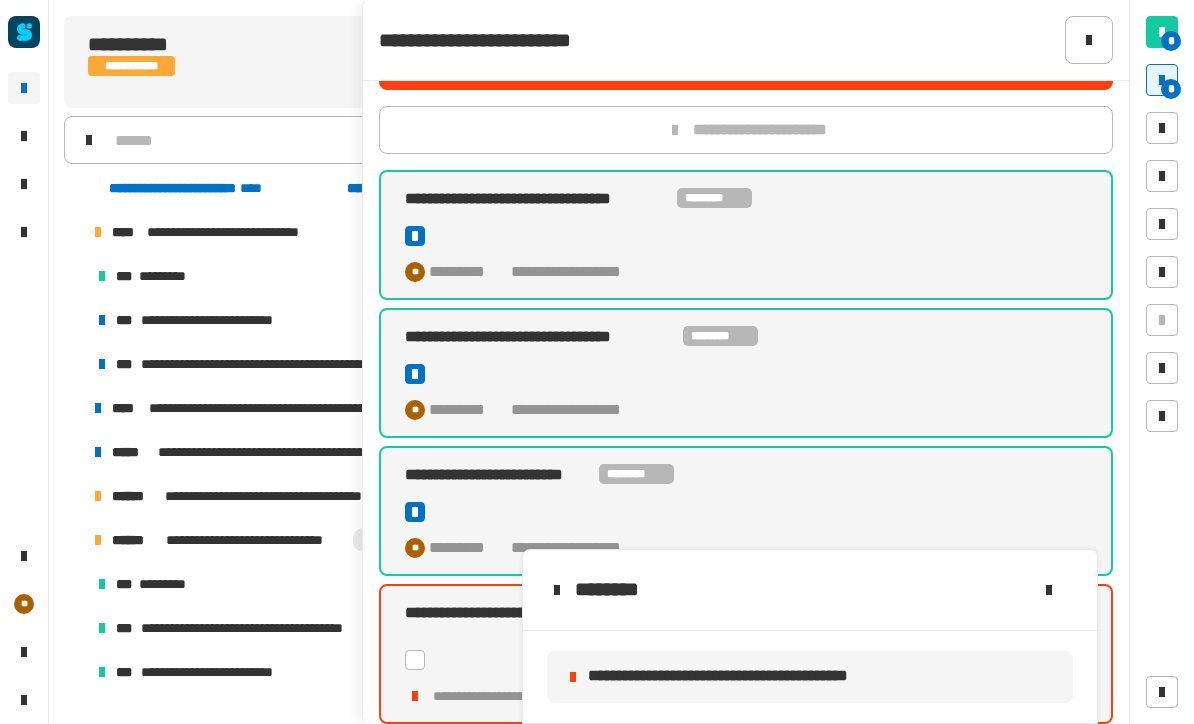 click 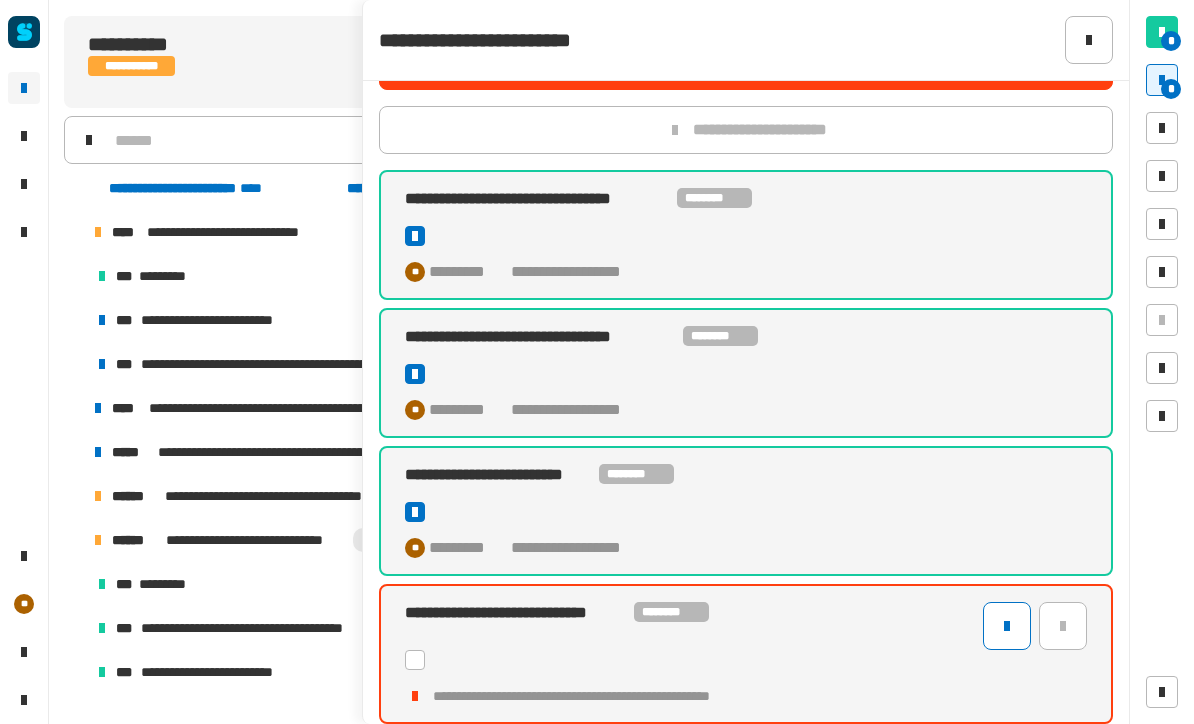 click 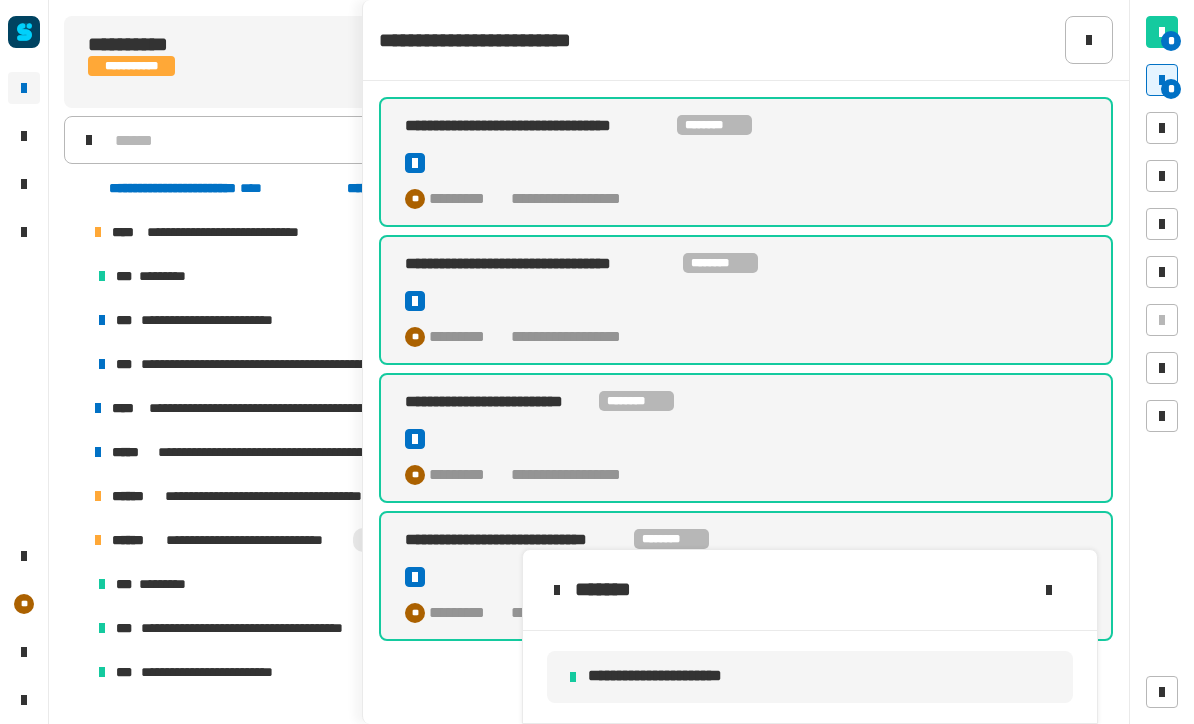 scroll, scrollTop: 0, scrollLeft: 0, axis: both 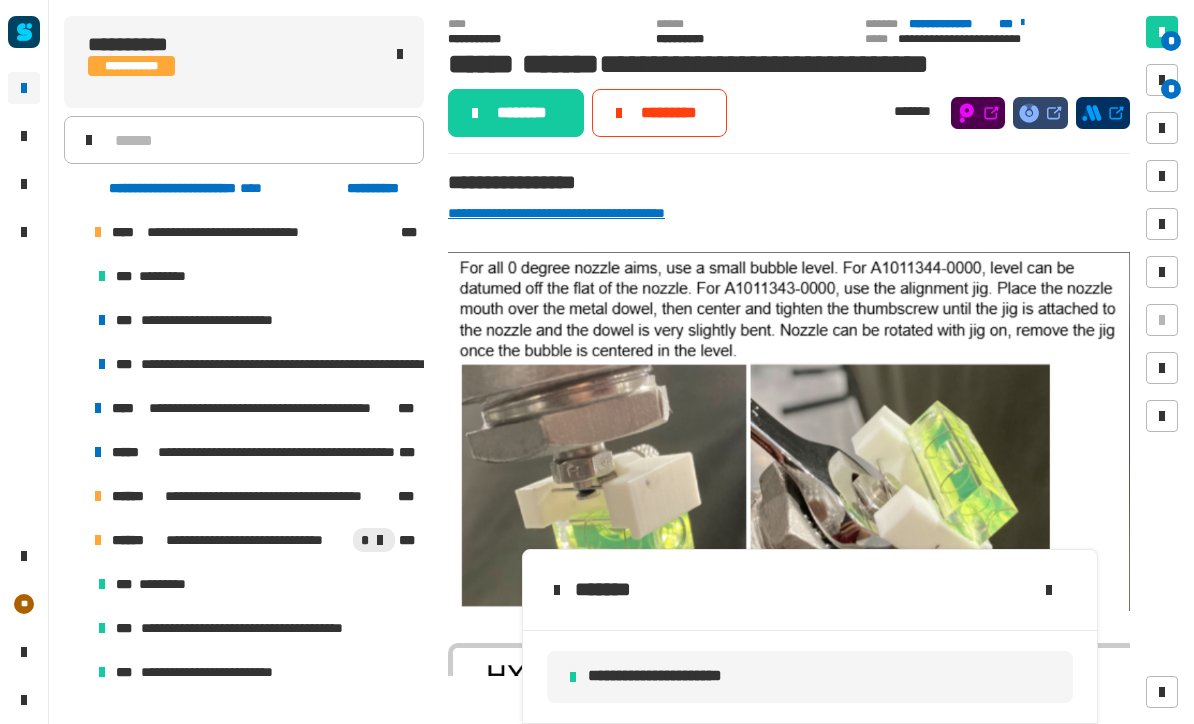click on "********" 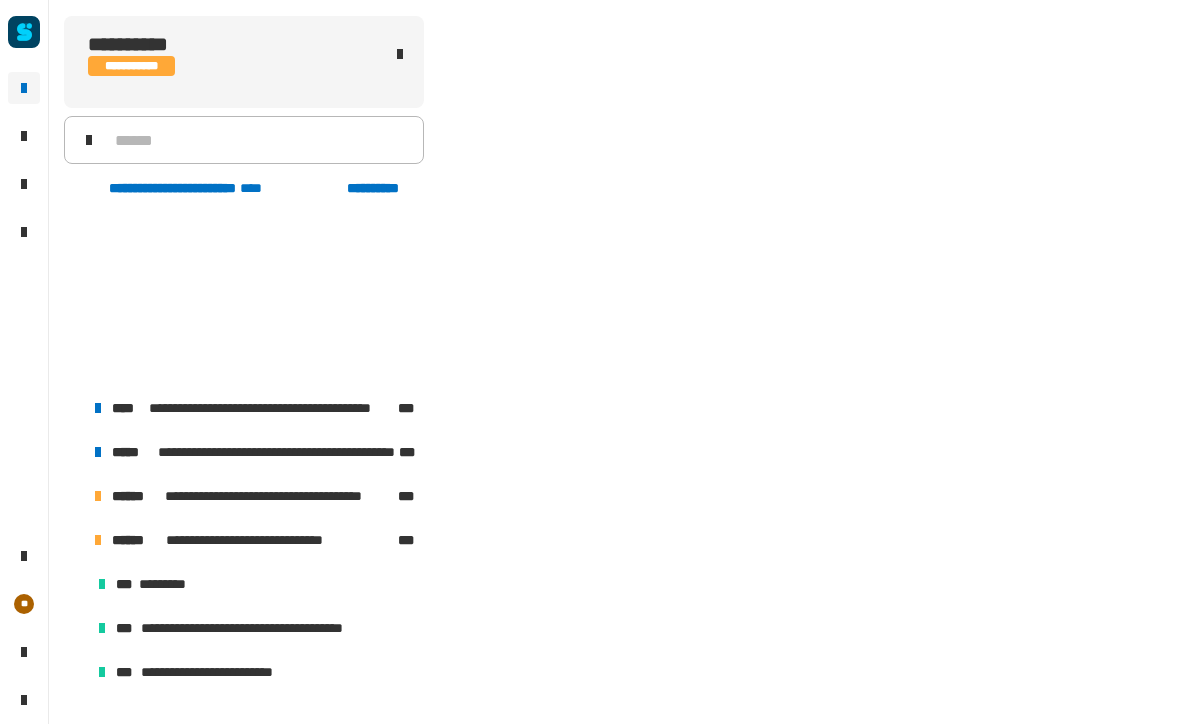 scroll, scrollTop: 214, scrollLeft: 0, axis: vertical 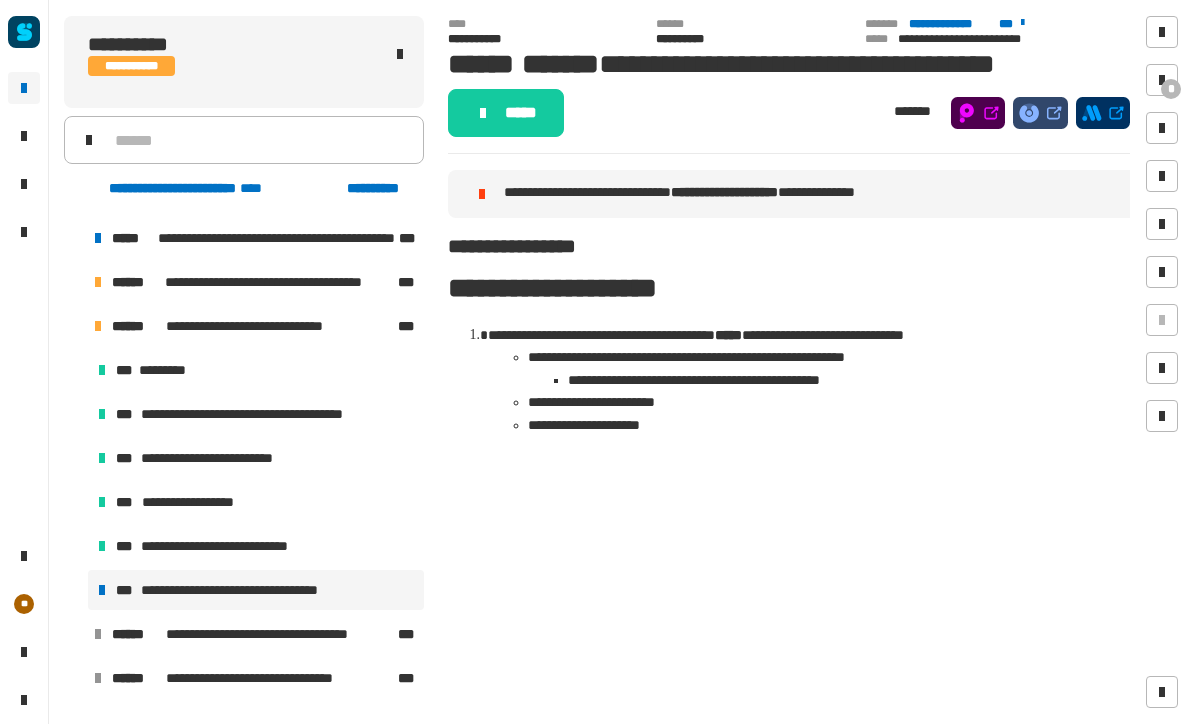 click on "*****" 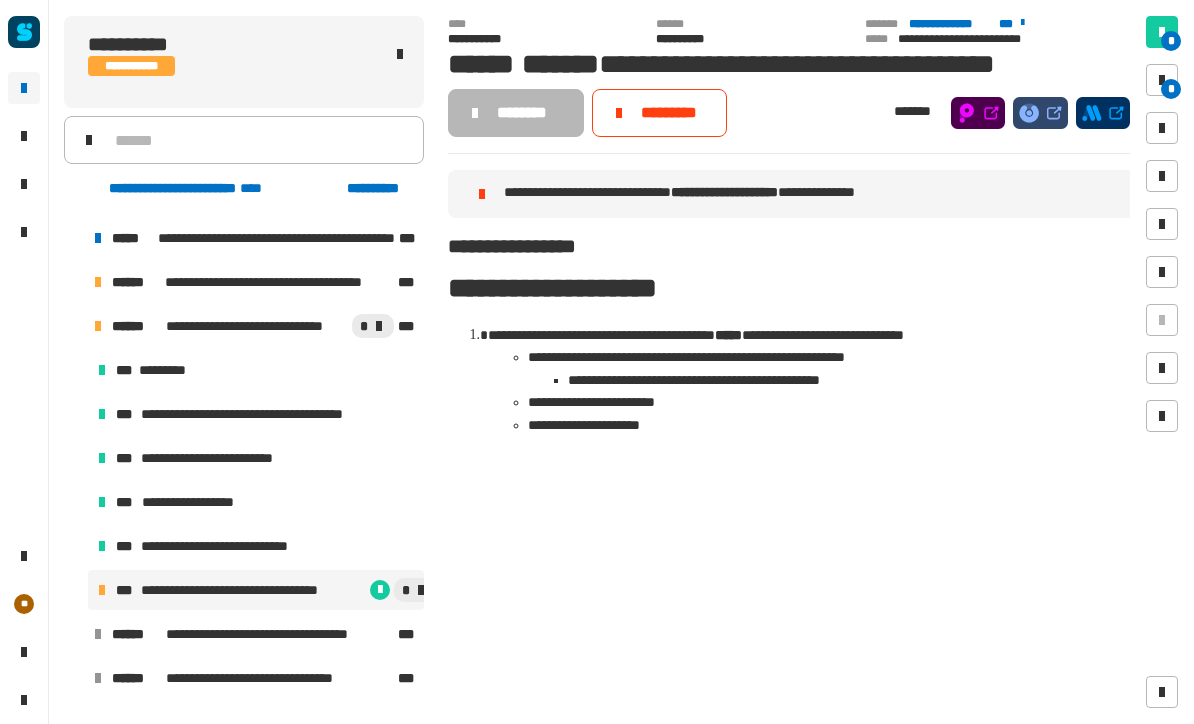 click on "*" at bounding box center [1171, 89] 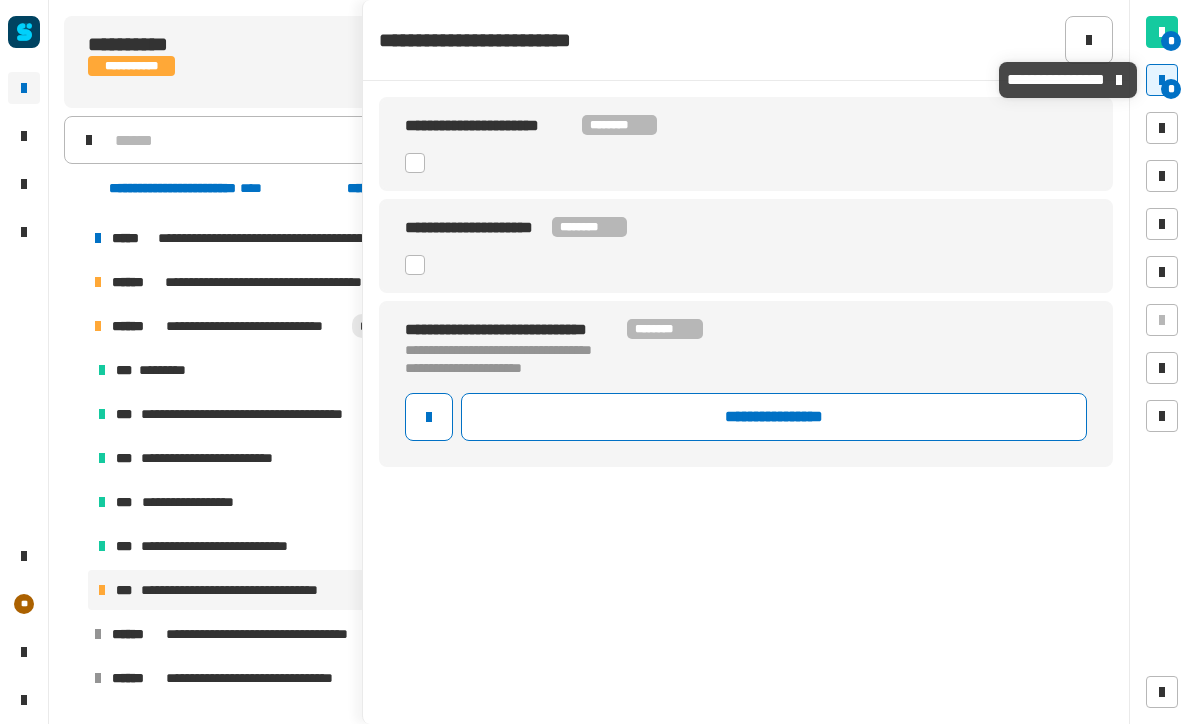 click 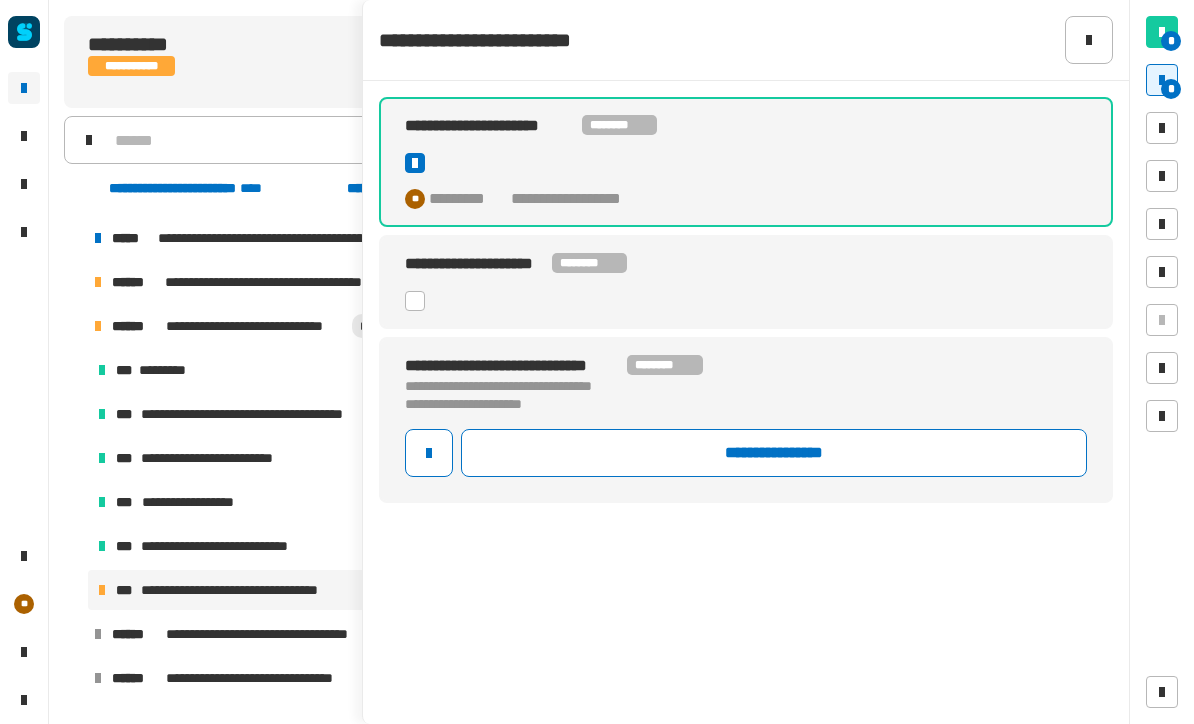 click 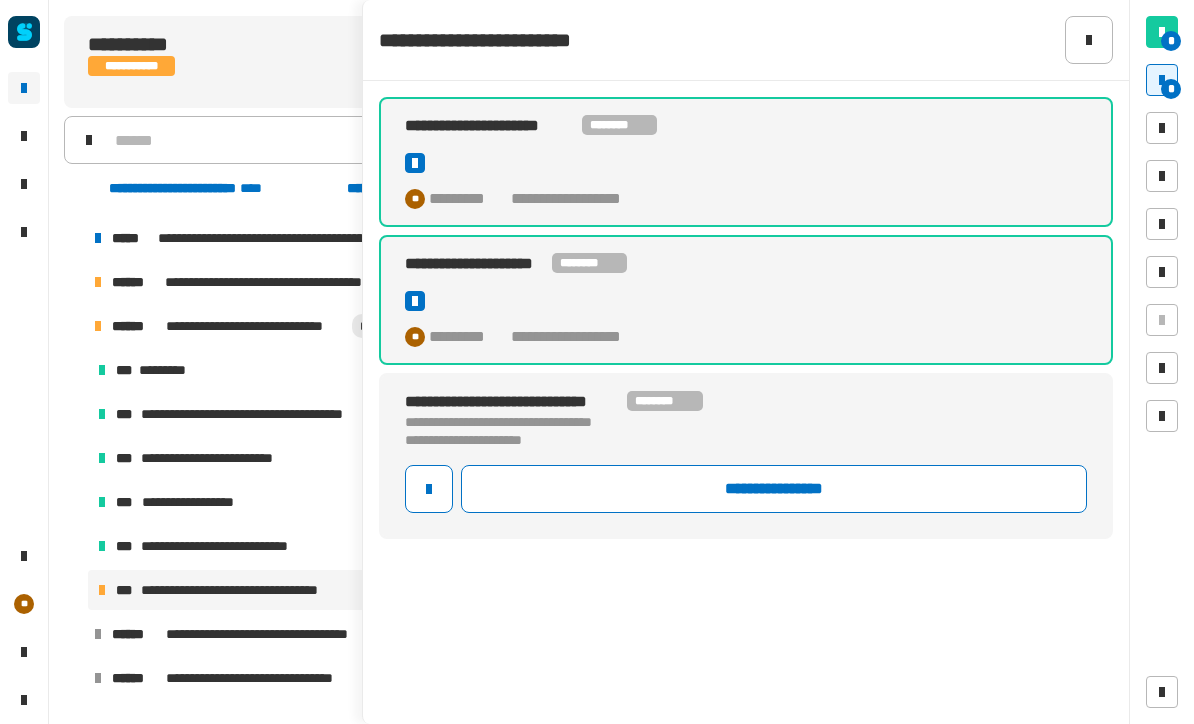 click 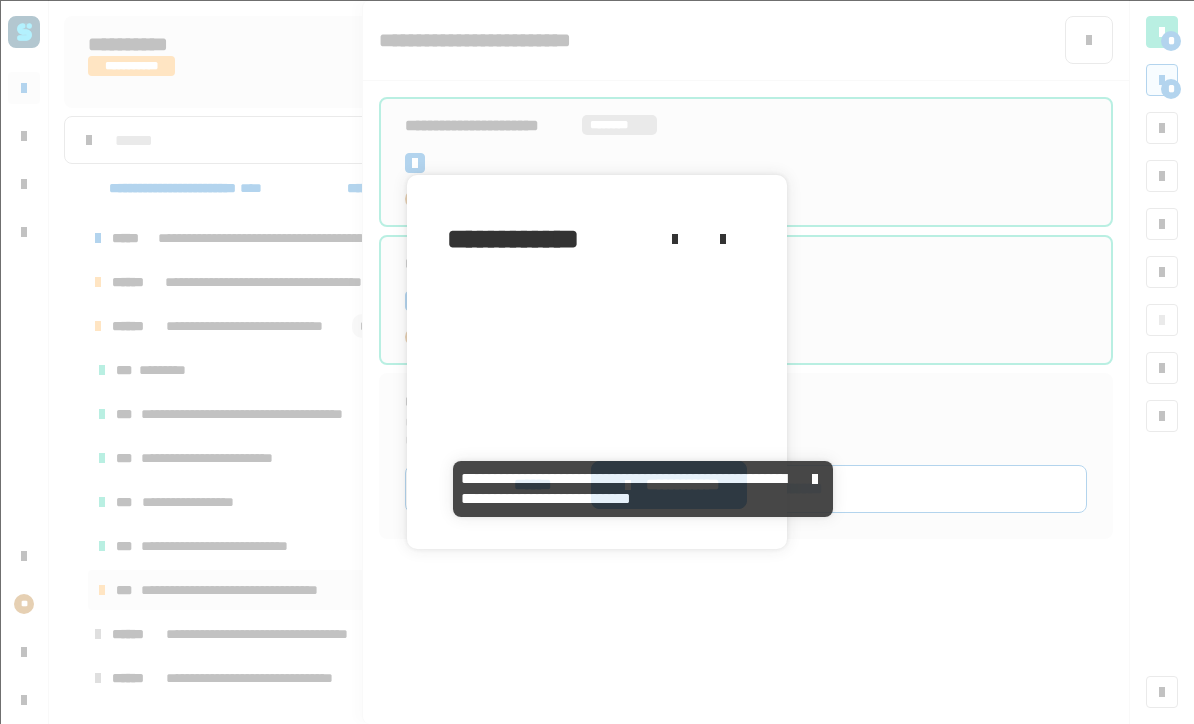 click on "**********" 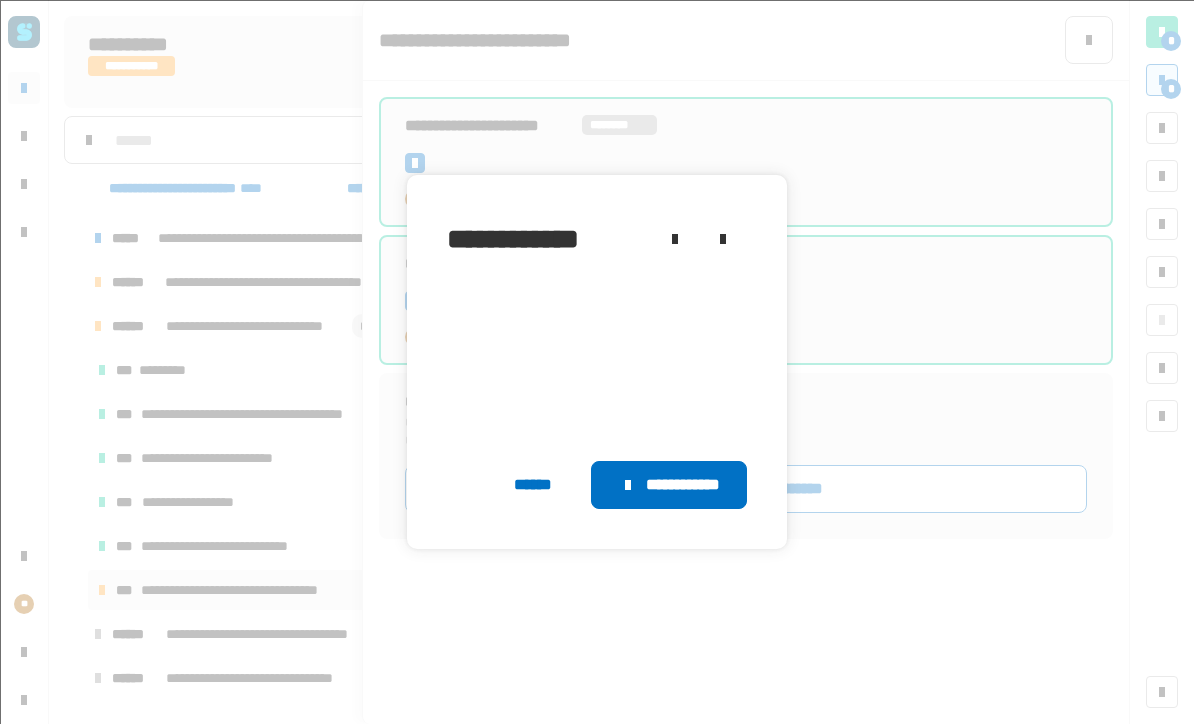 click on "**********" 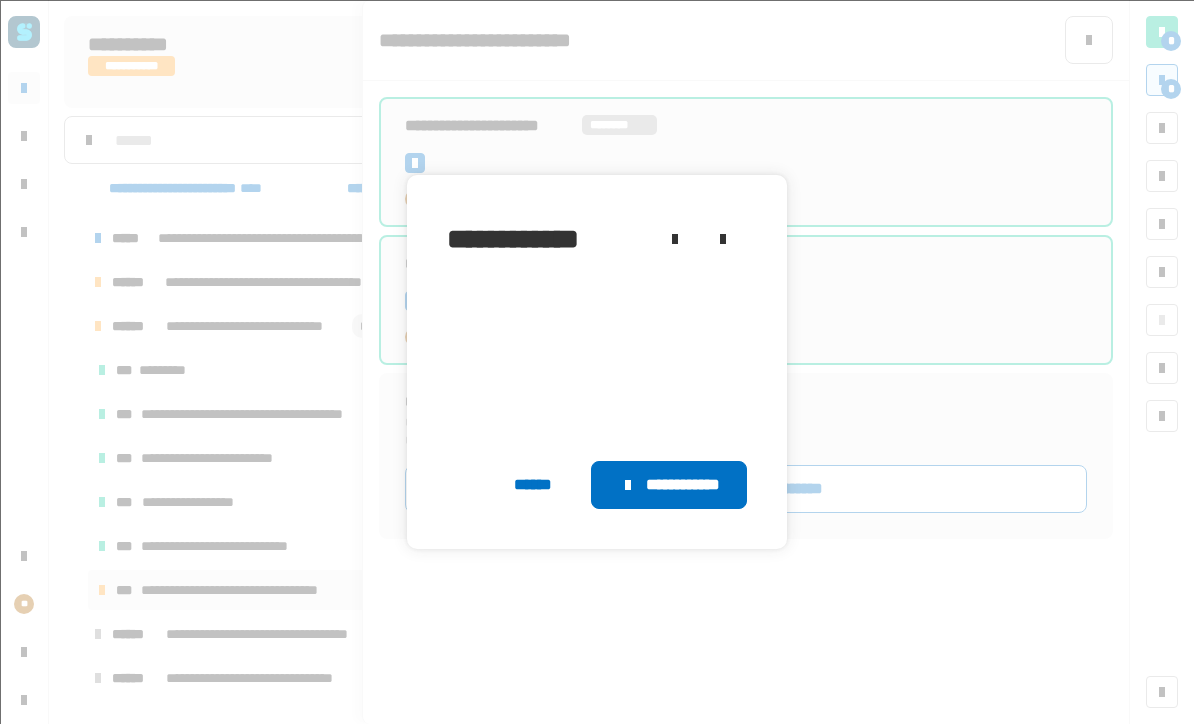 click 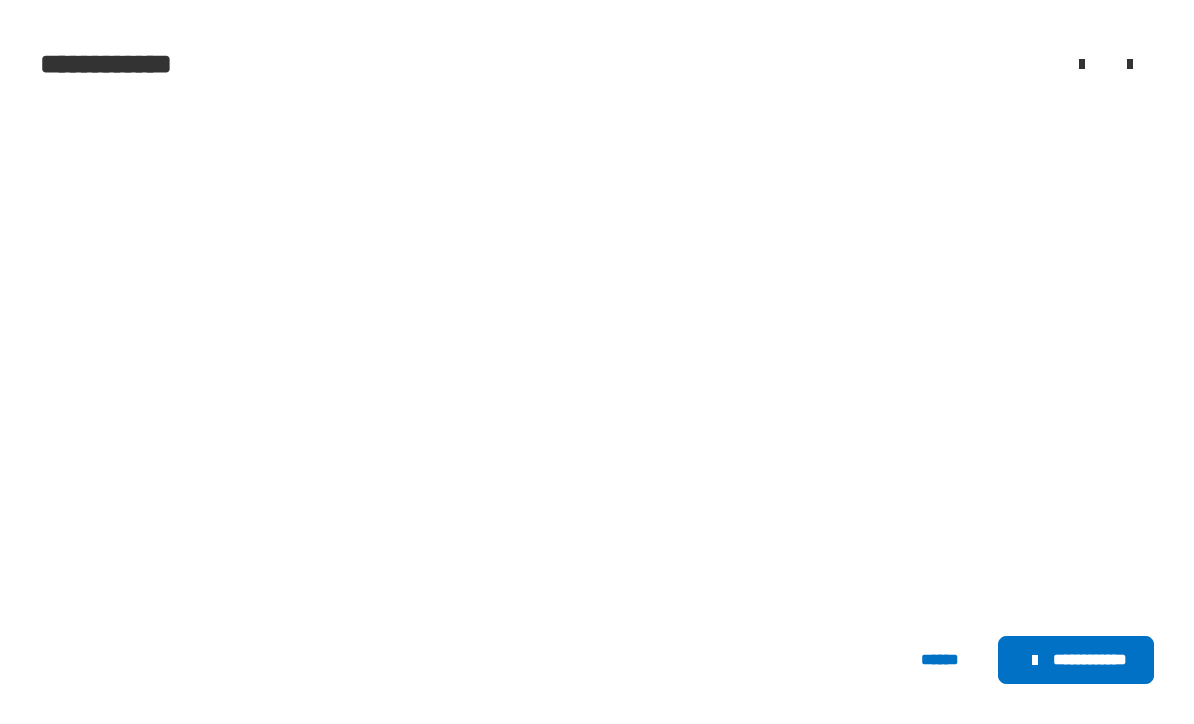 click on "**********" 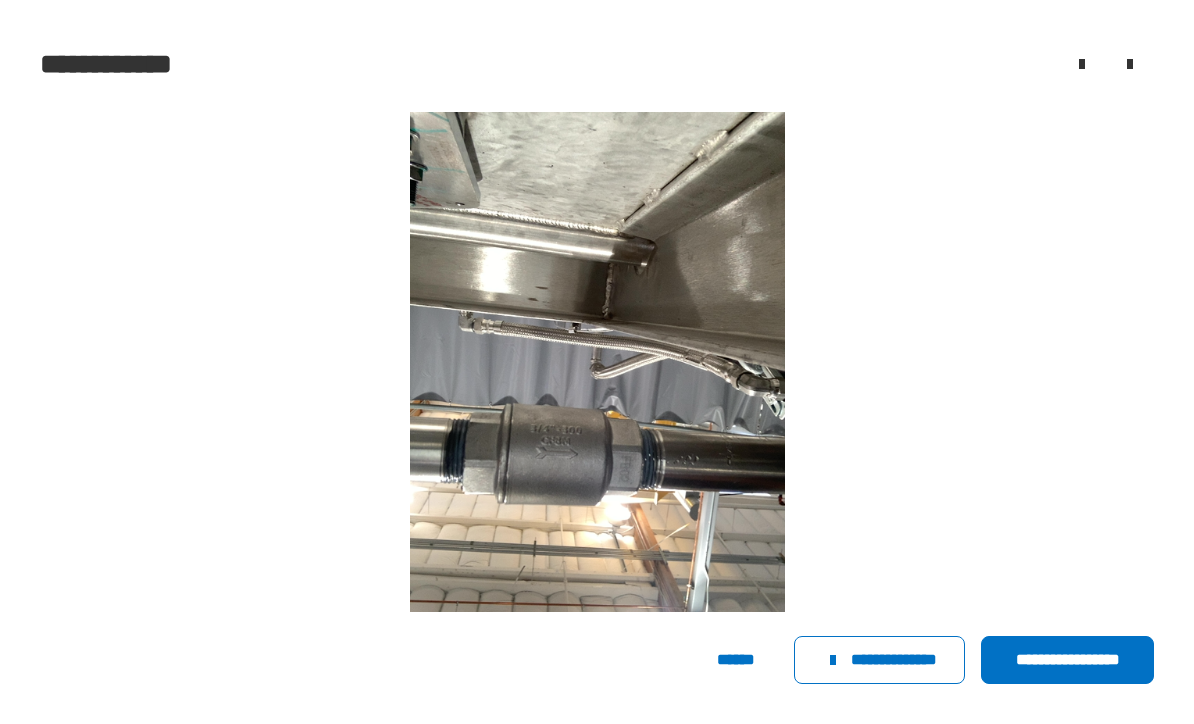 click on "**********" 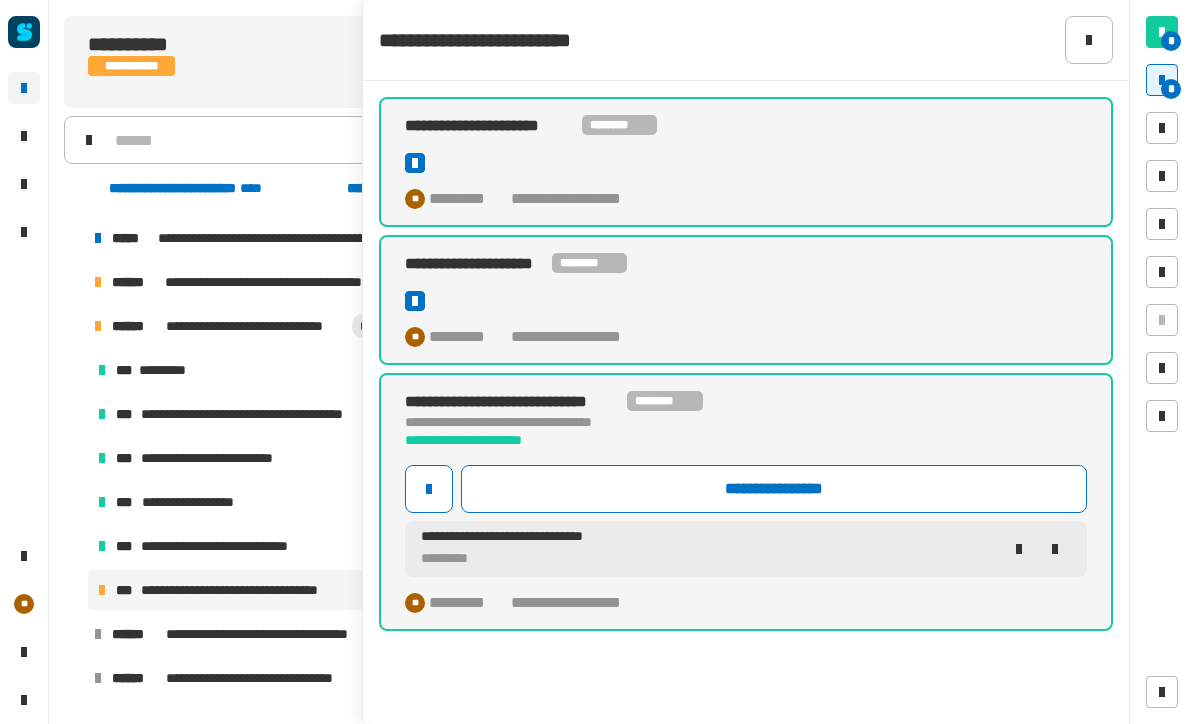 click 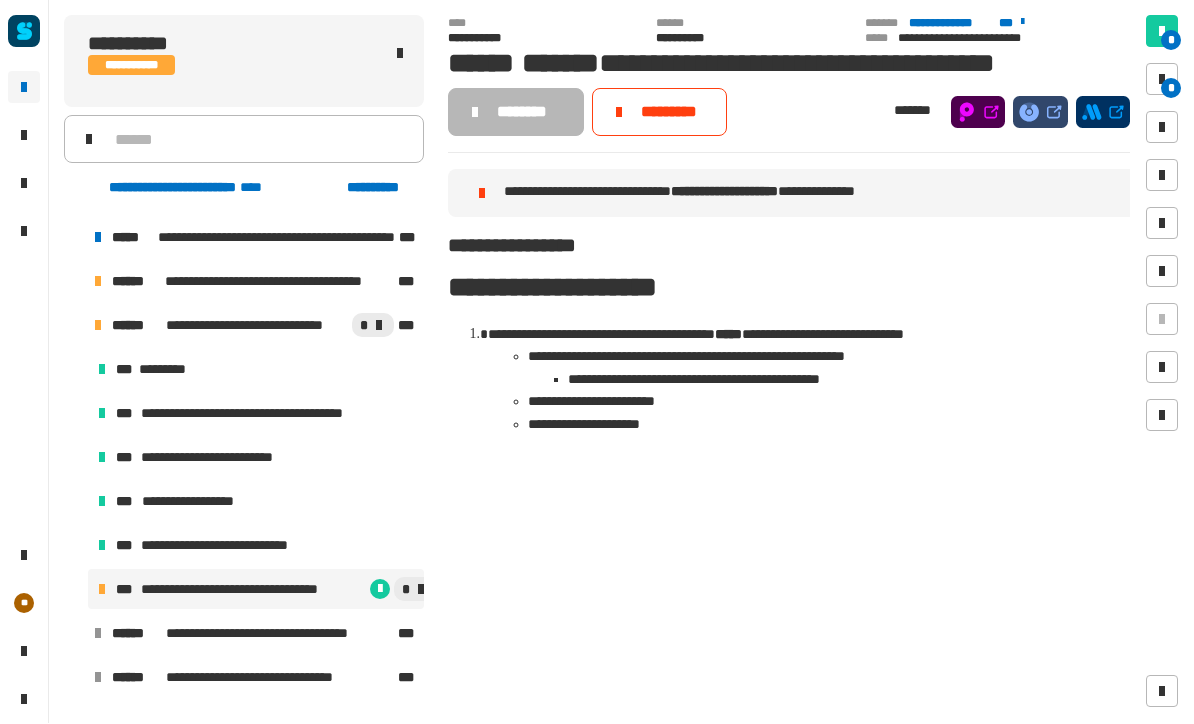click on "*********" 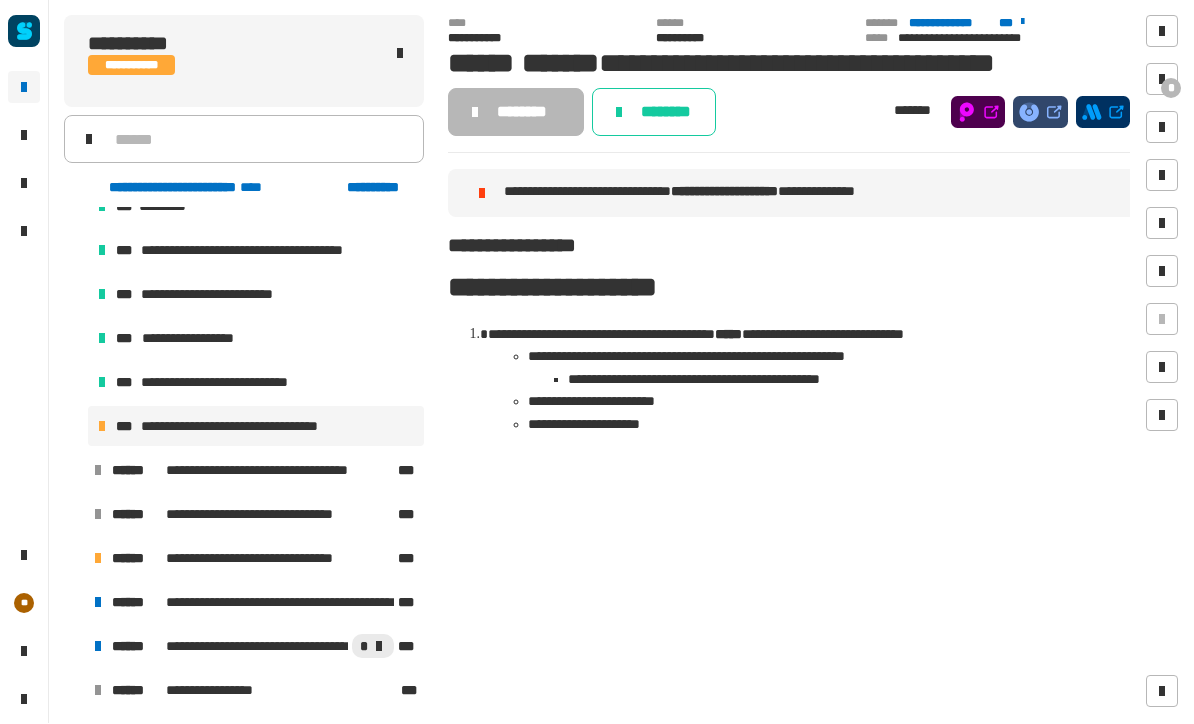 scroll, scrollTop: 378, scrollLeft: 0, axis: vertical 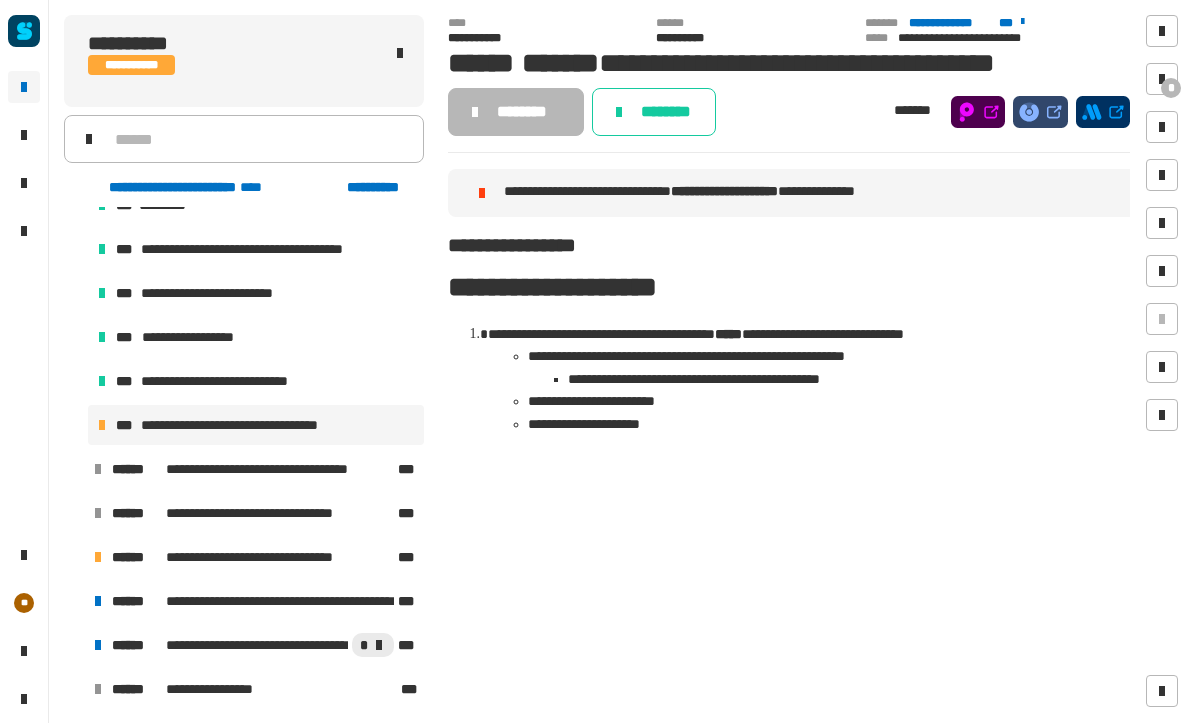 click at bounding box center [74, 602] 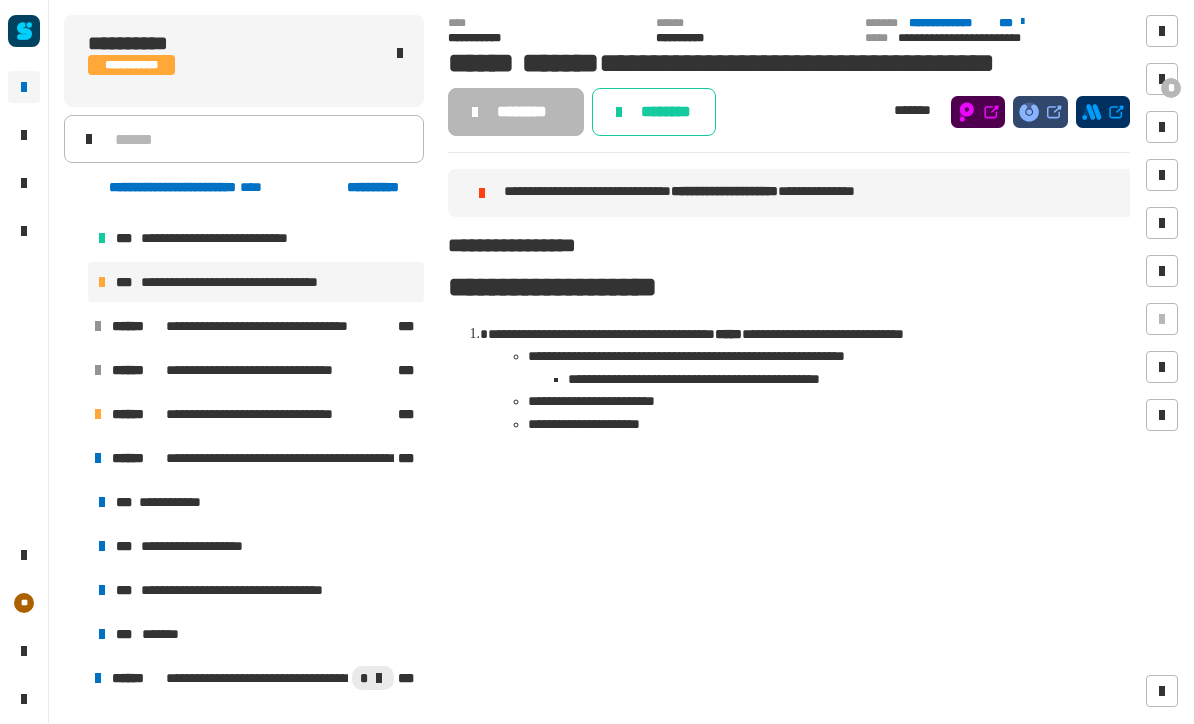 scroll, scrollTop: 523, scrollLeft: 0, axis: vertical 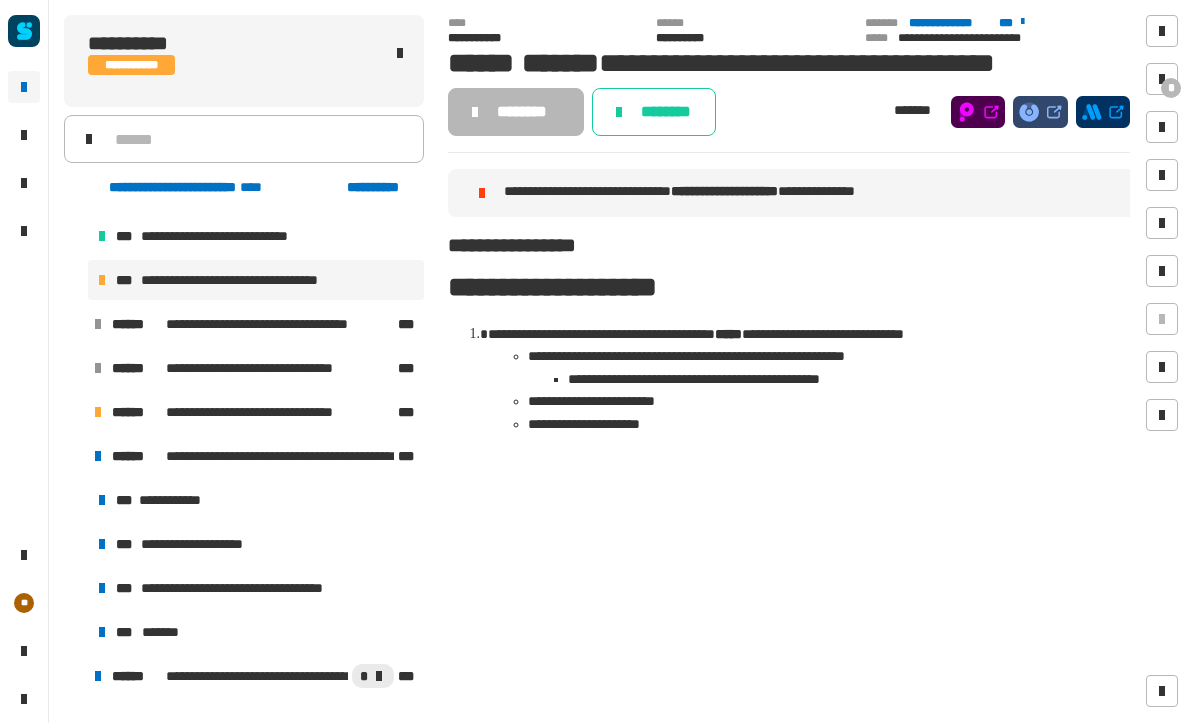 click on "*" 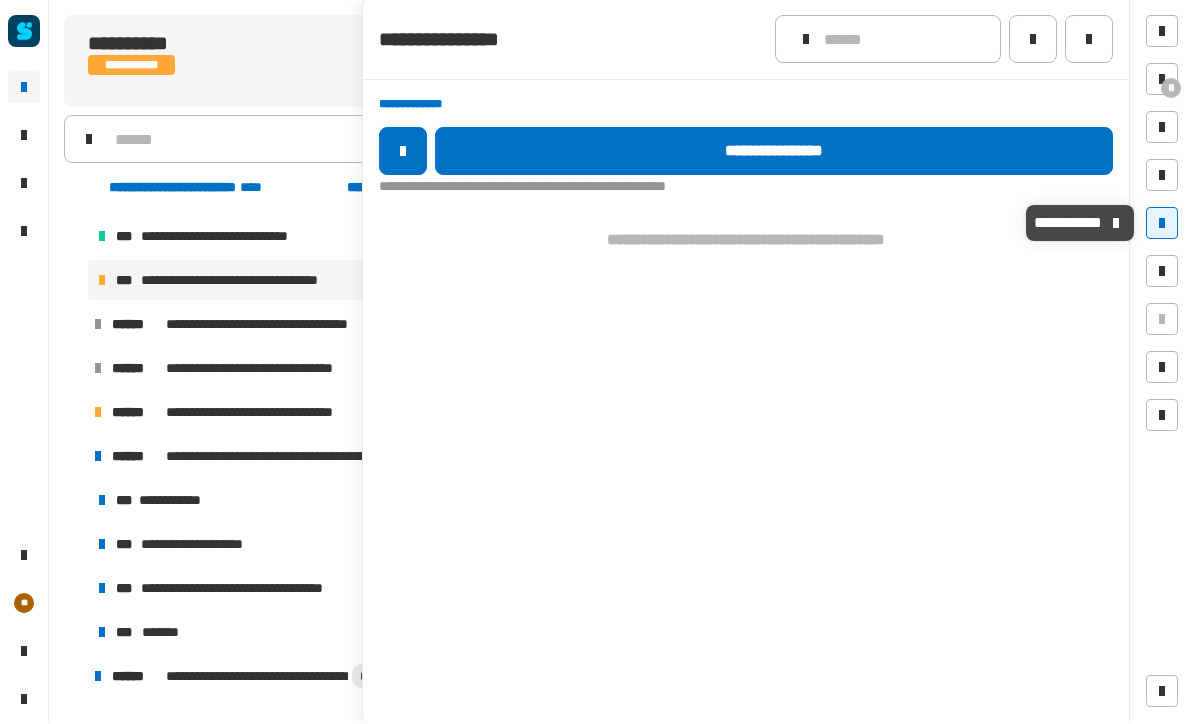 click at bounding box center (1162, 224) 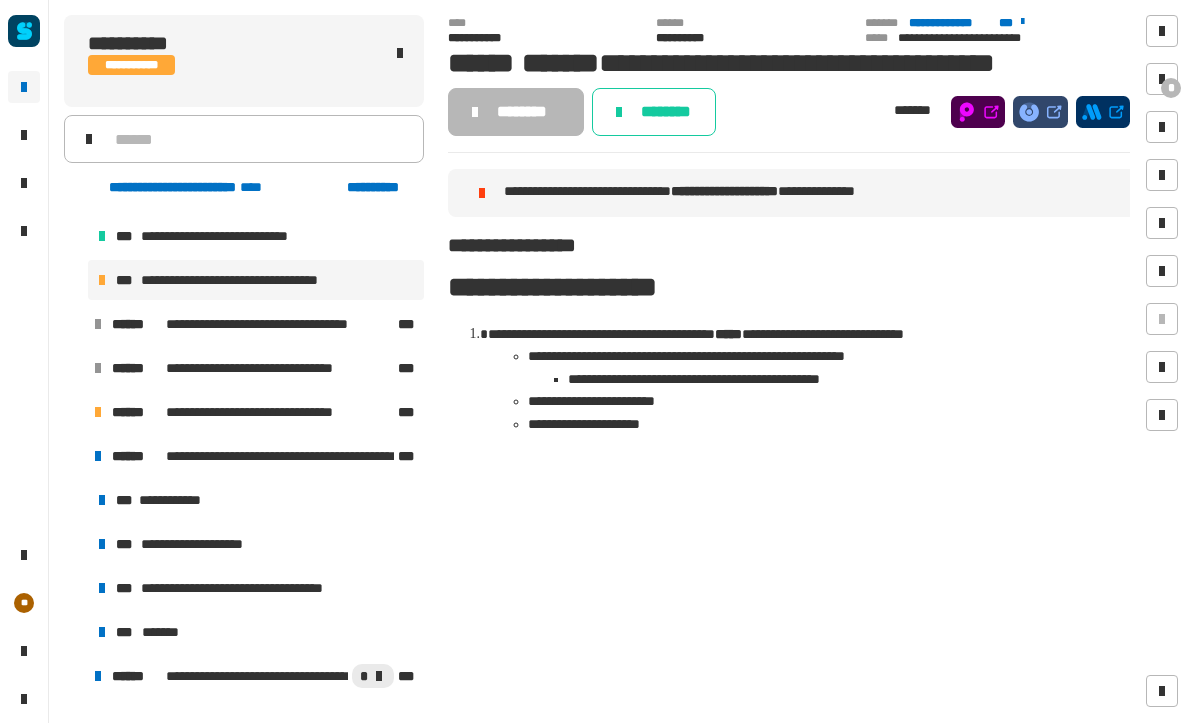 click on "*" 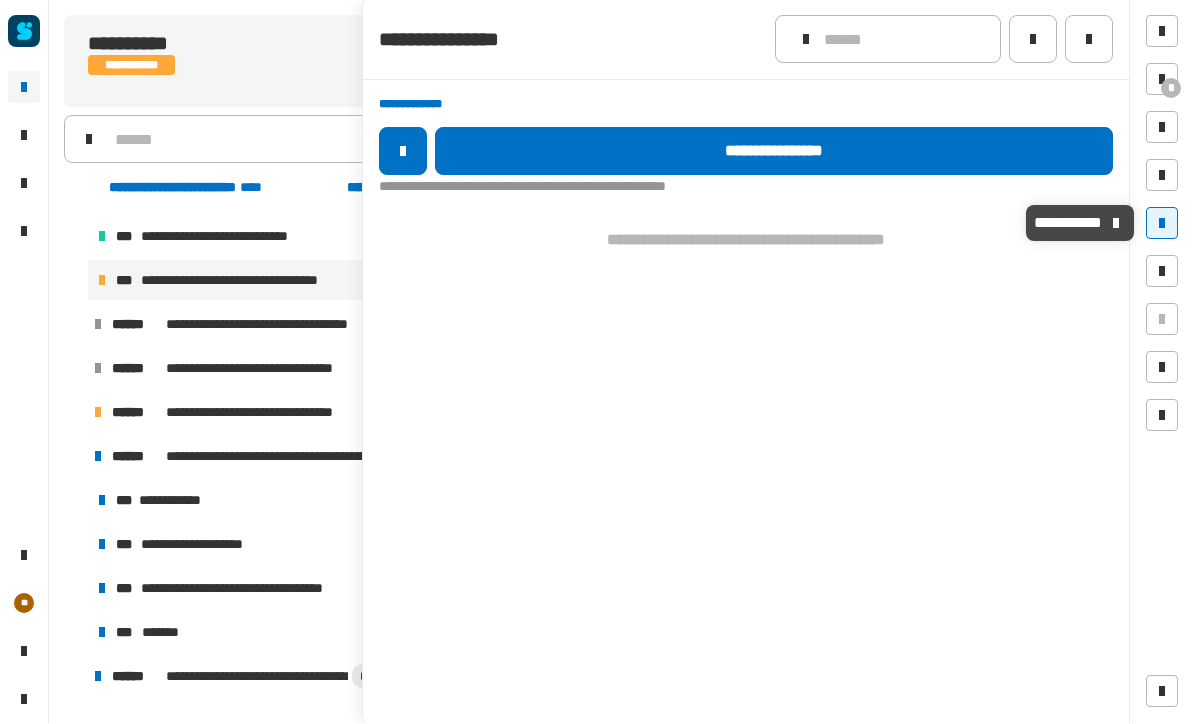 click at bounding box center [1162, 272] 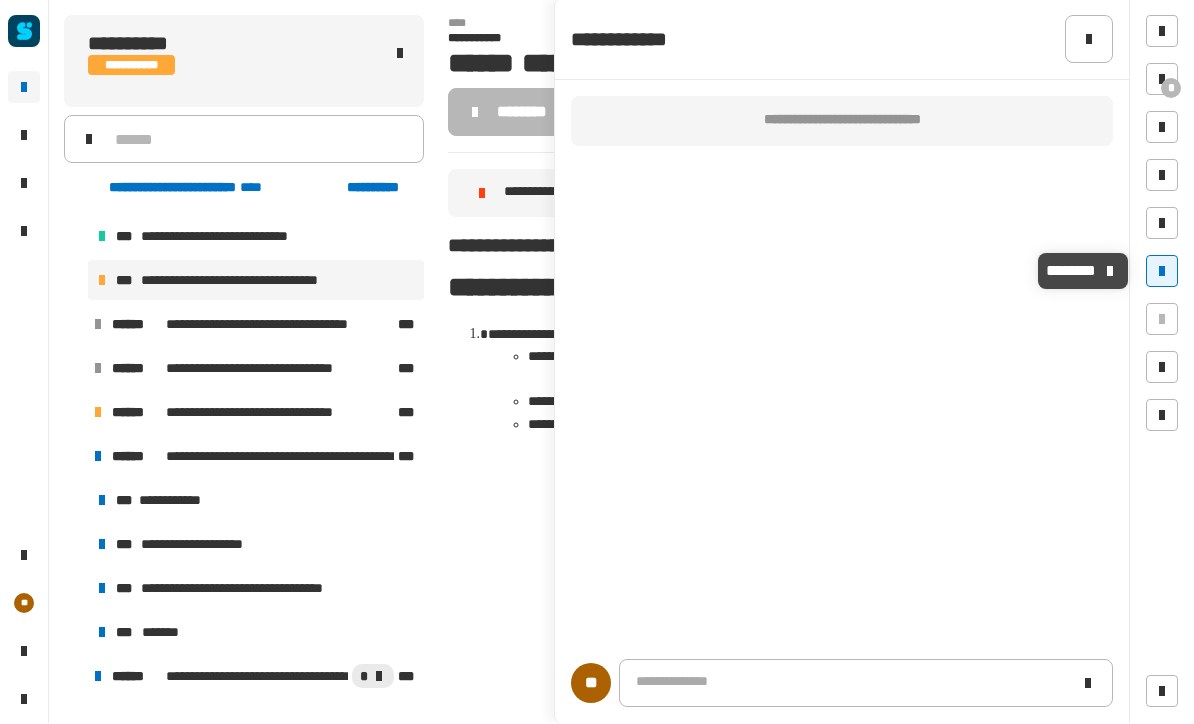 click at bounding box center [1162, 272] 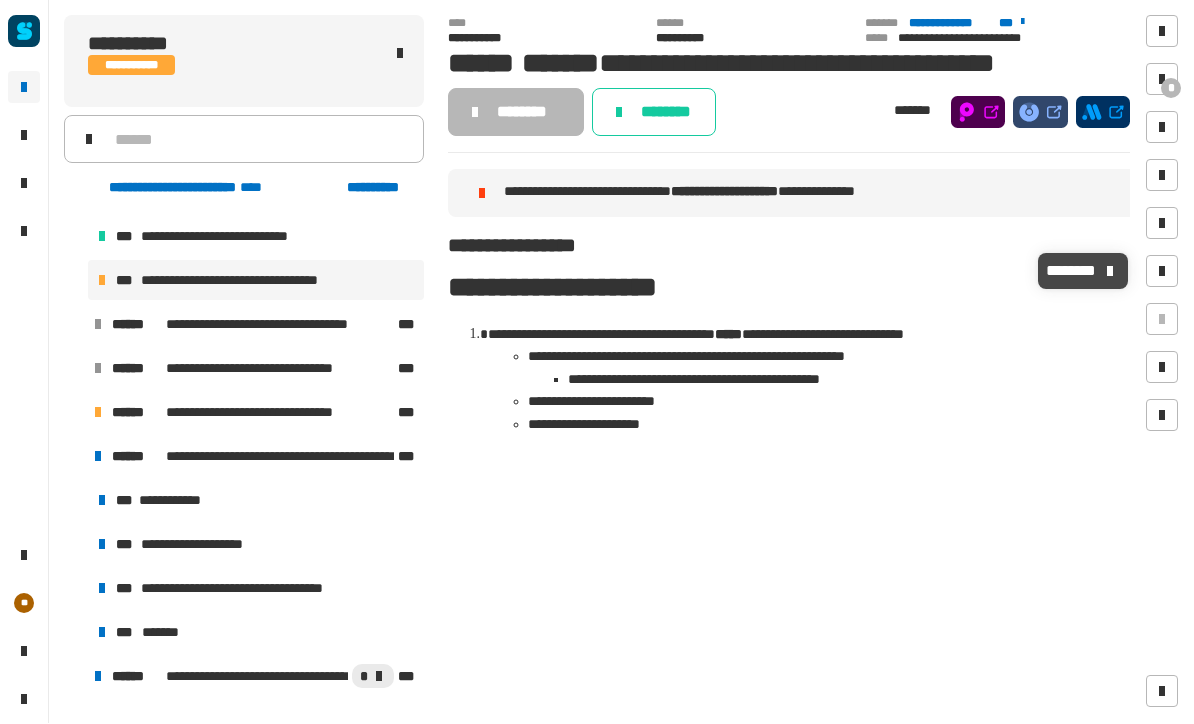 click at bounding box center (1162, 272) 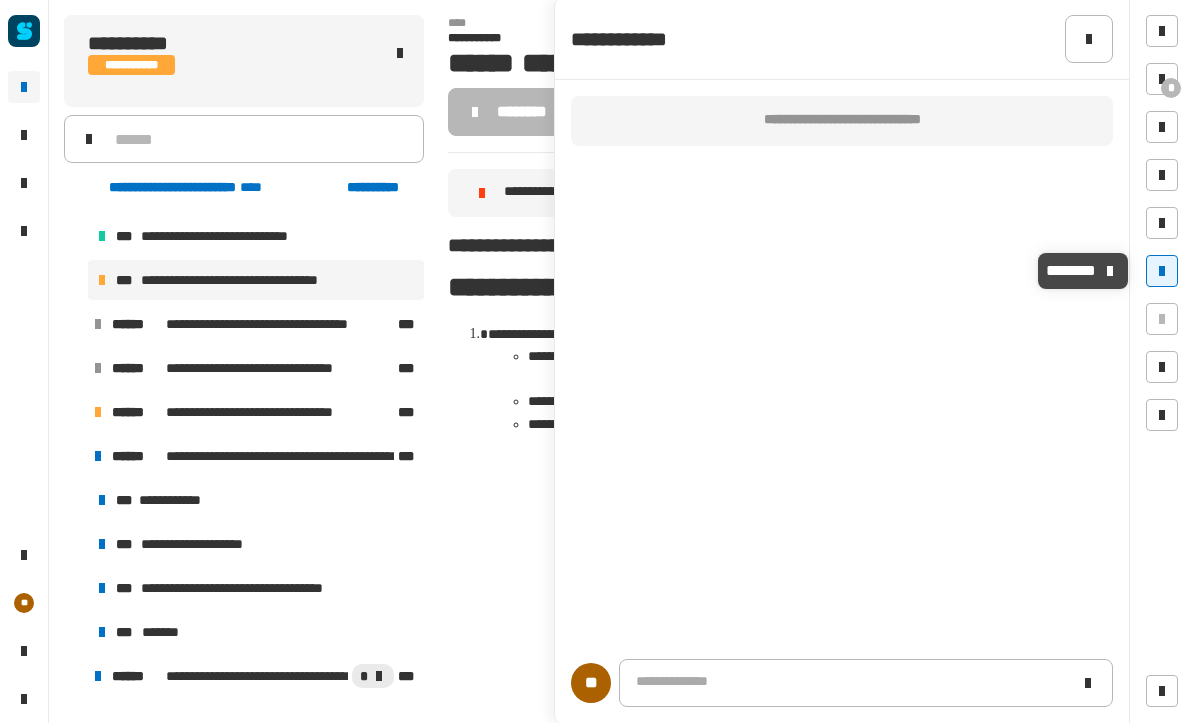 click at bounding box center [1162, 272] 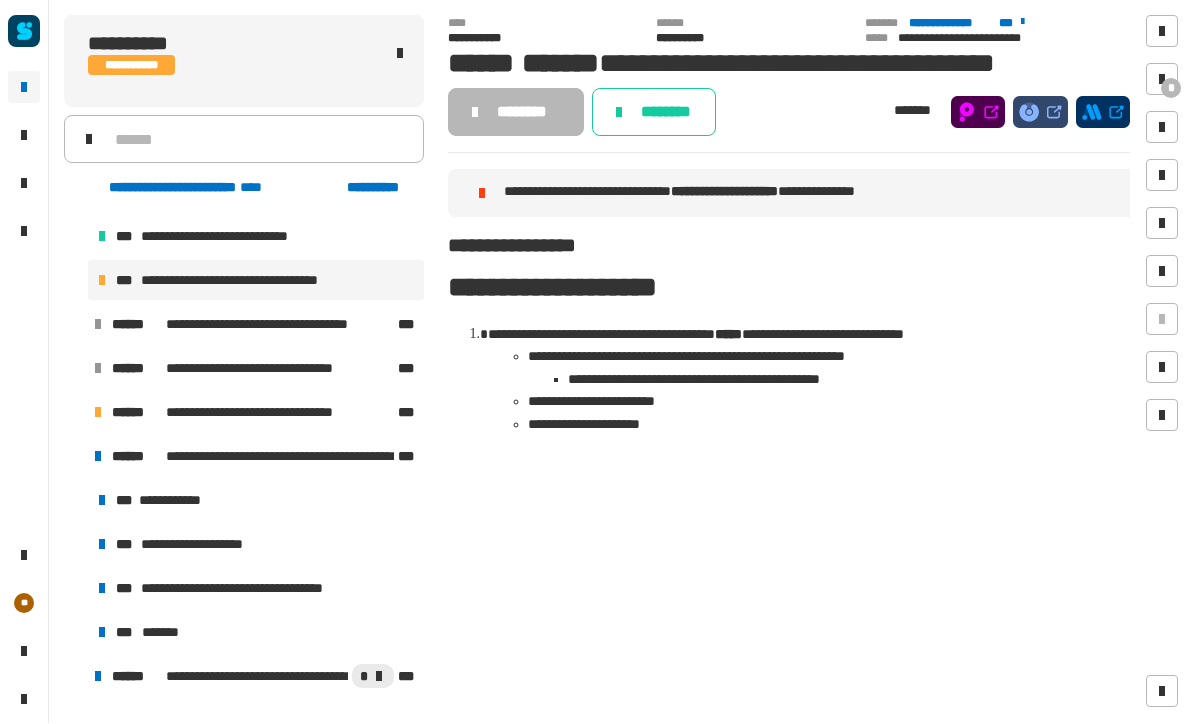 click on "**********" 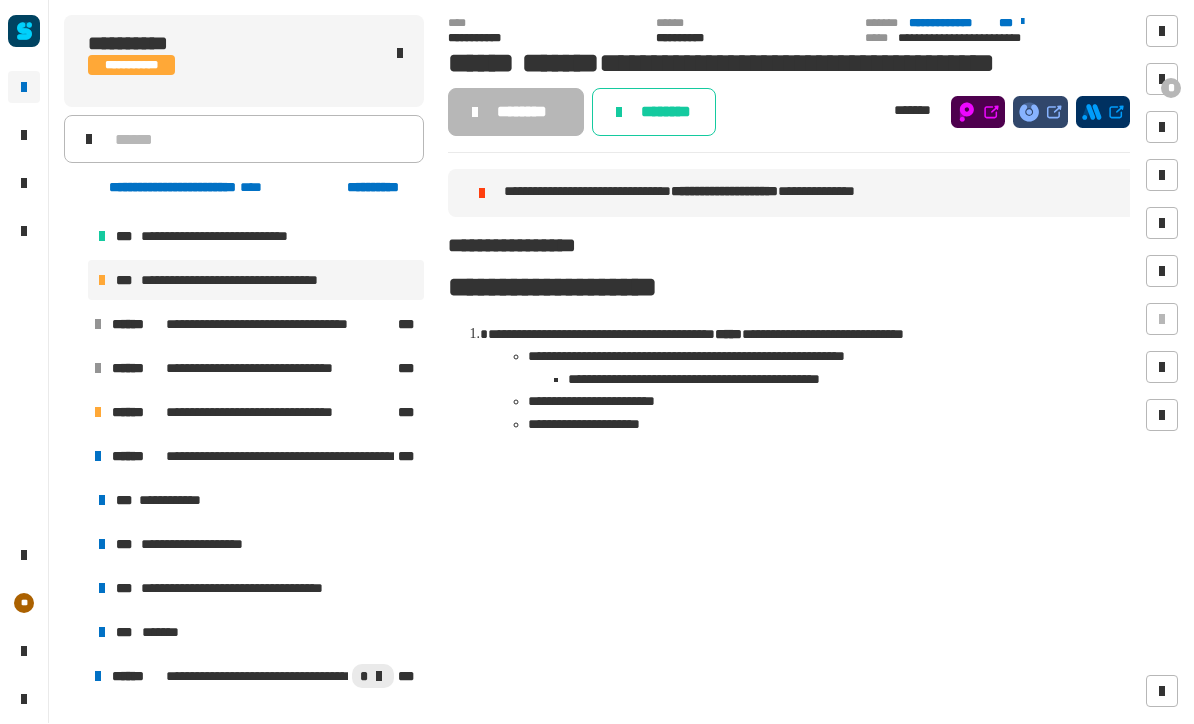 click on "**********" at bounding box center [174, 501] 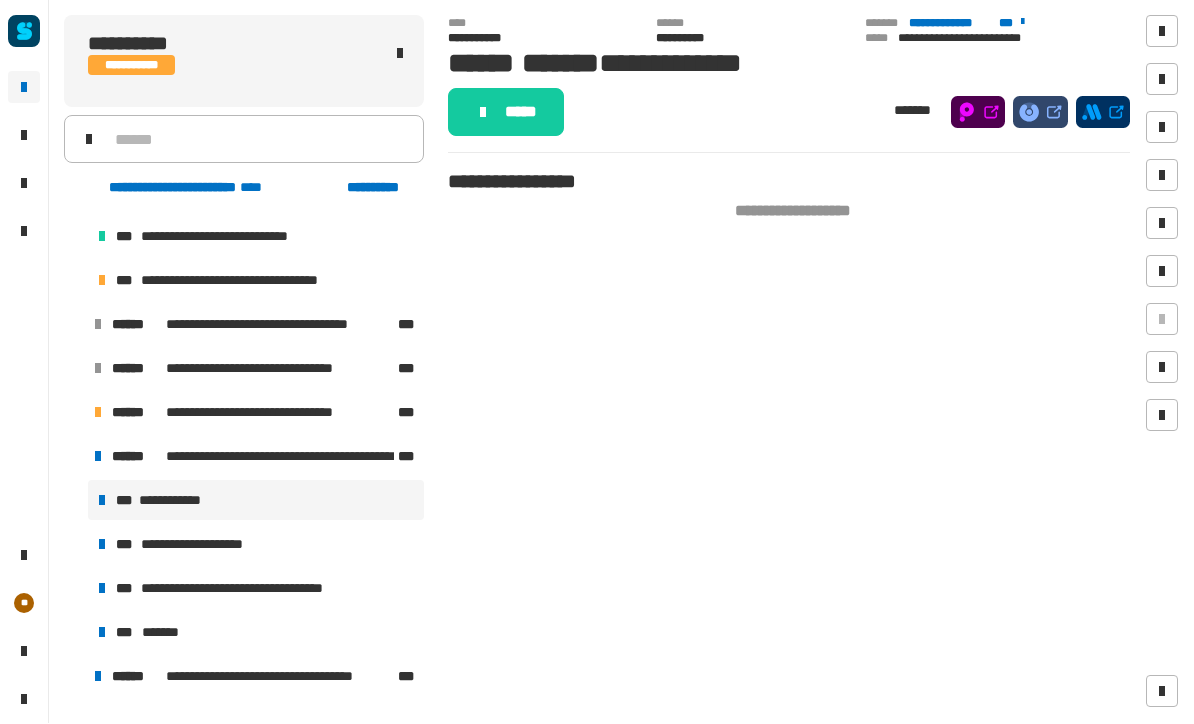 click on "*****" 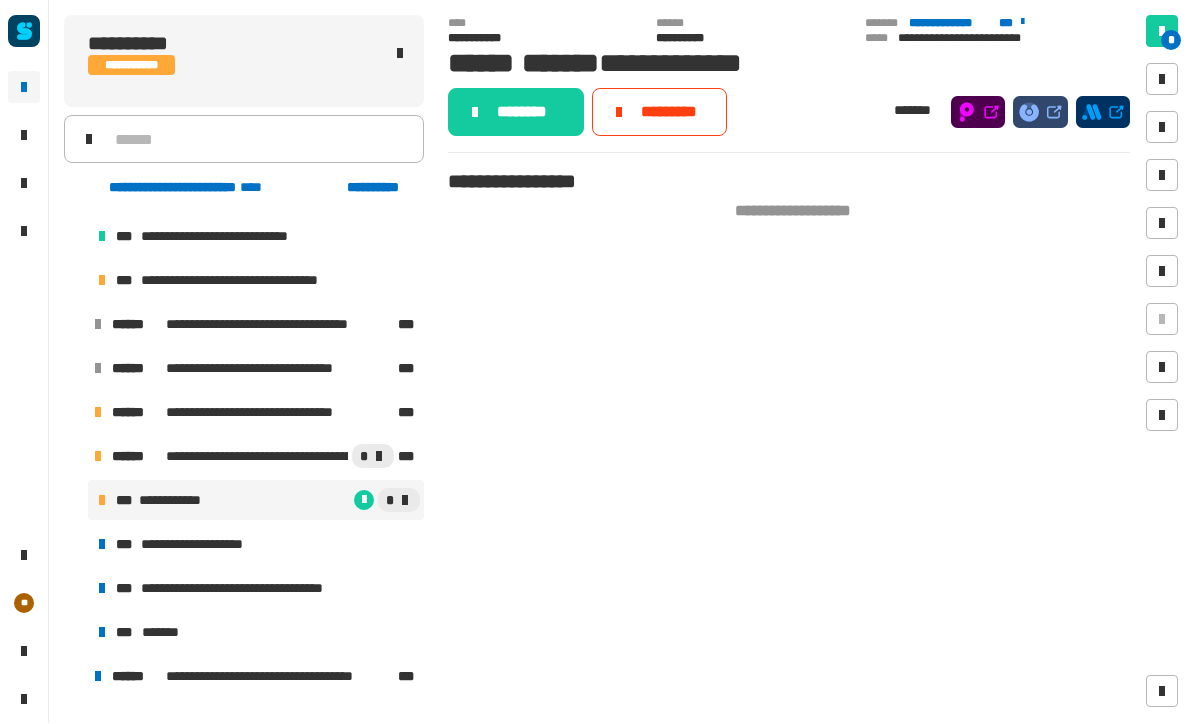 click on "********" 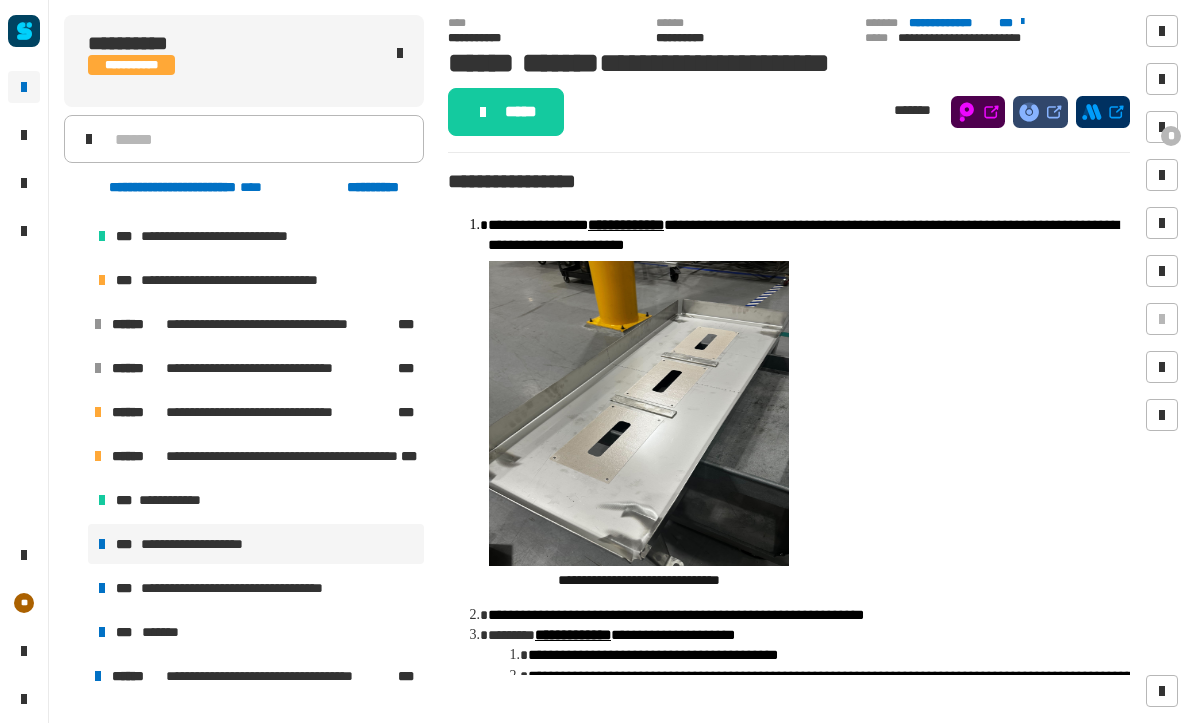click on "*****" 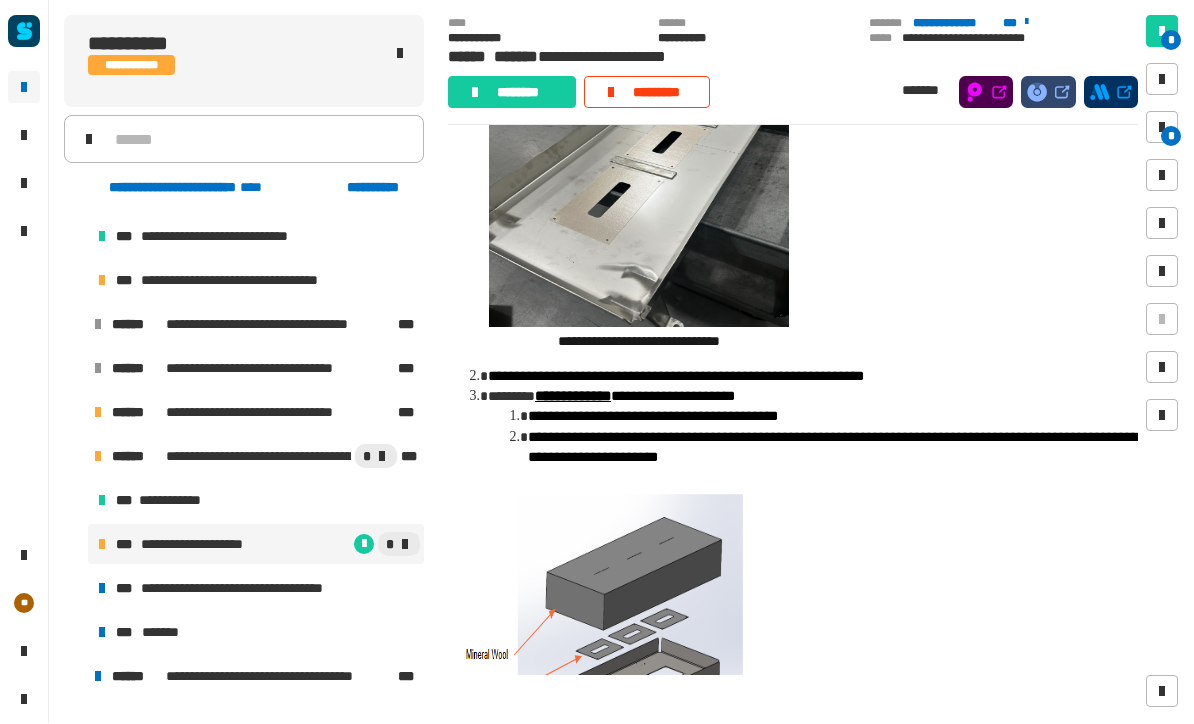 scroll, scrollTop: 210, scrollLeft: 0, axis: vertical 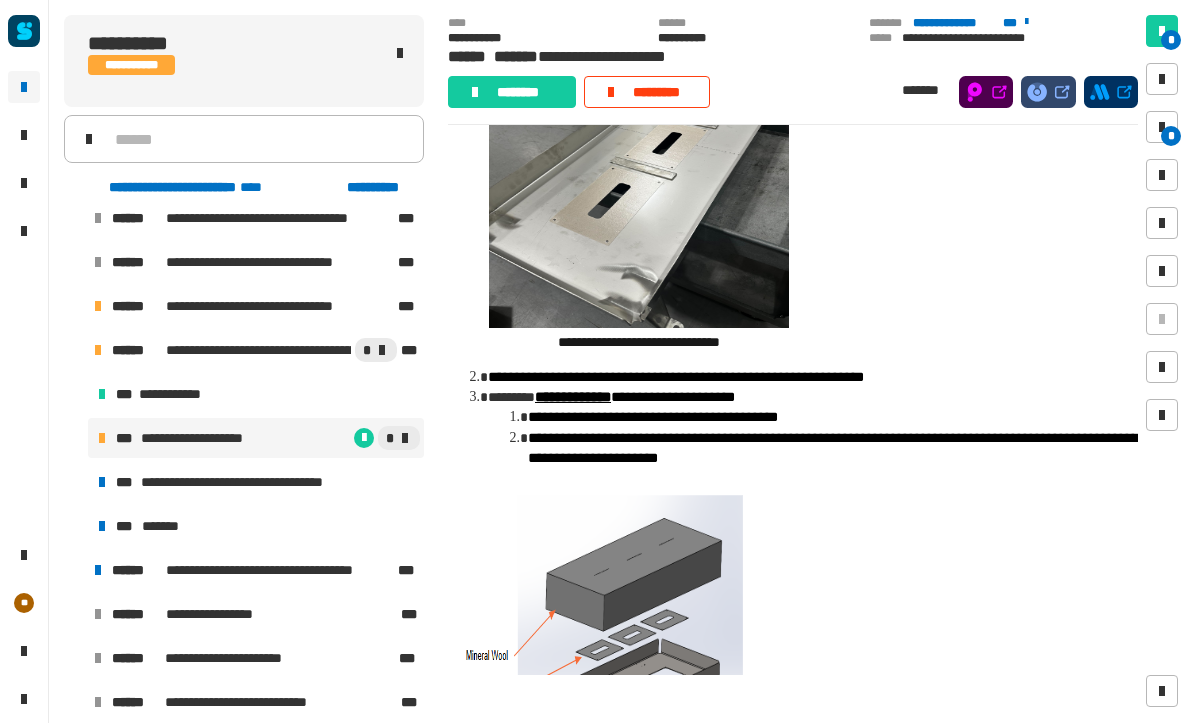 click at bounding box center (1162, 128) 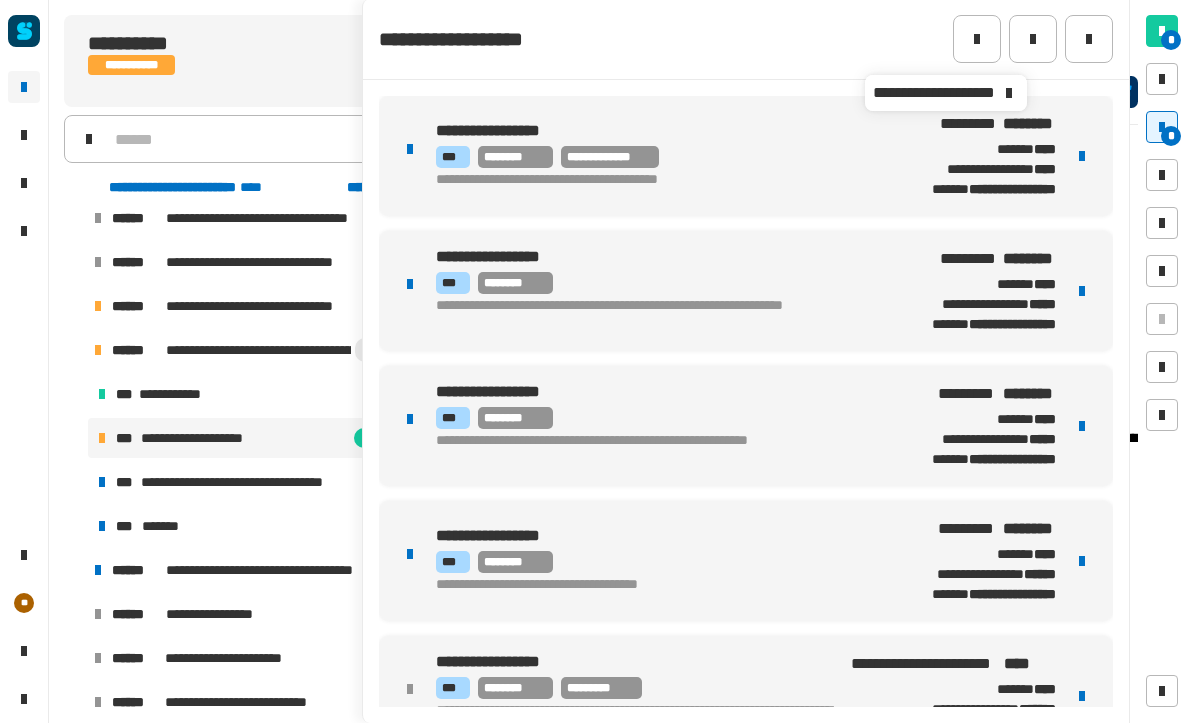 click 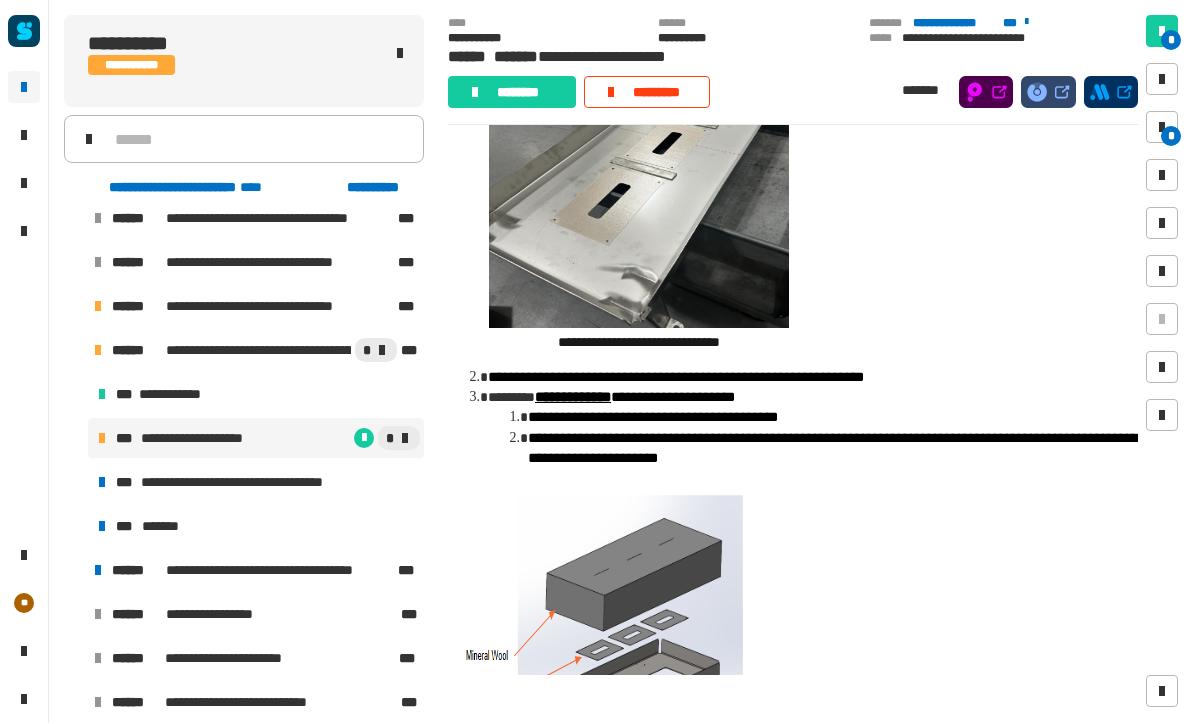 click on "*" at bounding box center (1171, 137) 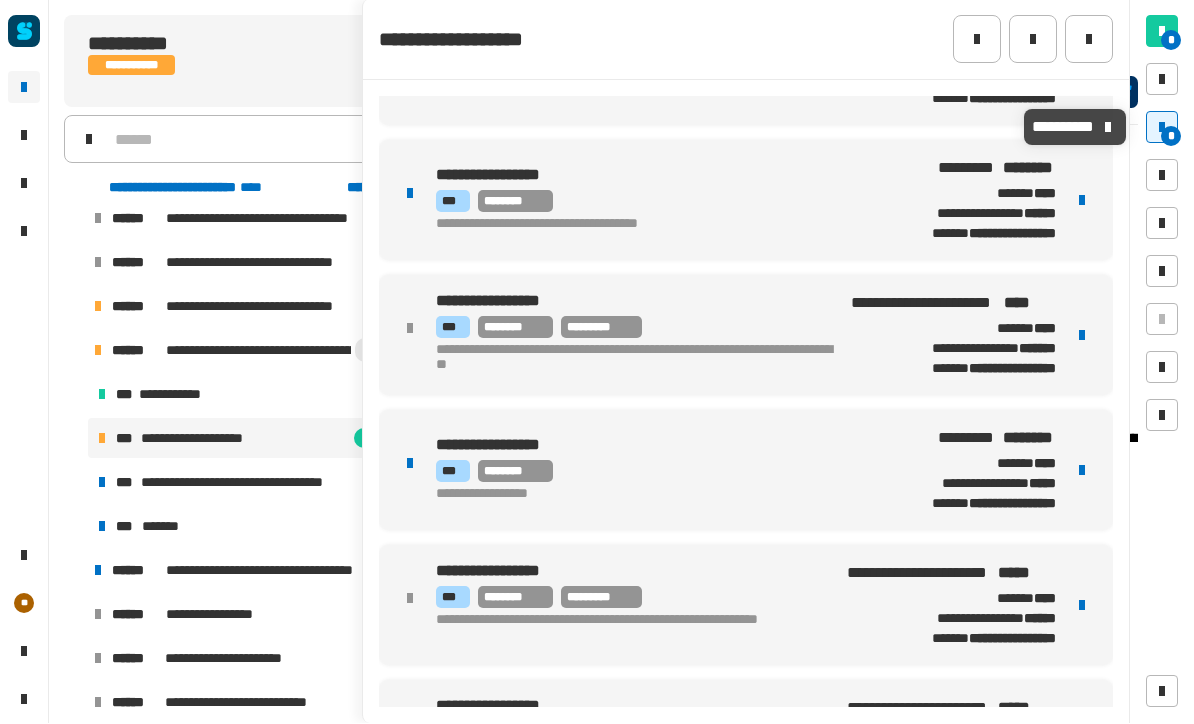 scroll, scrollTop: 347, scrollLeft: 0, axis: vertical 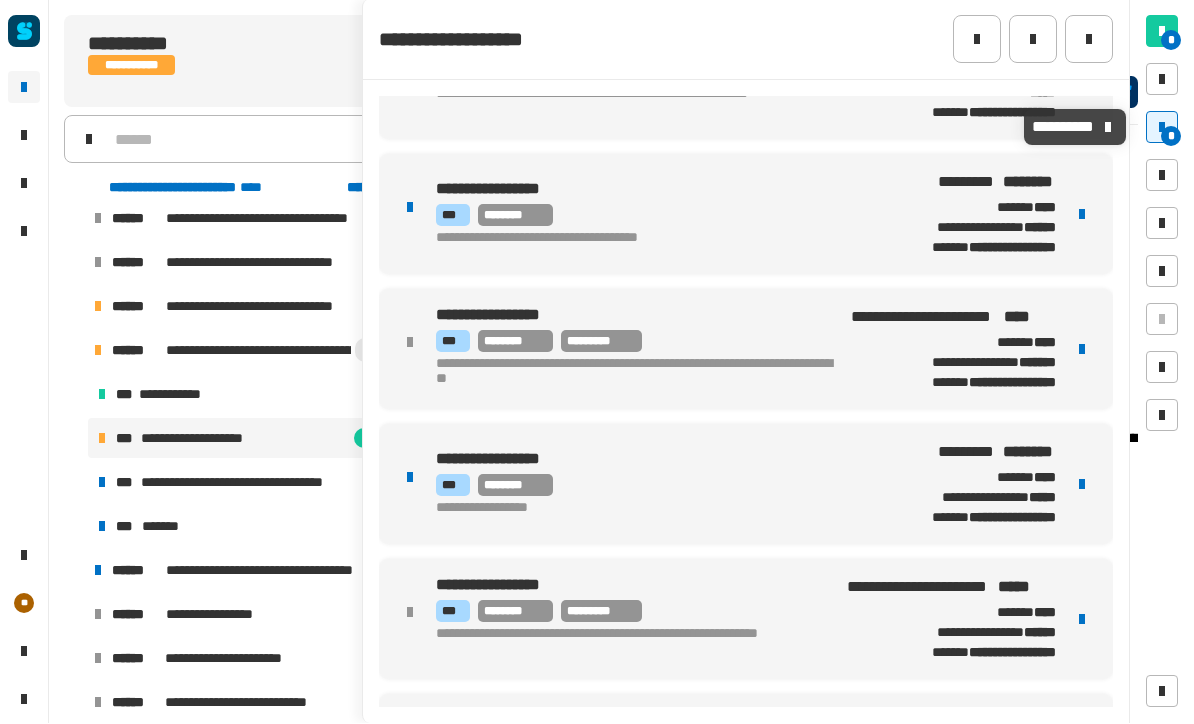 click 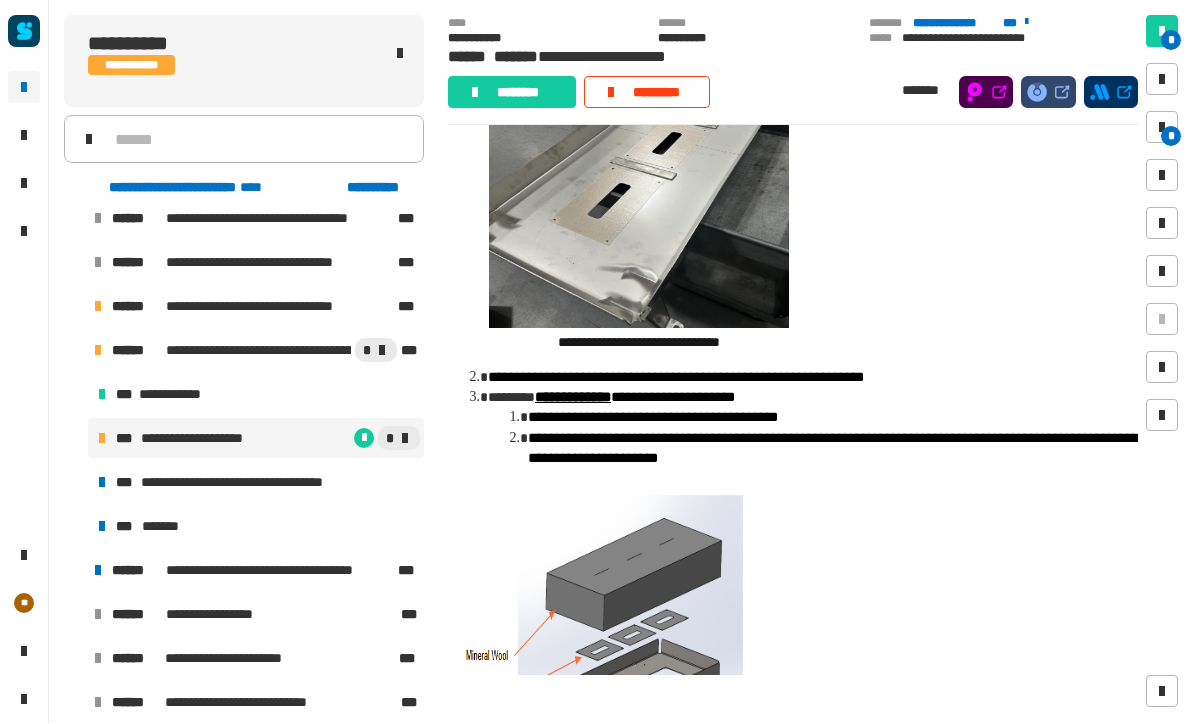 click on "*******" 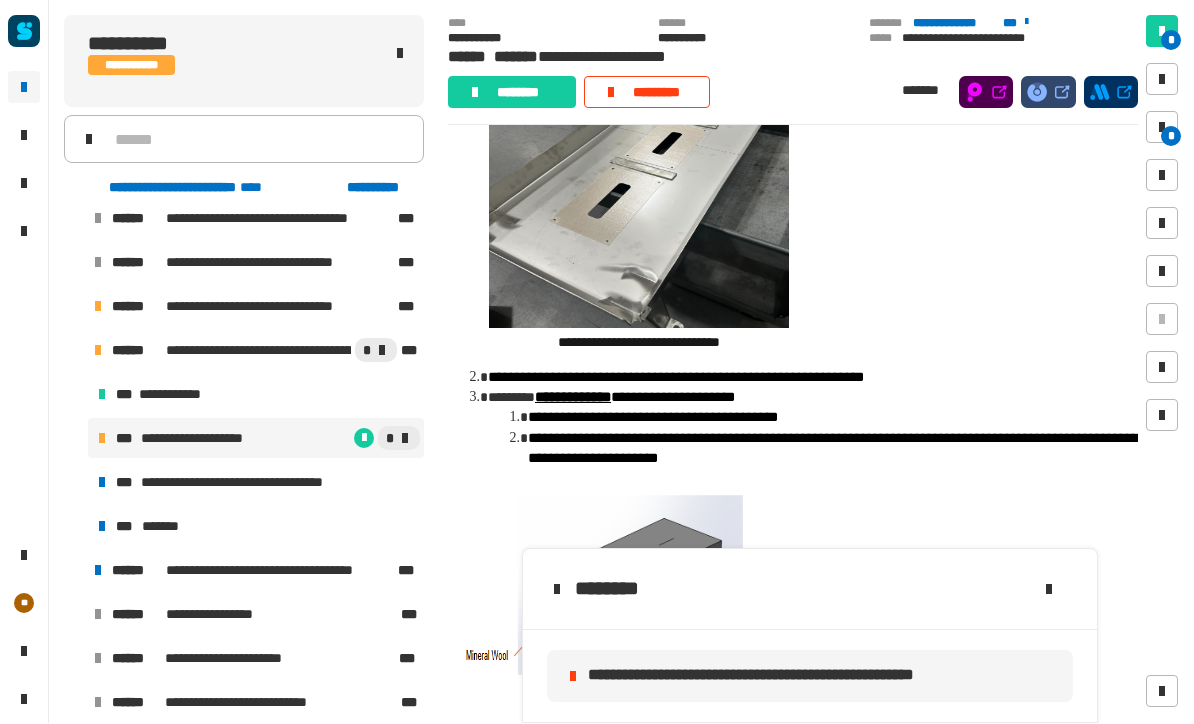 click at bounding box center (1162, 128) 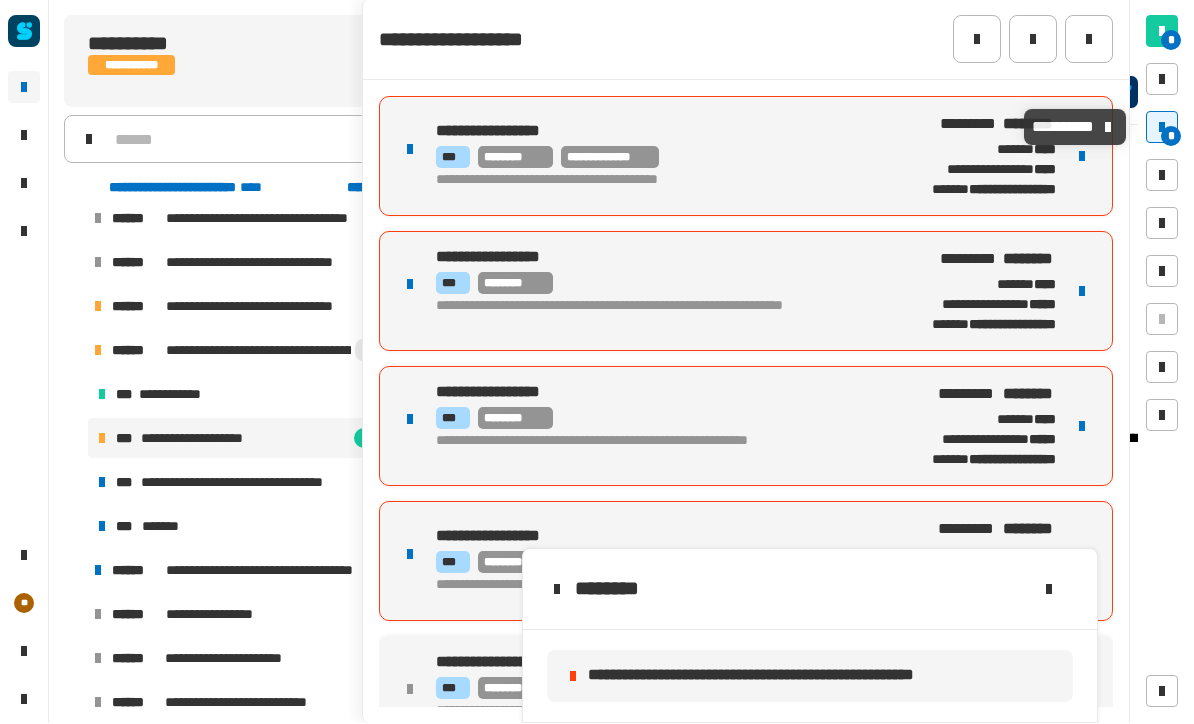 click 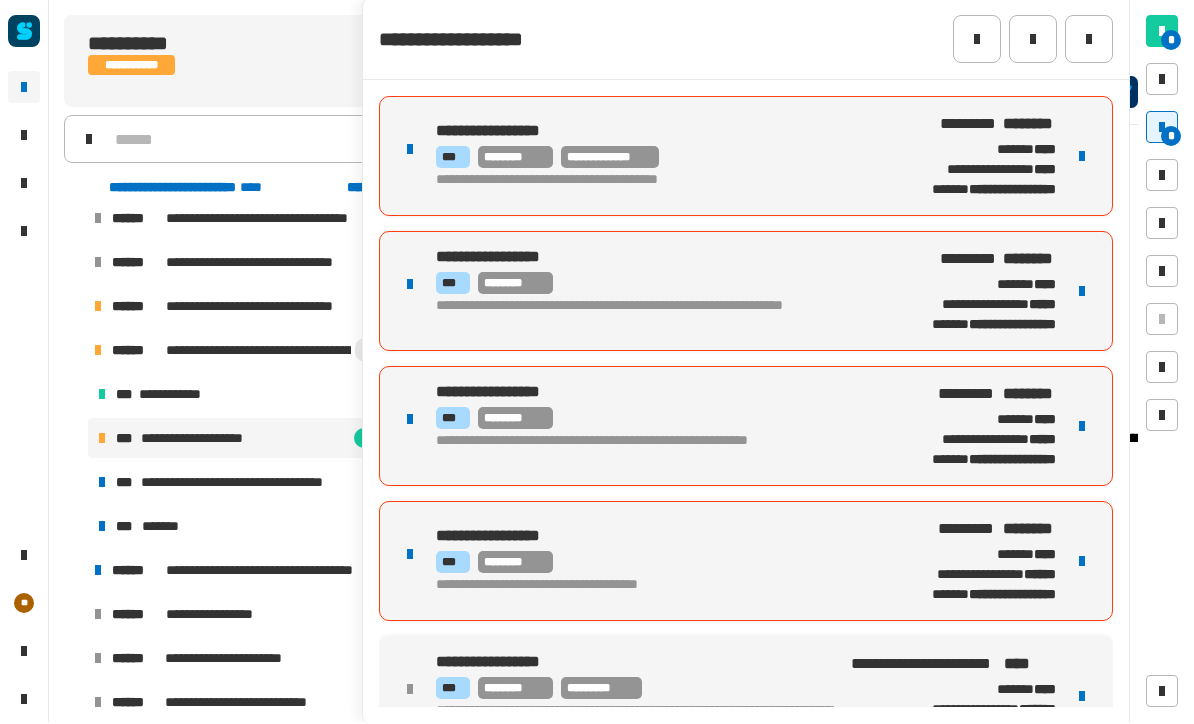 click on "**********" at bounding box center [746, 292] 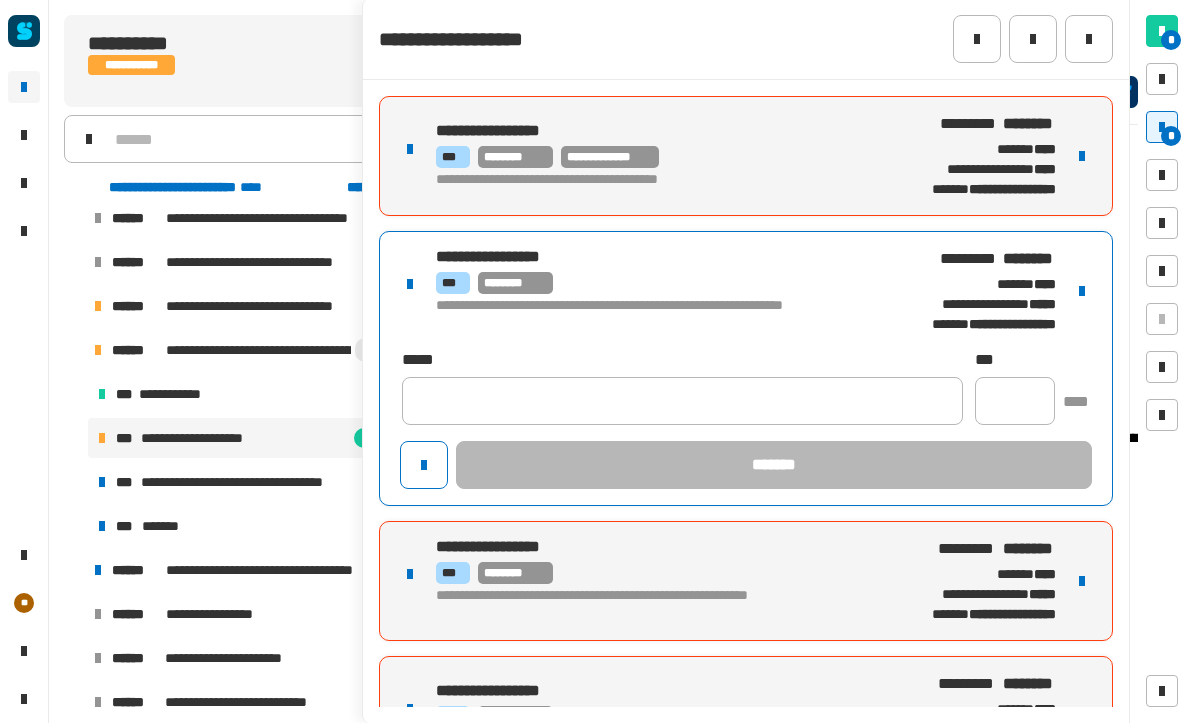 click on "**********" at bounding box center (746, 292) 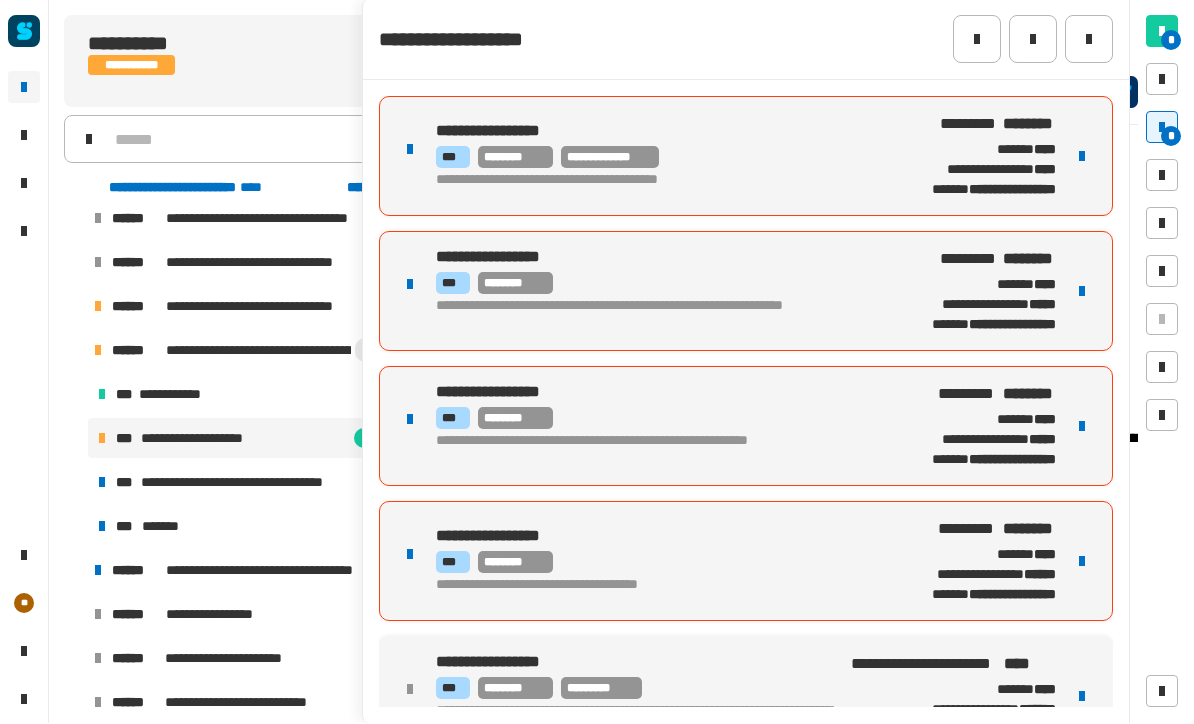 click at bounding box center [1082, 292] 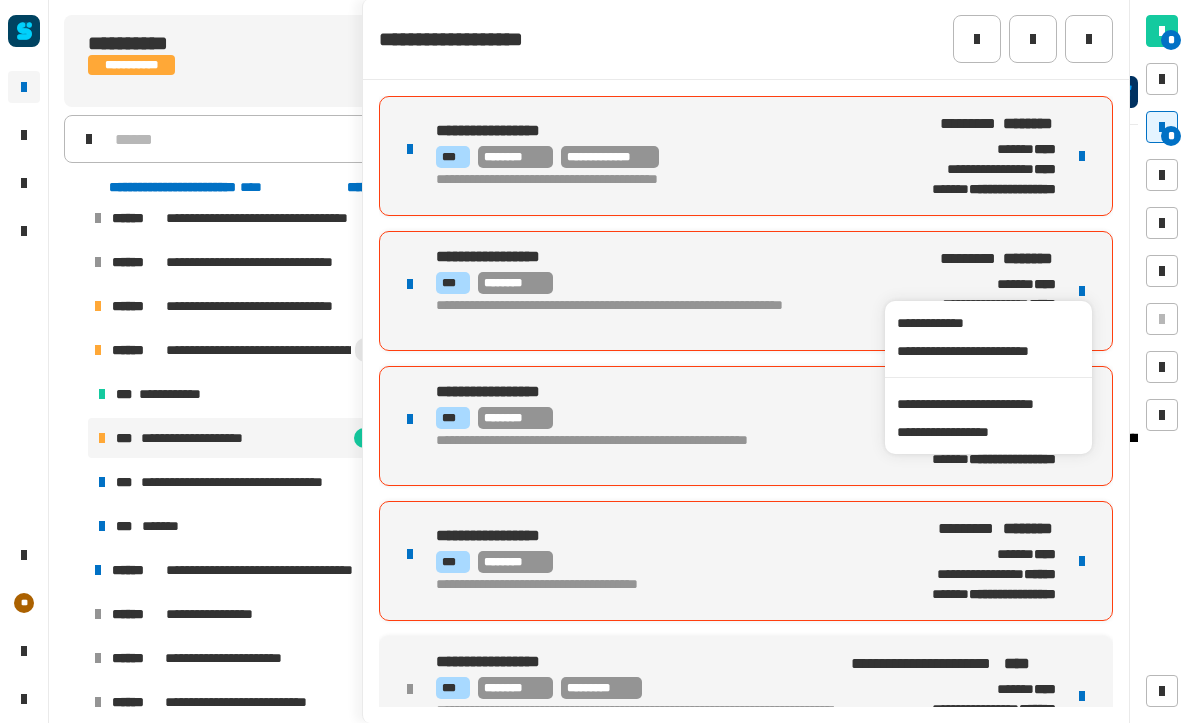 click on "**********" at bounding box center [988, 405] 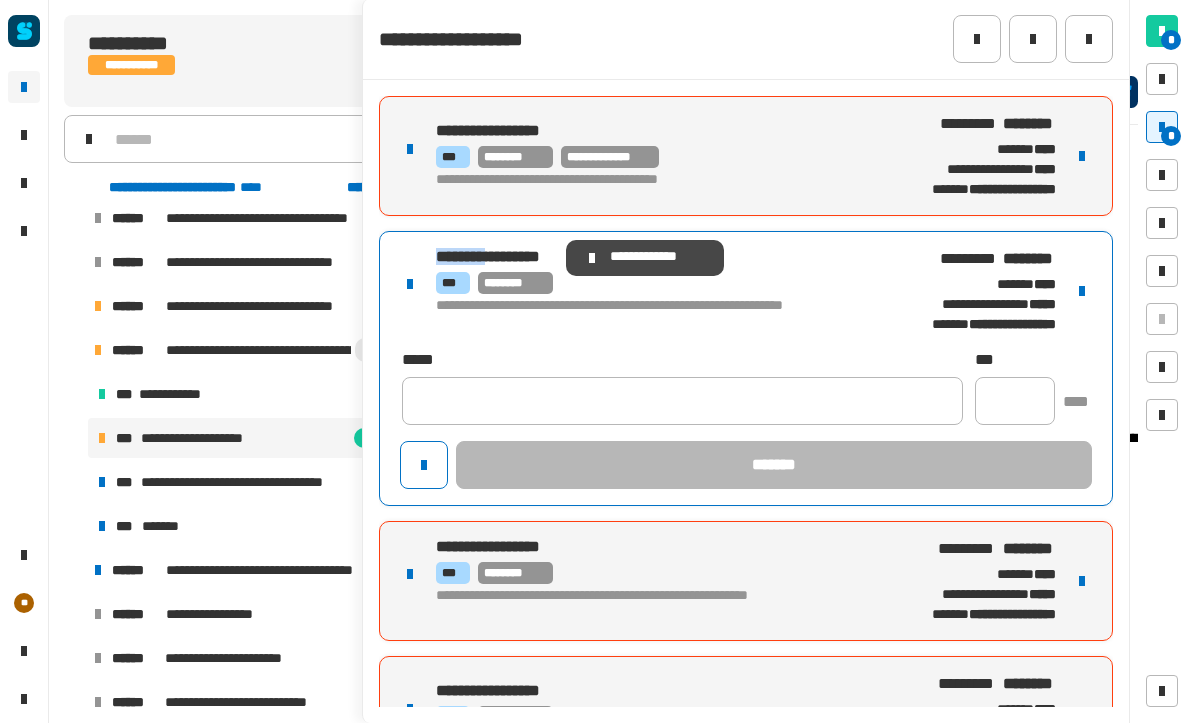 copy on "********" 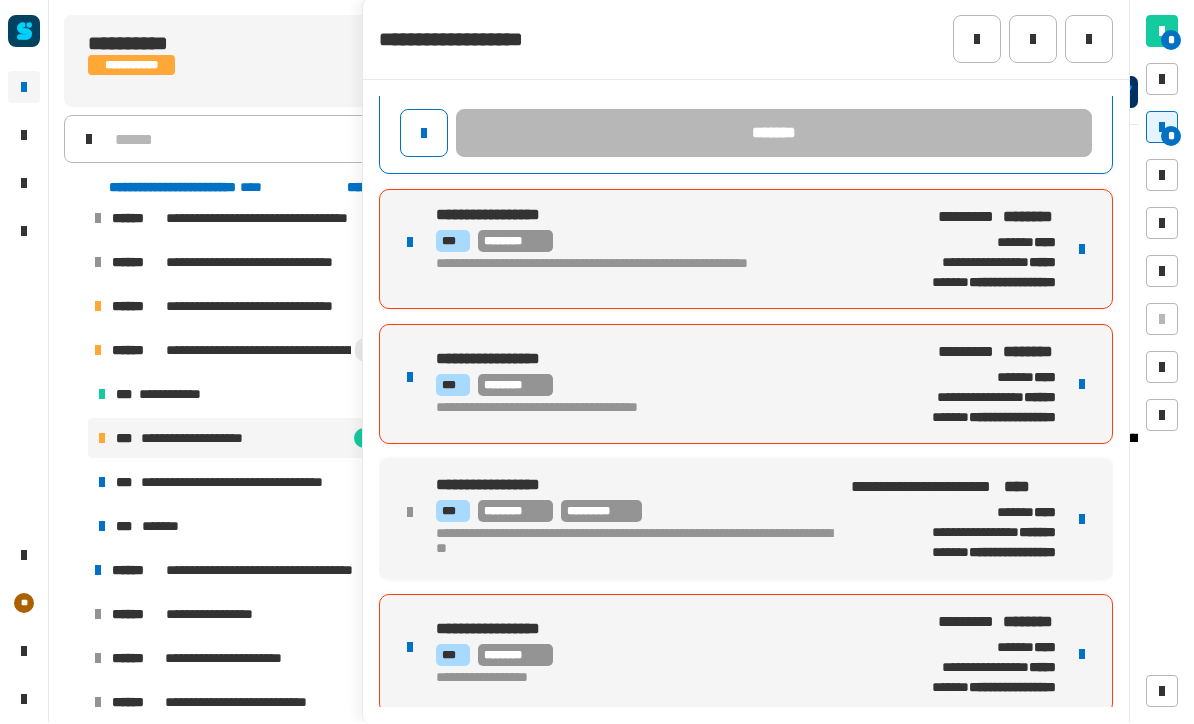 scroll, scrollTop: 343, scrollLeft: 0, axis: vertical 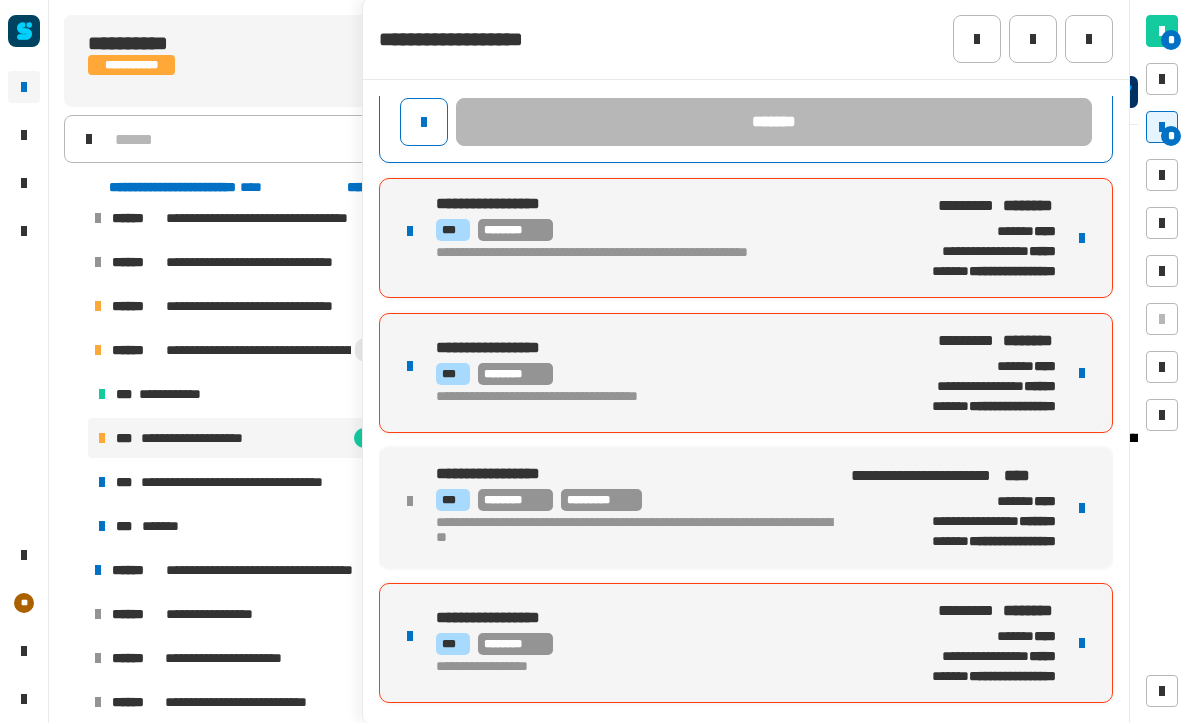 click on "**********" at bounding box center (249, 483) 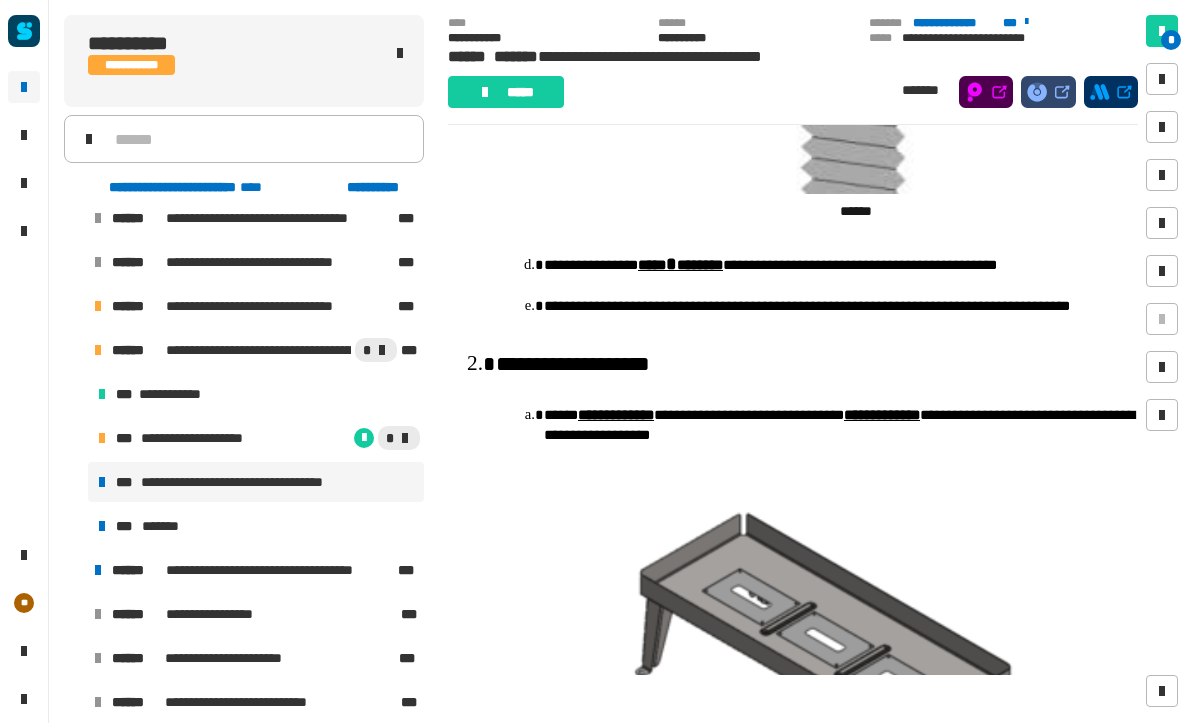 scroll, scrollTop: 813, scrollLeft: 0, axis: vertical 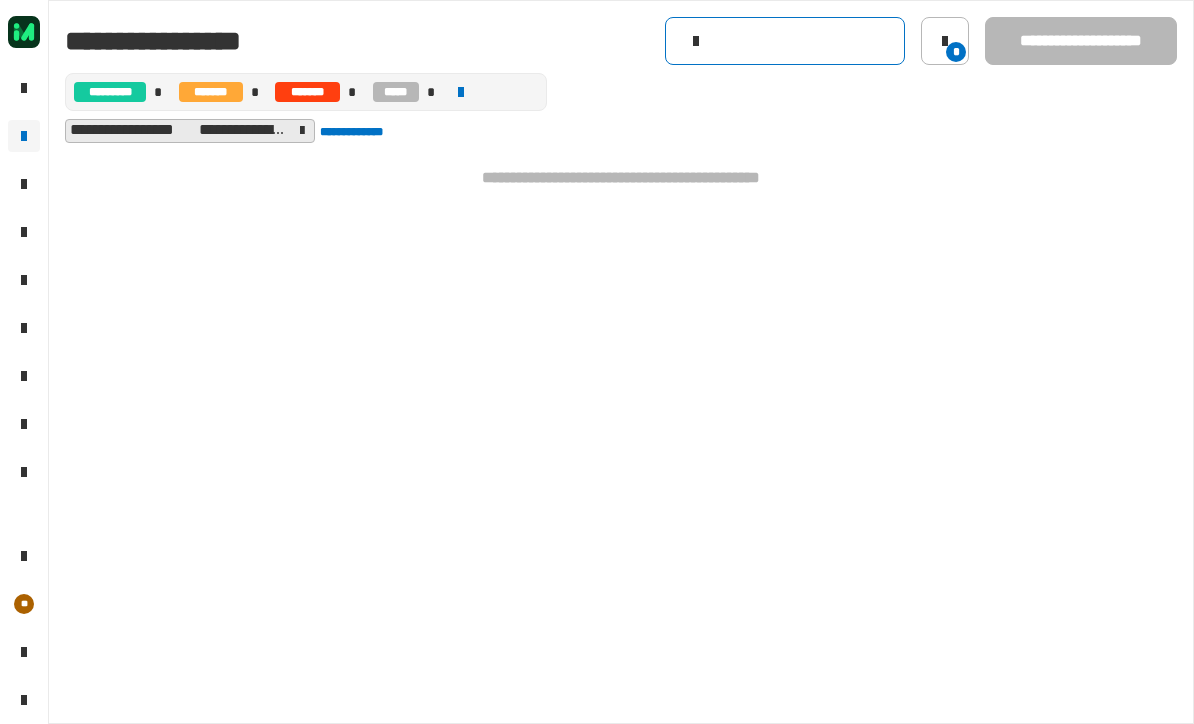 click 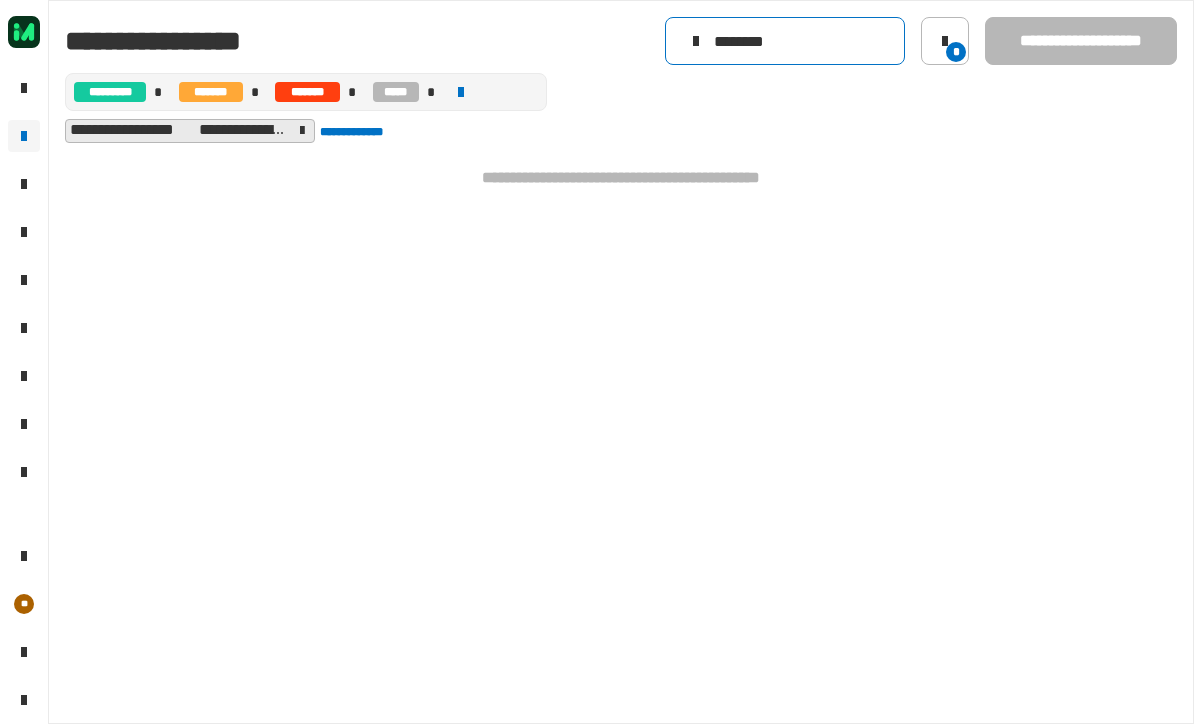 type on "********" 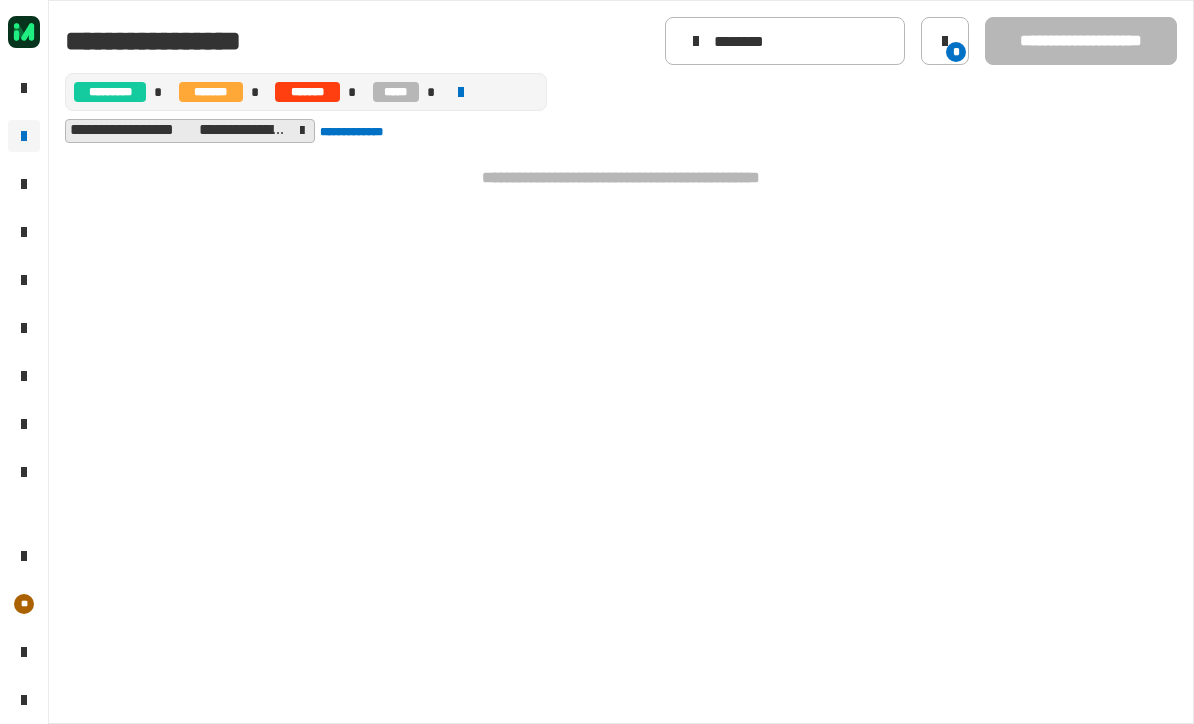 click 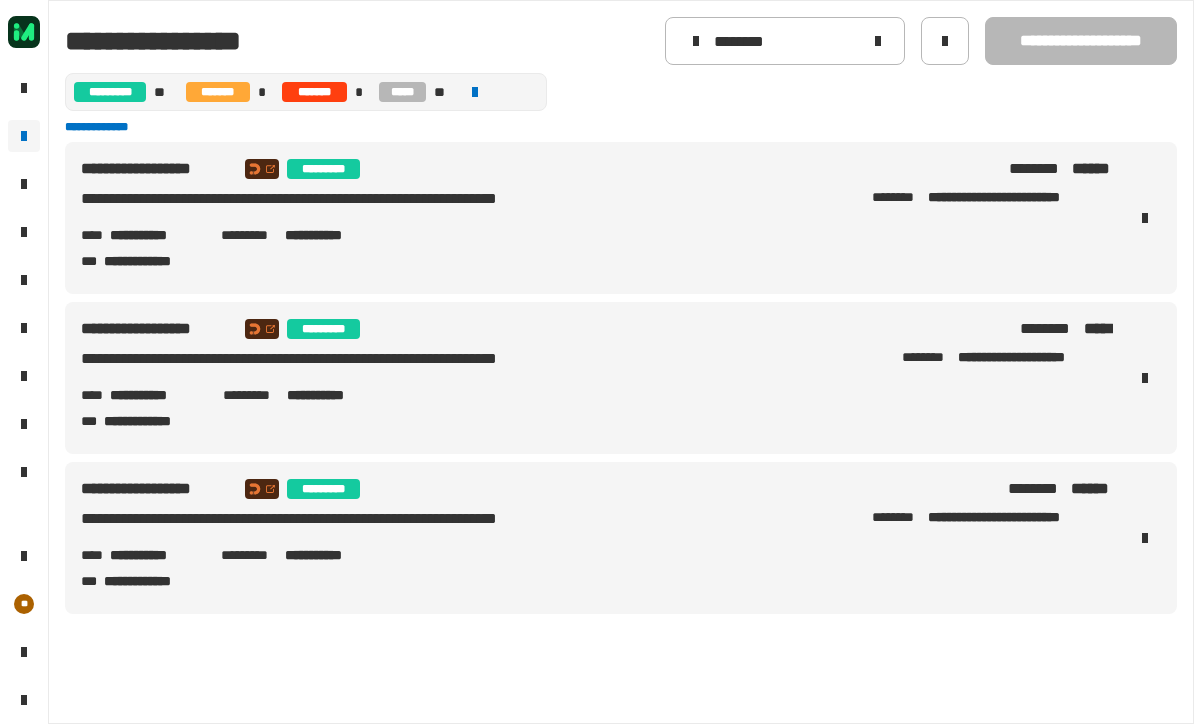click 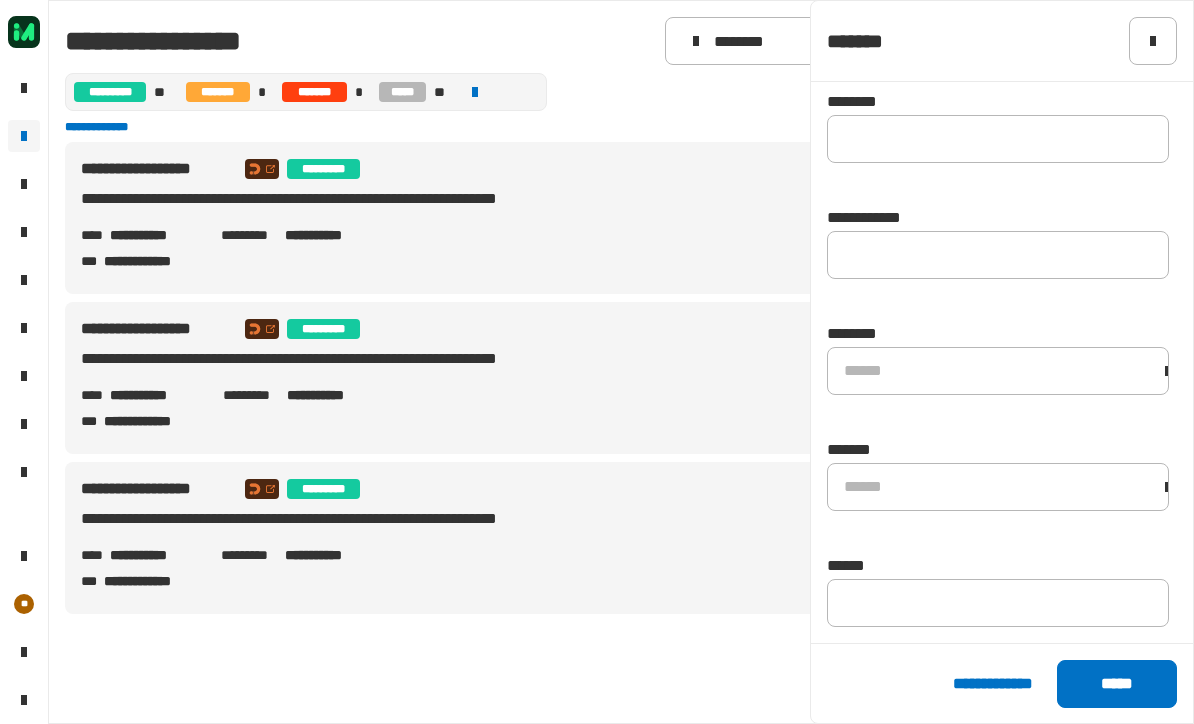 scroll, scrollTop: 1051, scrollLeft: 0, axis: vertical 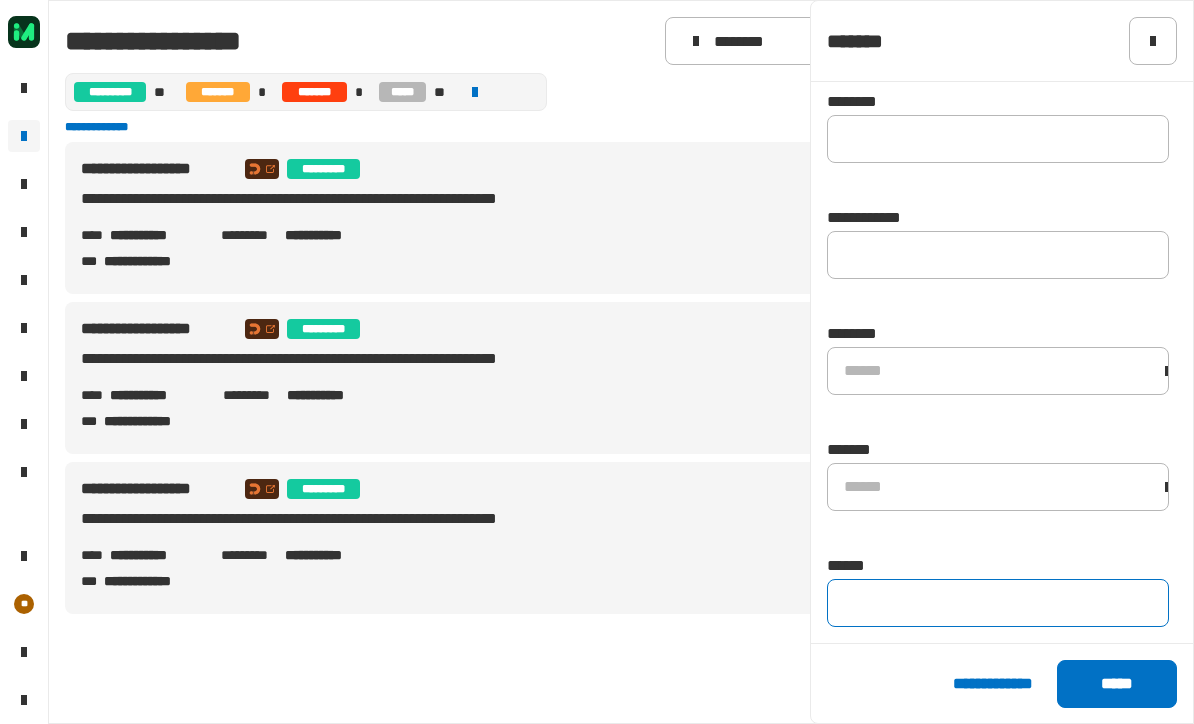 click 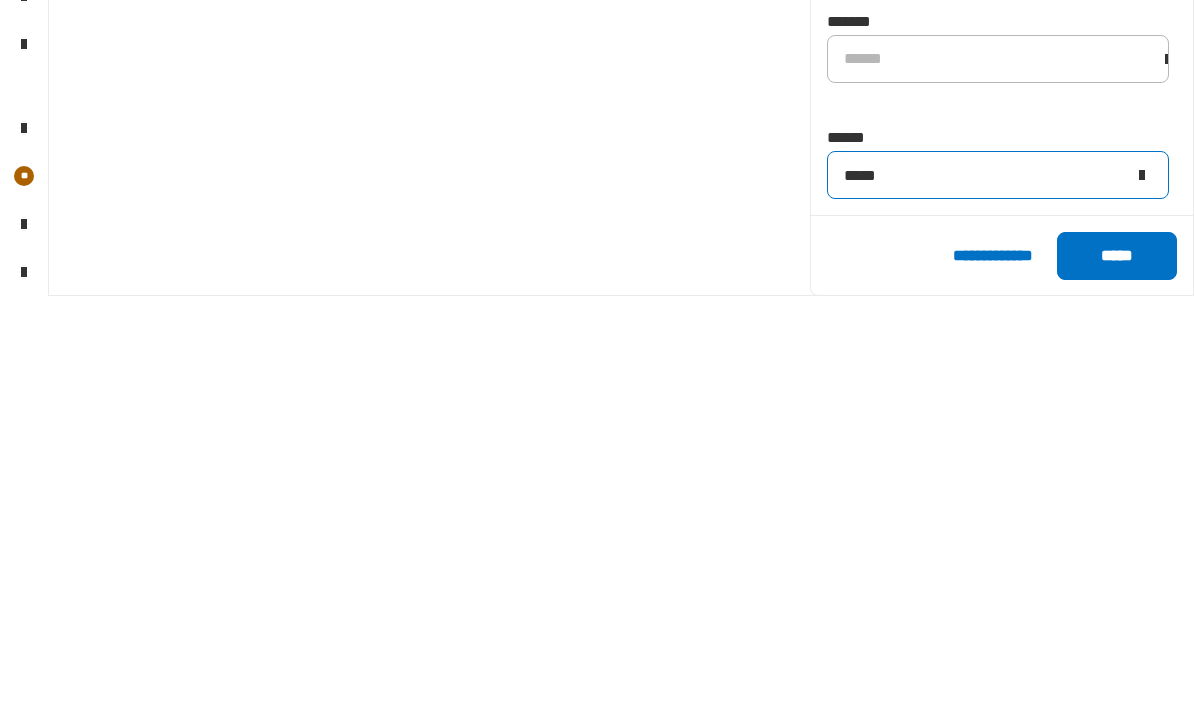type on "*****" 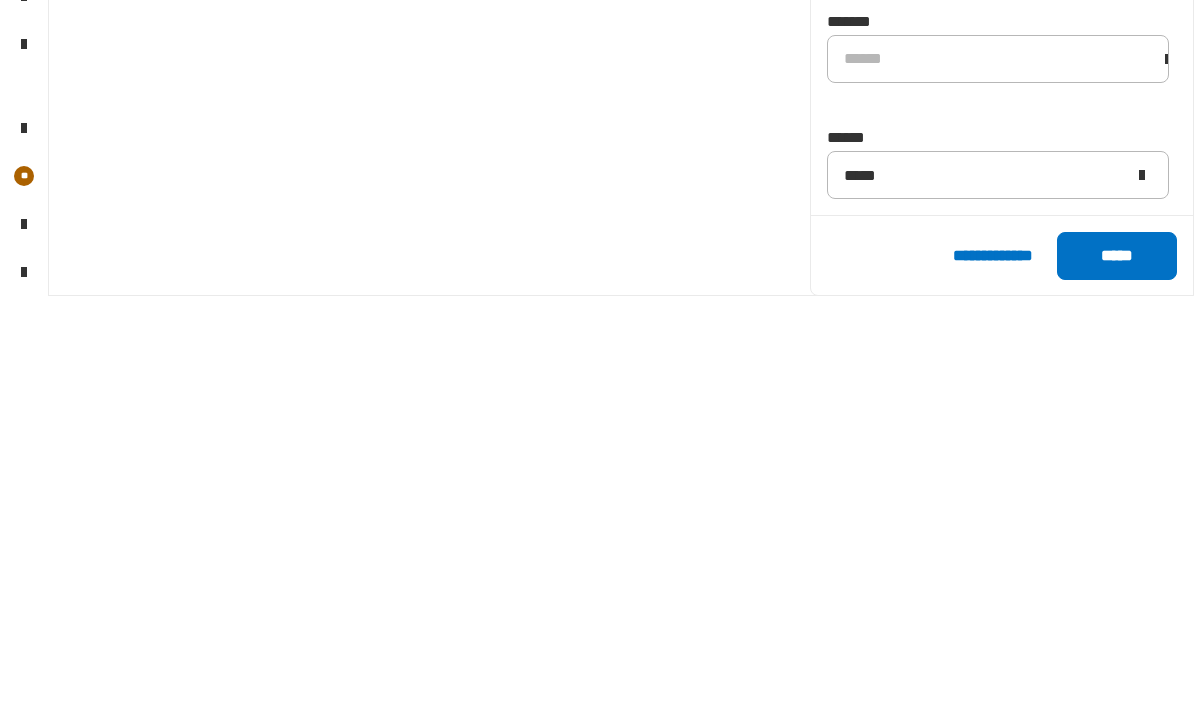 click on "*****" 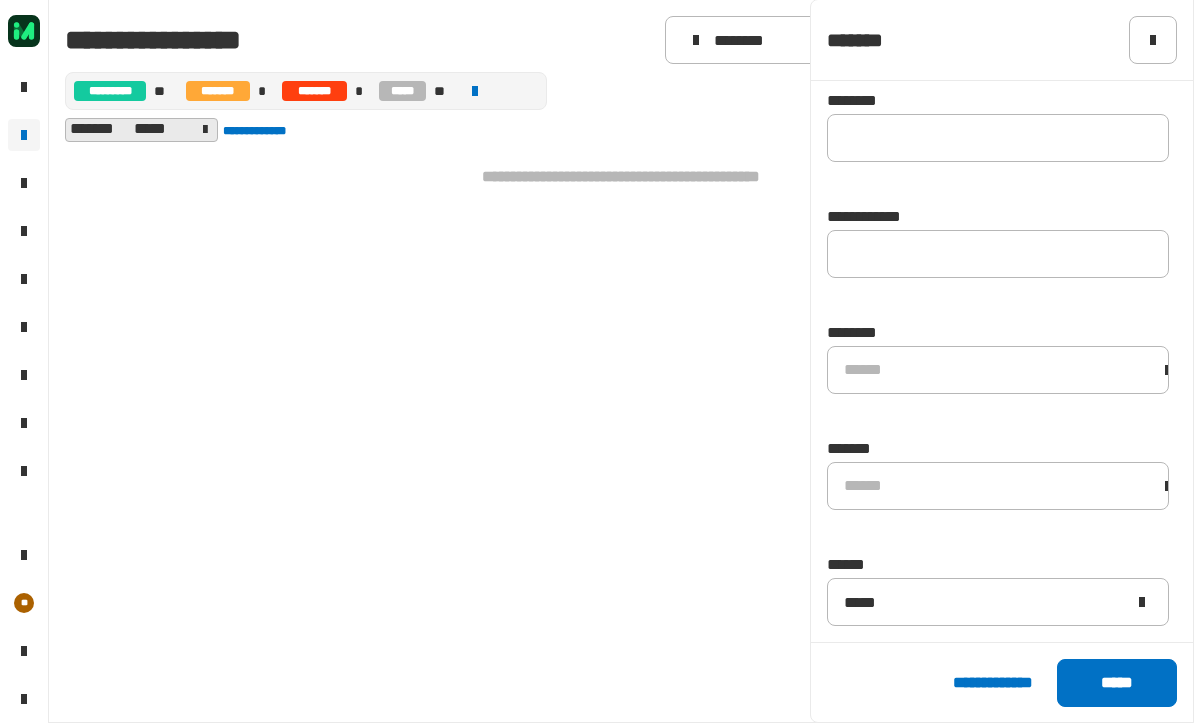 scroll, scrollTop: 1033, scrollLeft: 0, axis: vertical 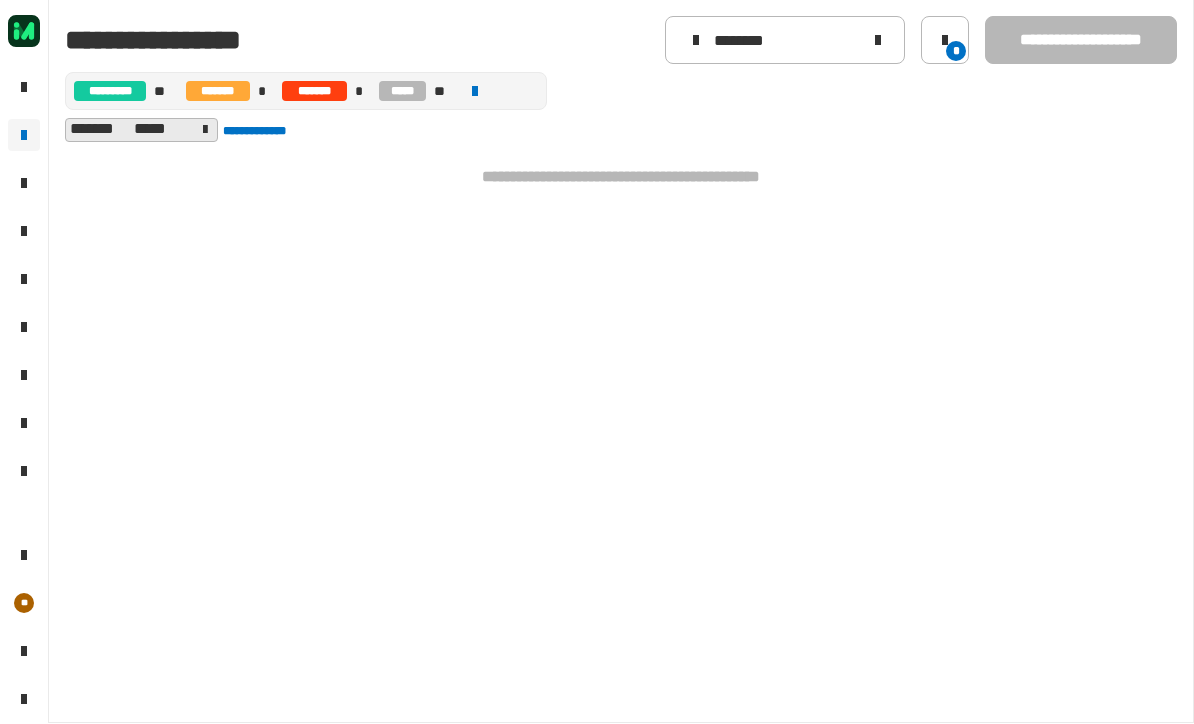 click 